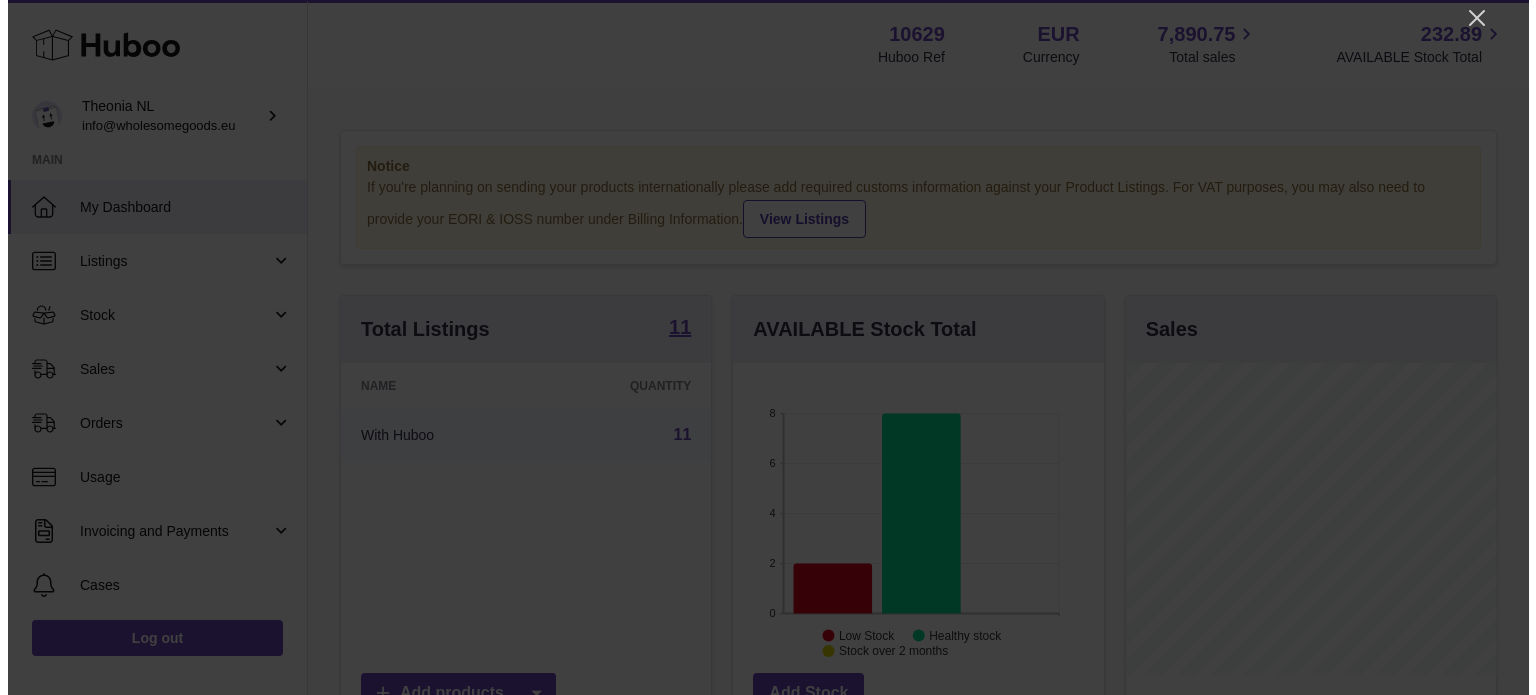 scroll, scrollTop: 0, scrollLeft: 0, axis: both 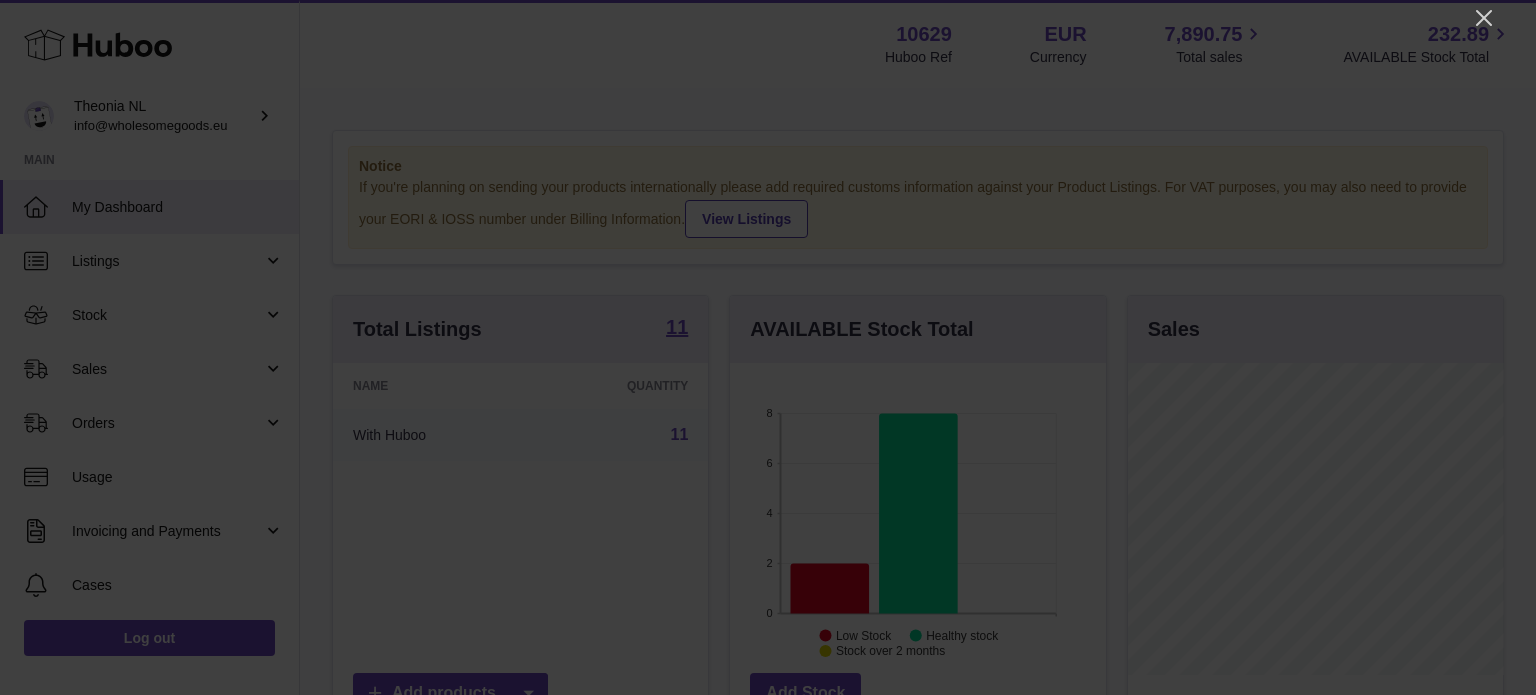 click at bounding box center (768, 347) 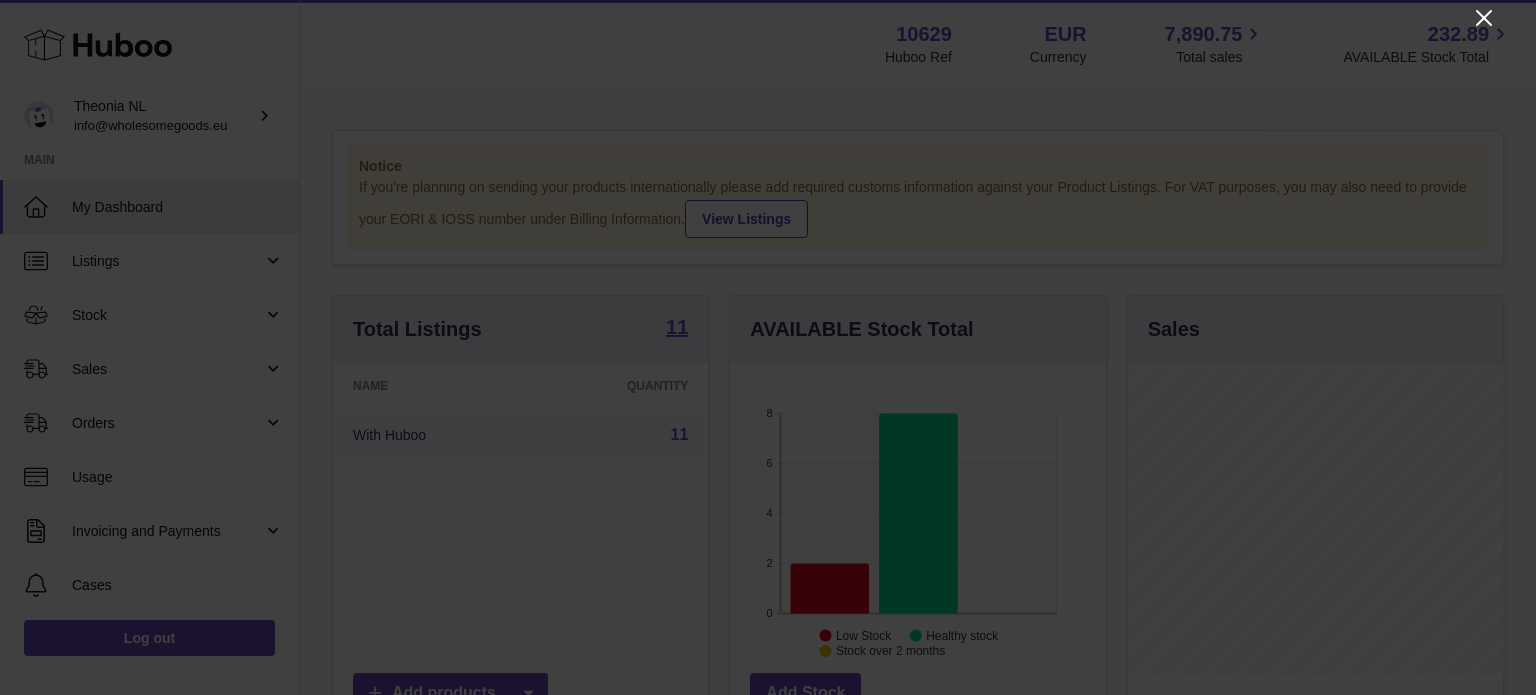 click 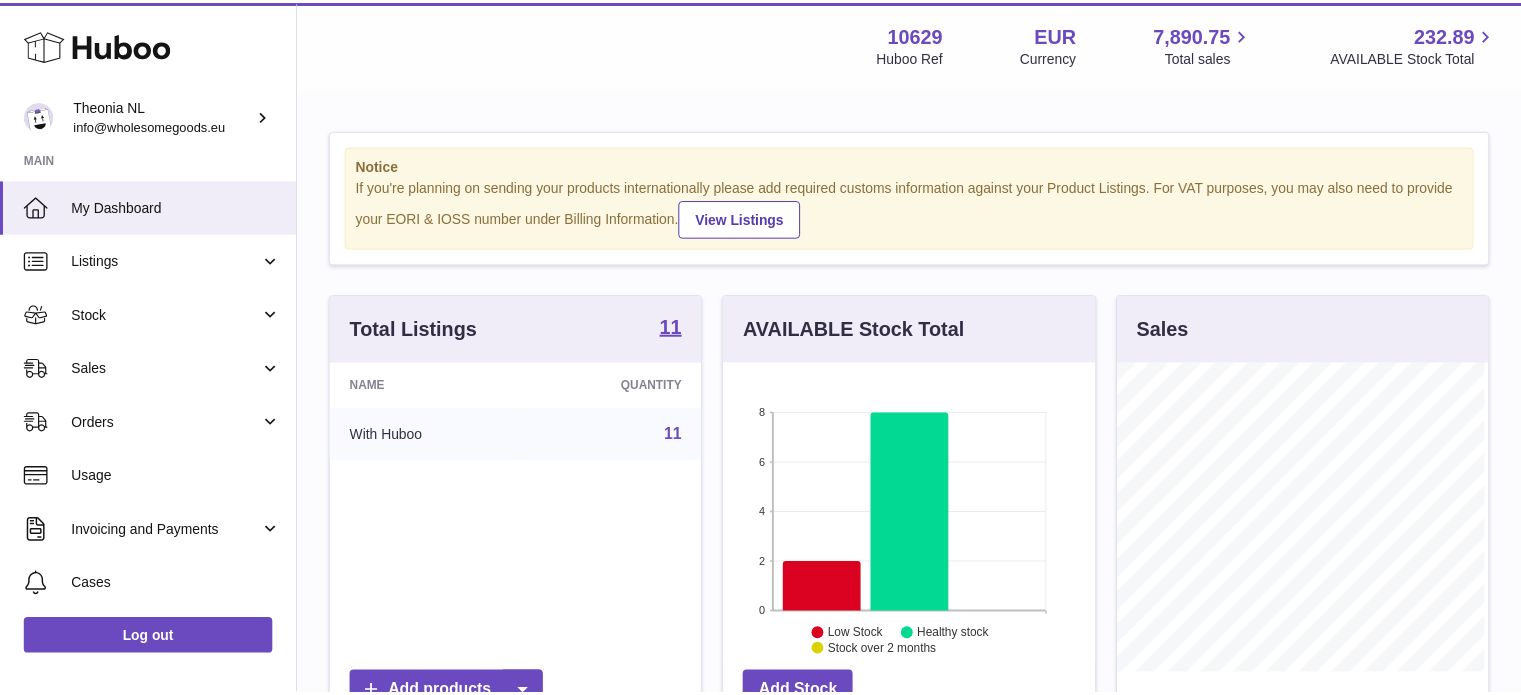 scroll, scrollTop: 312, scrollLeft: 371, axis: both 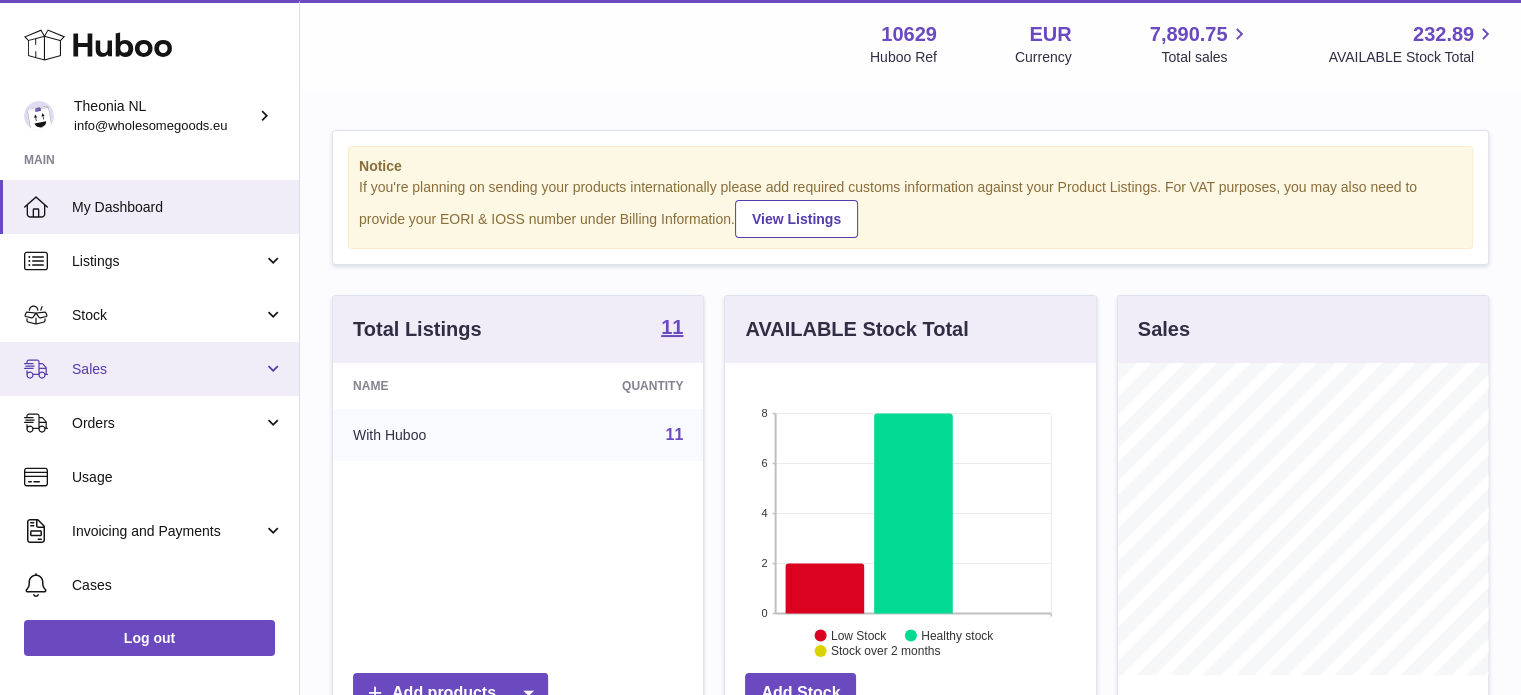 click on "Sales" at bounding box center (167, 369) 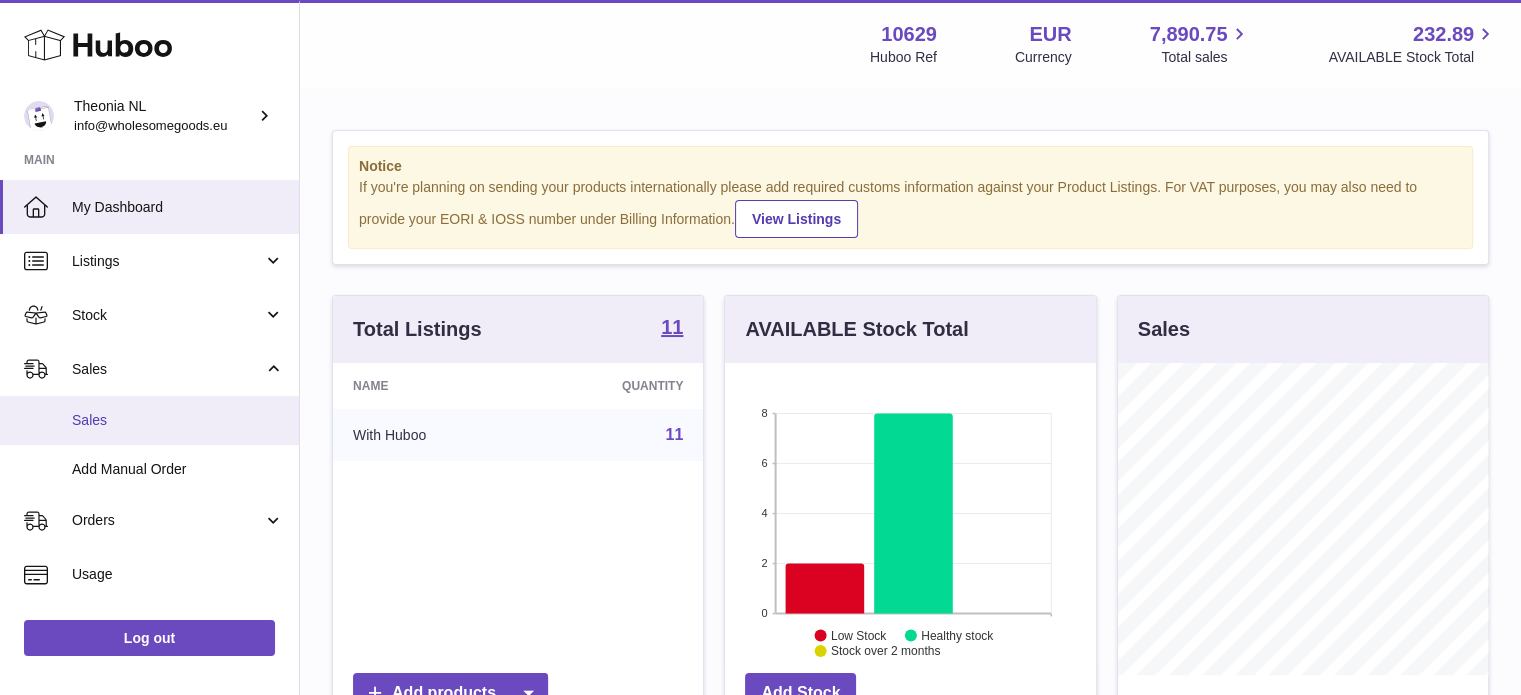 click on "Sales" at bounding box center (178, 420) 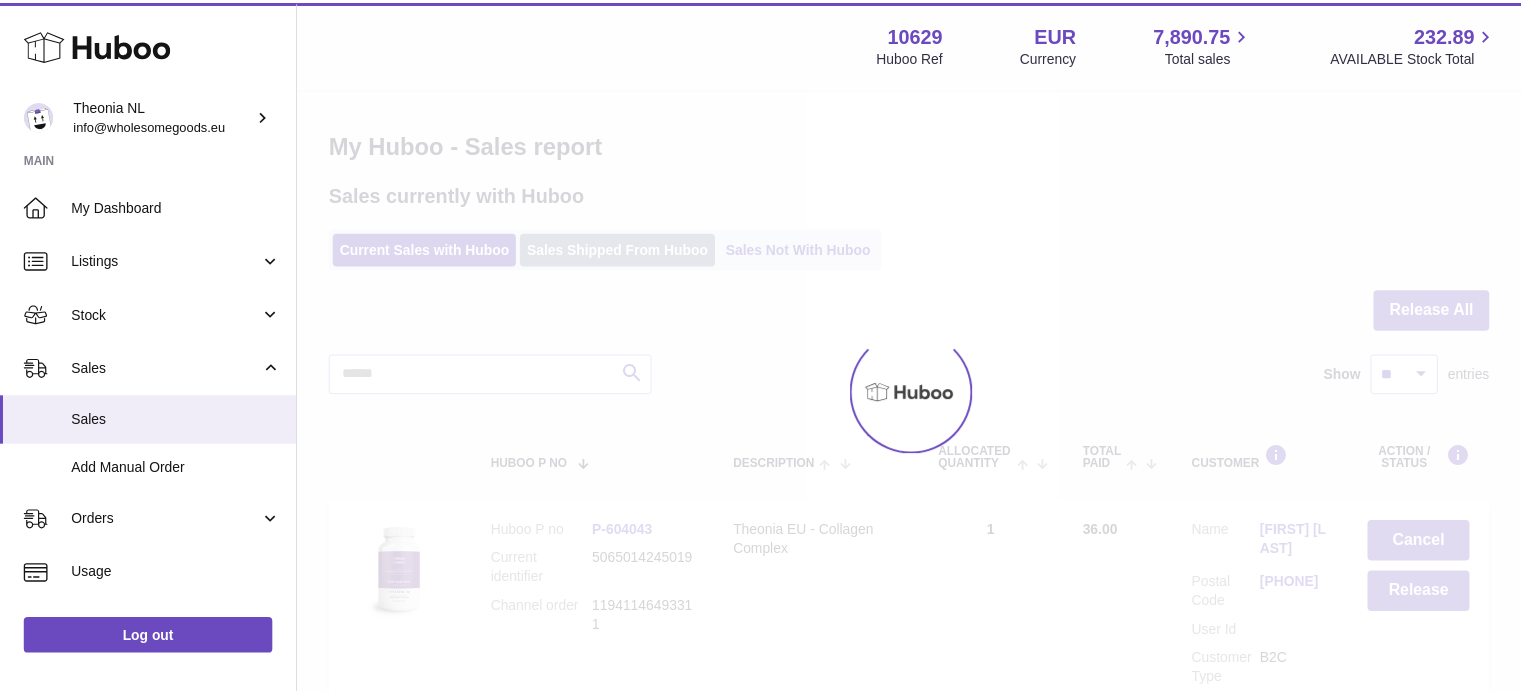 scroll, scrollTop: 0, scrollLeft: 0, axis: both 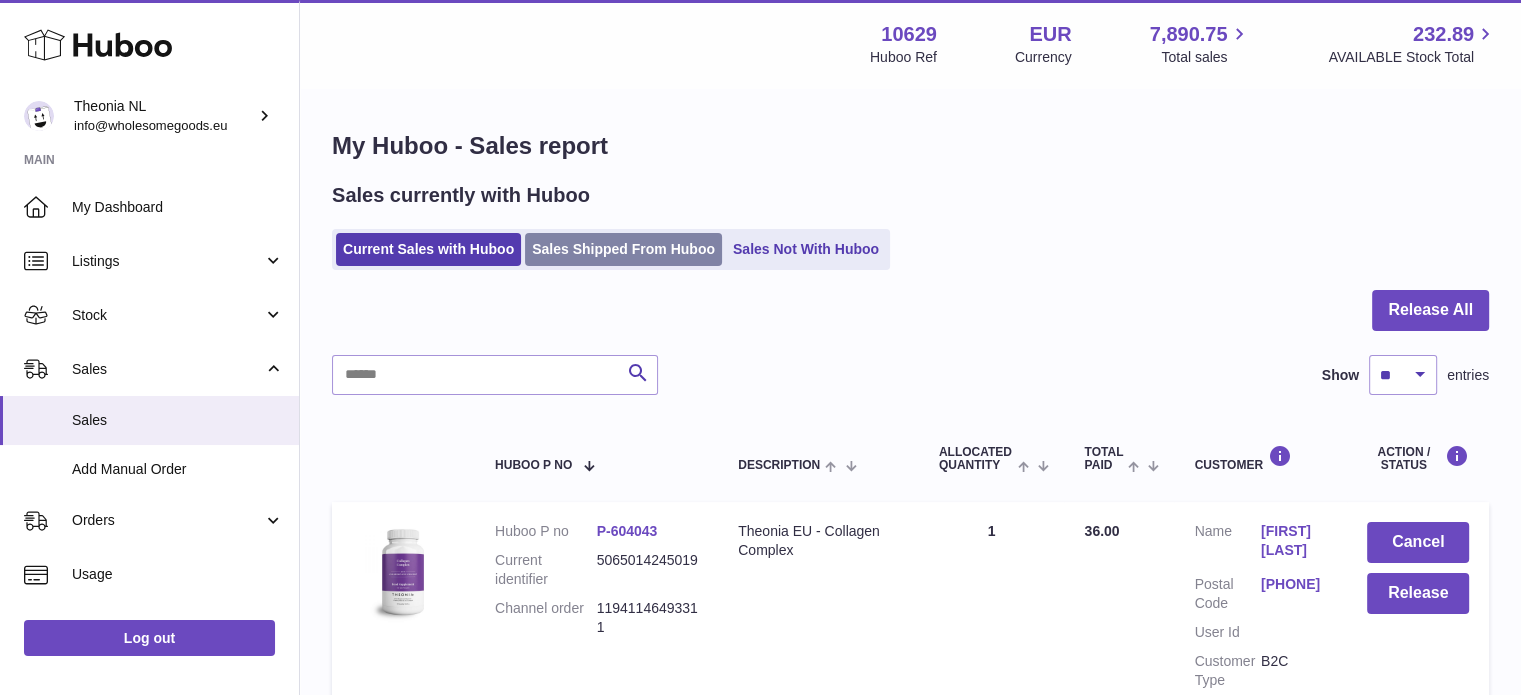 click on "Sales Shipped From Huboo" at bounding box center (623, 249) 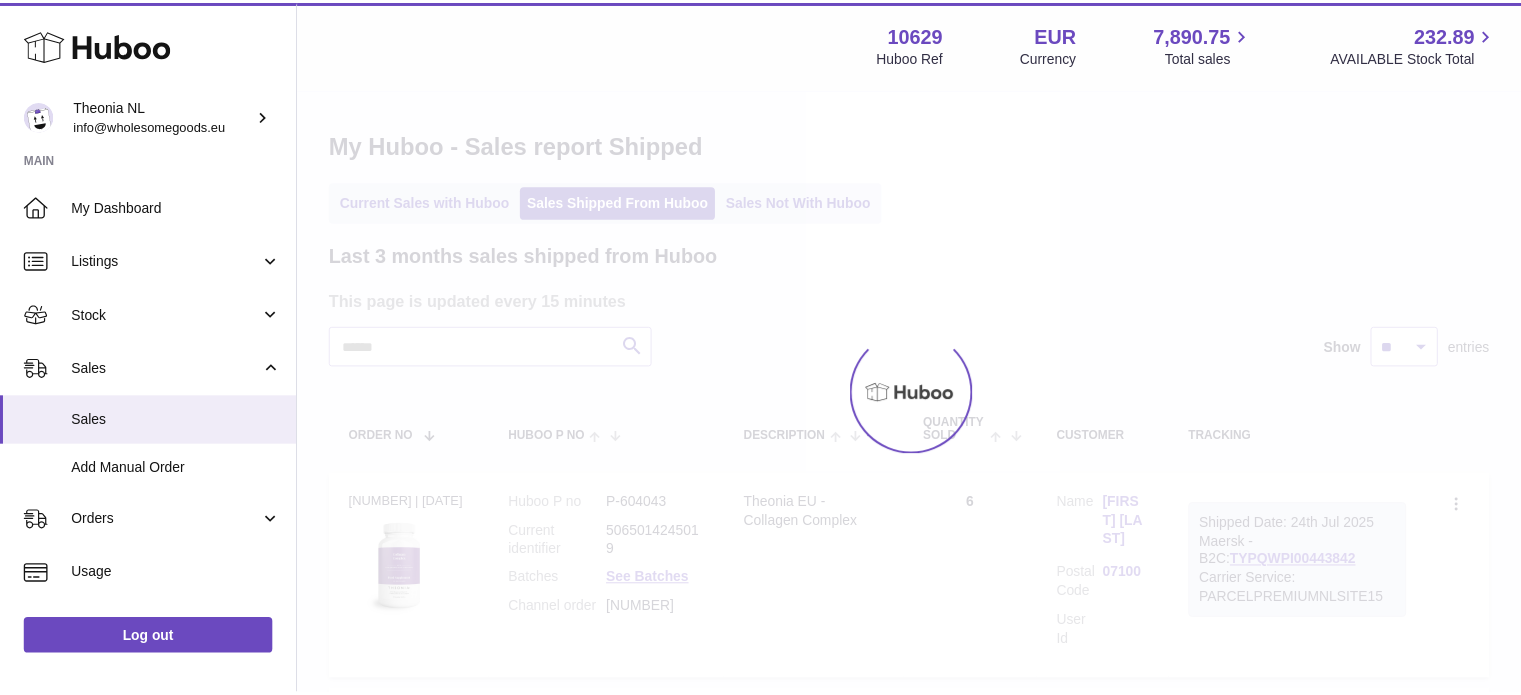 scroll, scrollTop: 0, scrollLeft: 0, axis: both 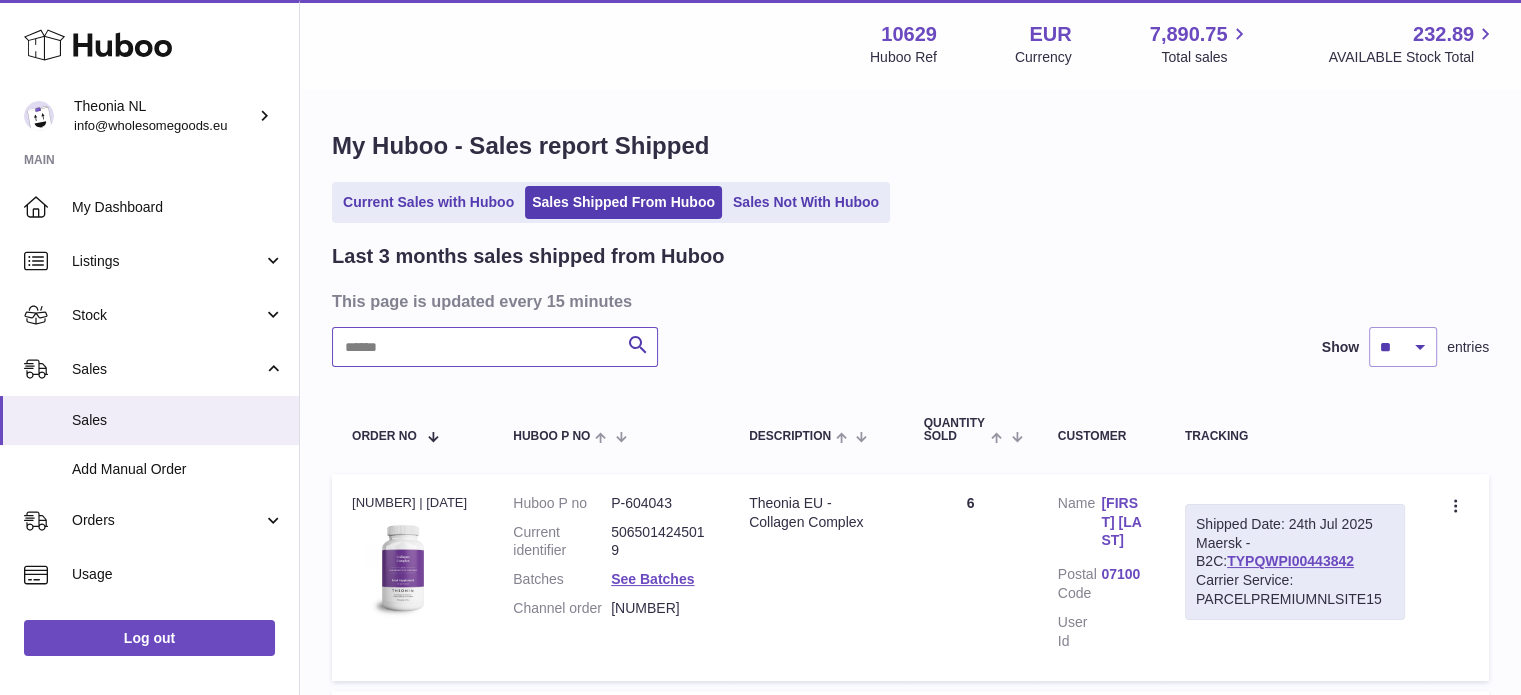 click at bounding box center [495, 347] 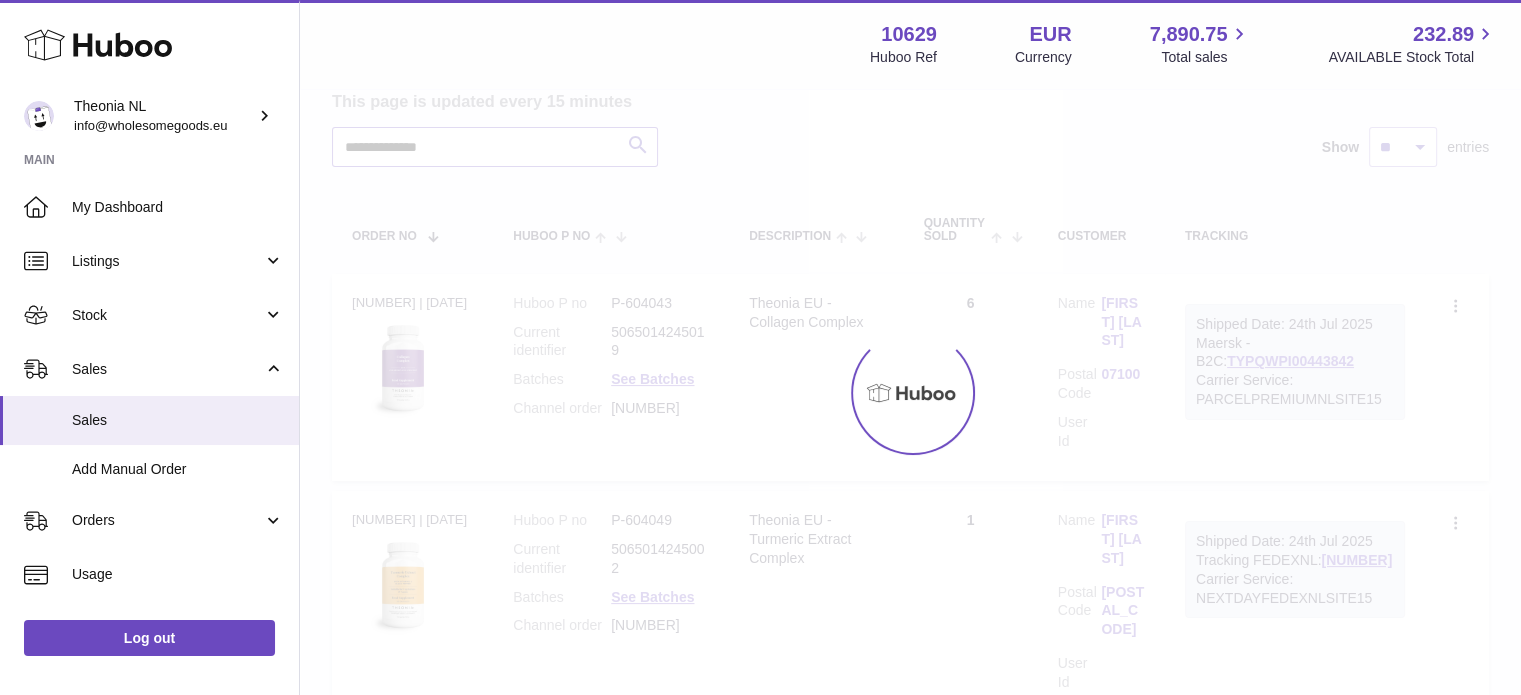 scroll, scrollTop: 157, scrollLeft: 0, axis: vertical 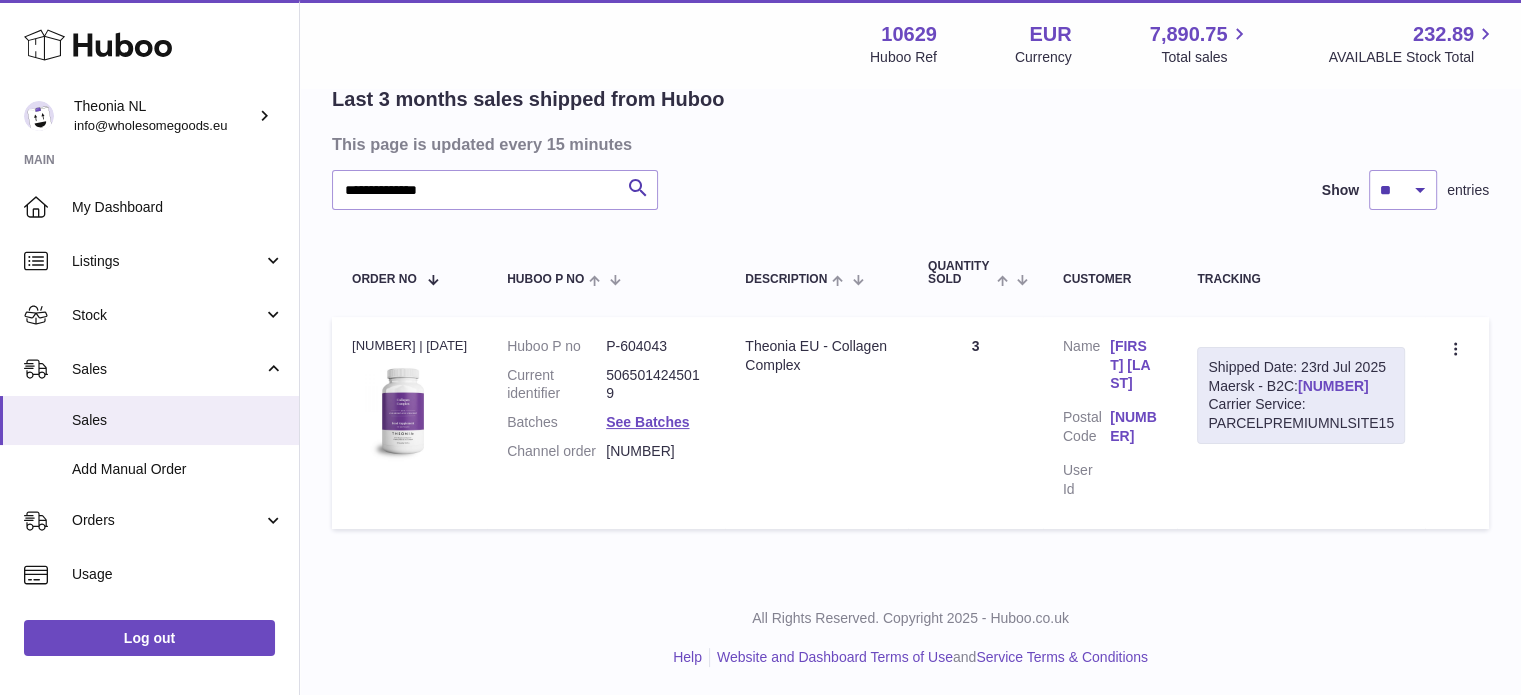 click on "TYPQWPI00443190" at bounding box center [1333, 386] 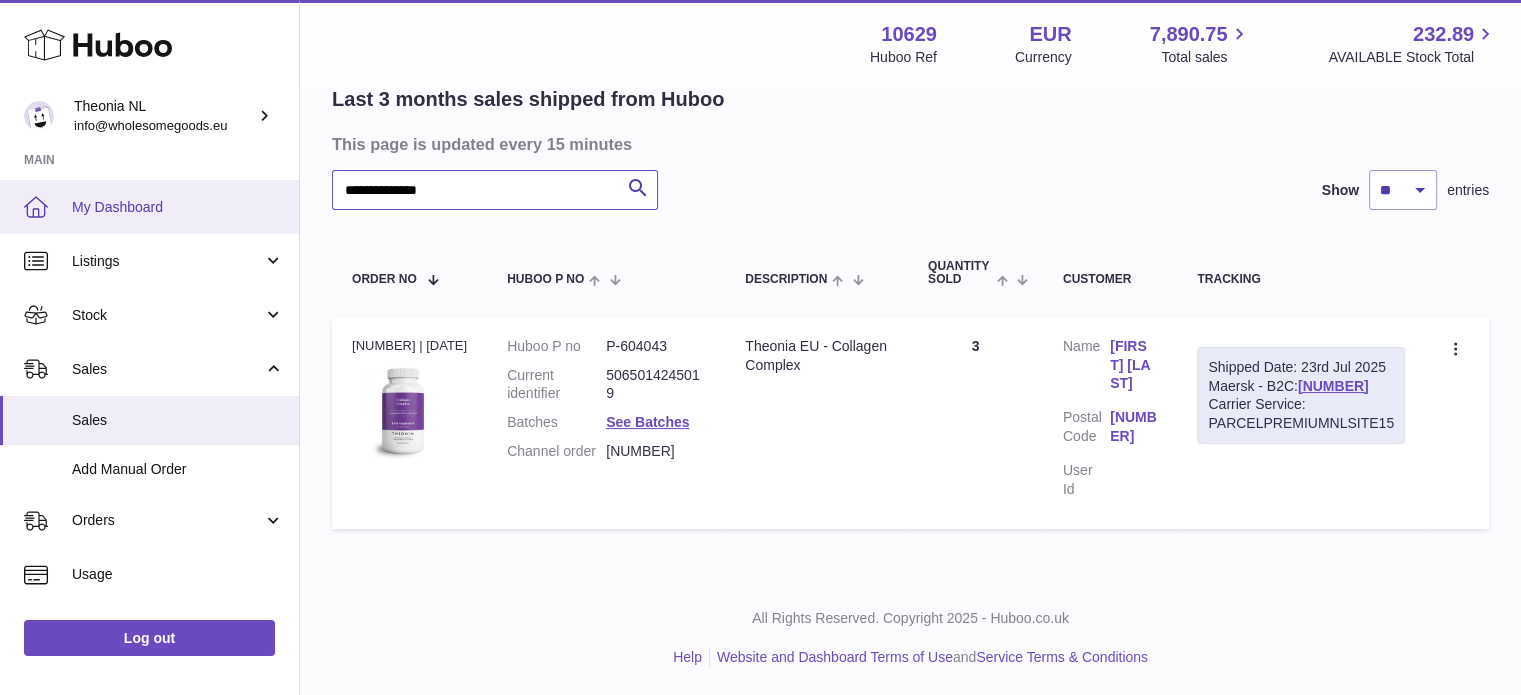 drag, startPoint x: 372, startPoint y: 207, endPoint x: 151, endPoint y: 193, distance: 221.443 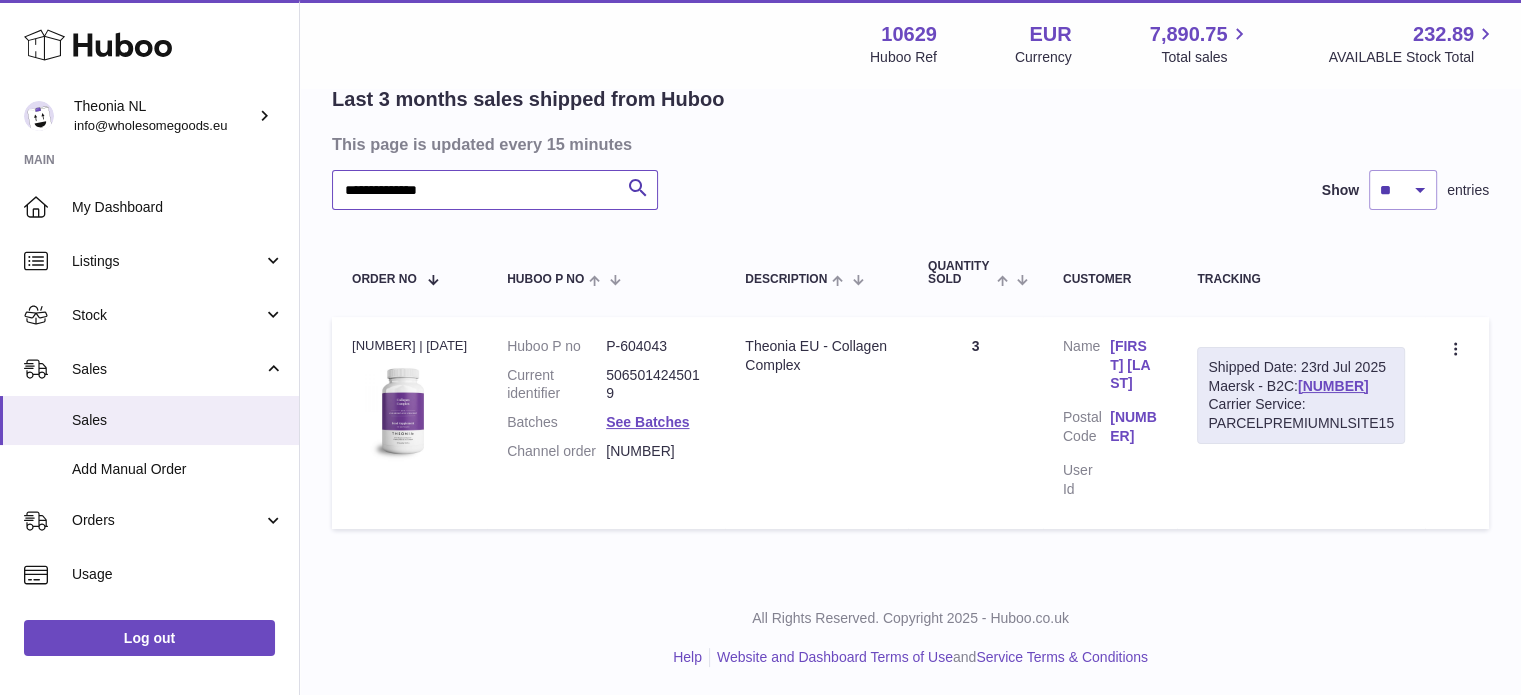 paste 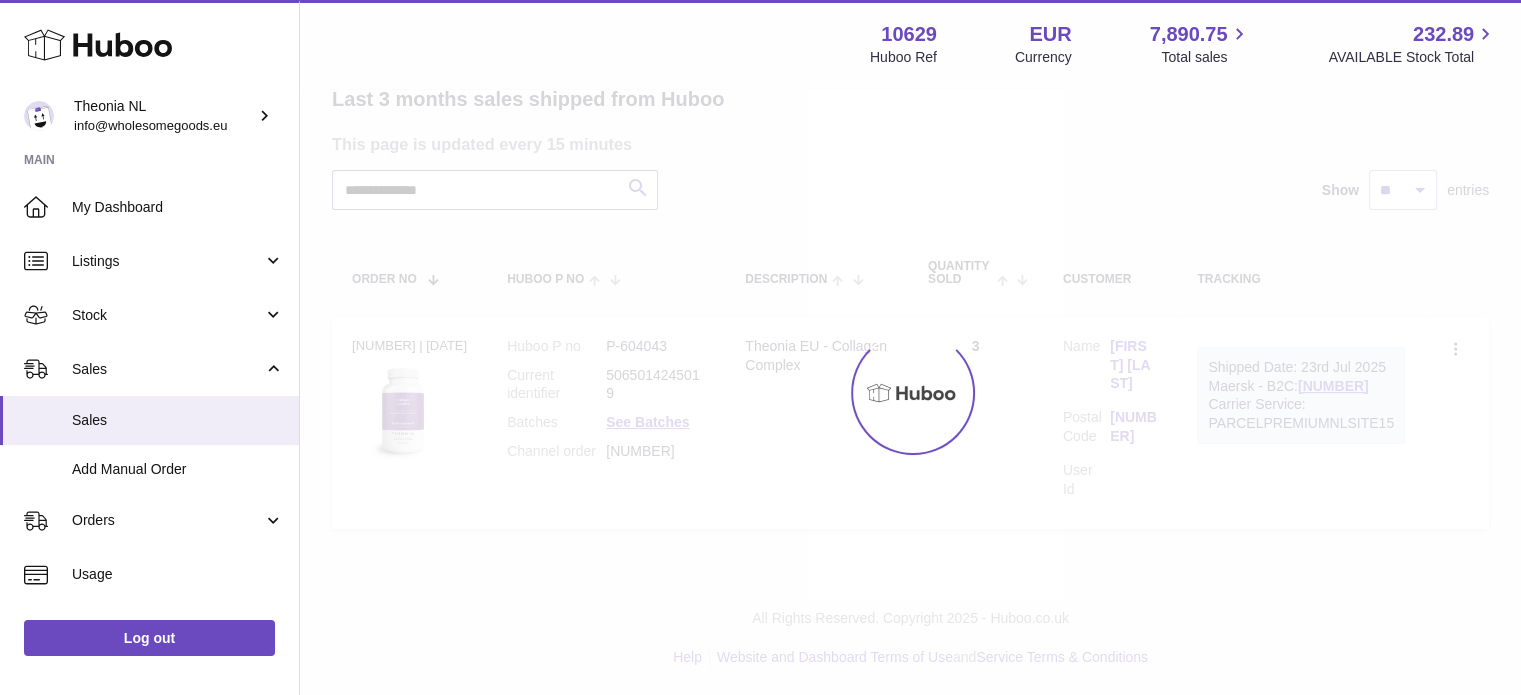 scroll, scrollTop: 138, scrollLeft: 0, axis: vertical 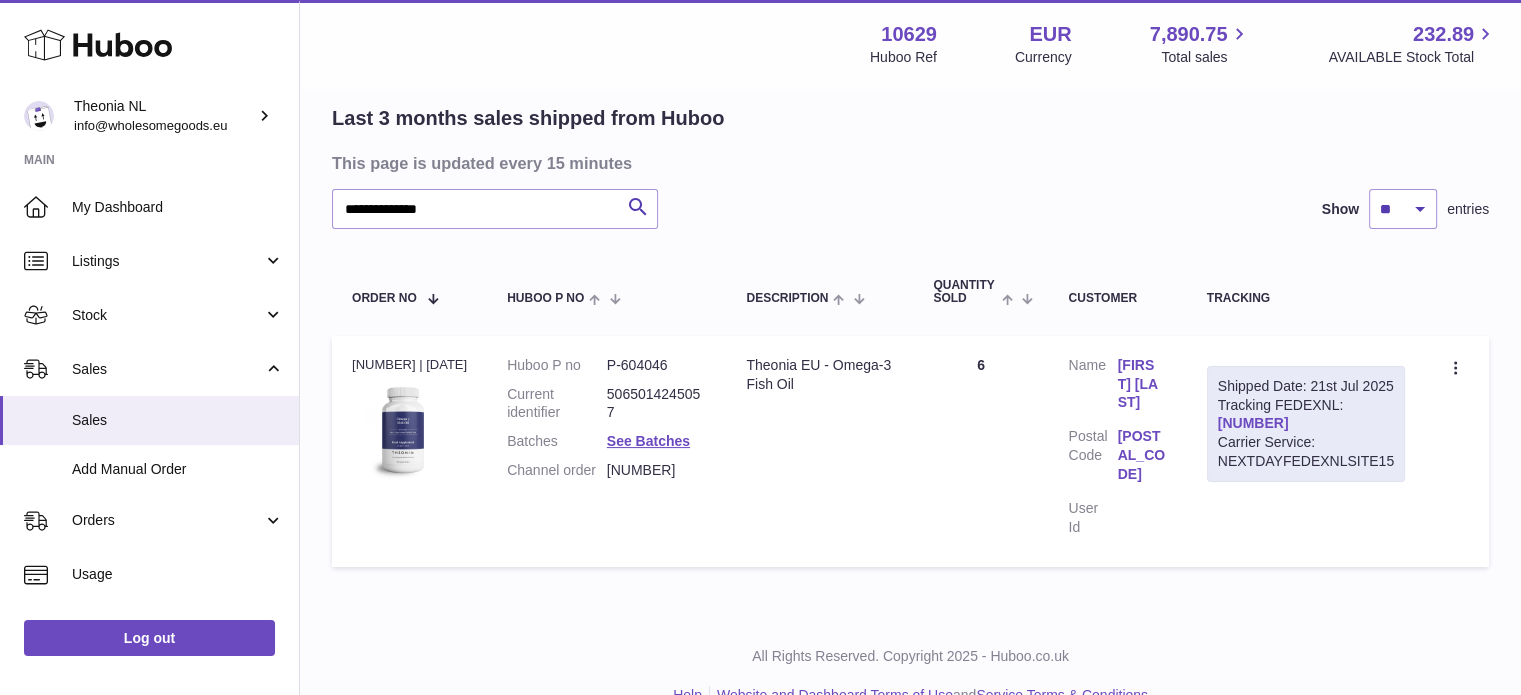 click on "391226432943" at bounding box center [1253, 423] 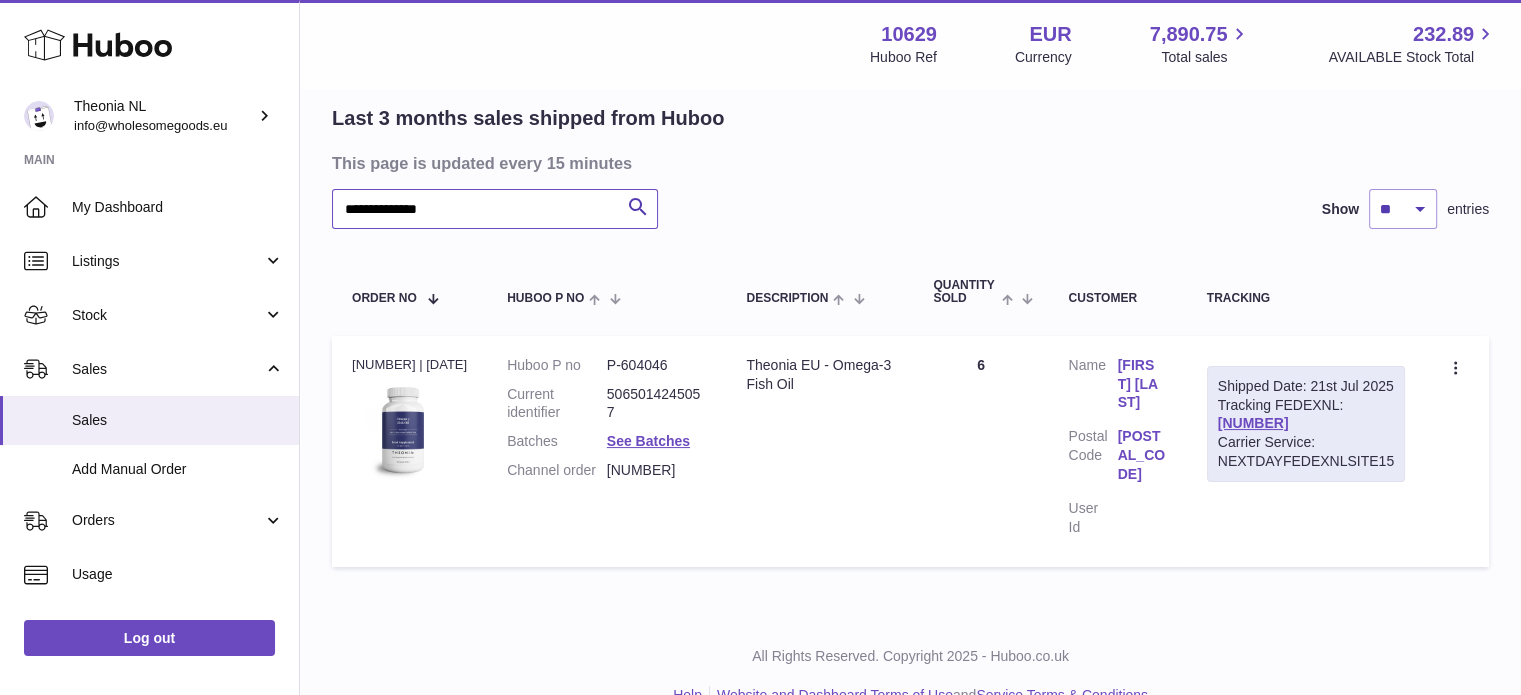 drag, startPoint x: 550, startPoint y: 211, endPoint x: 0, endPoint y: 171, distance: 551.45264 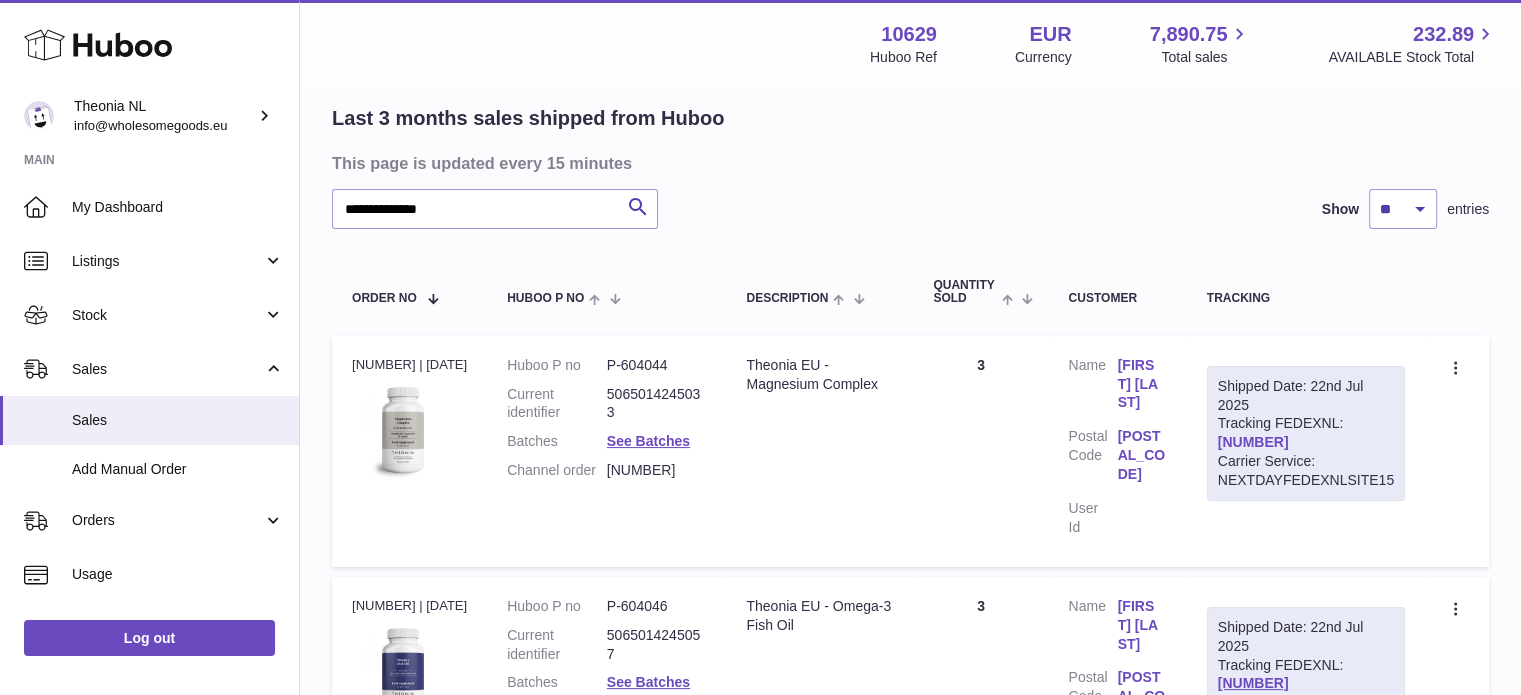 click on "391290533116" at bounding box center [1253, 442] 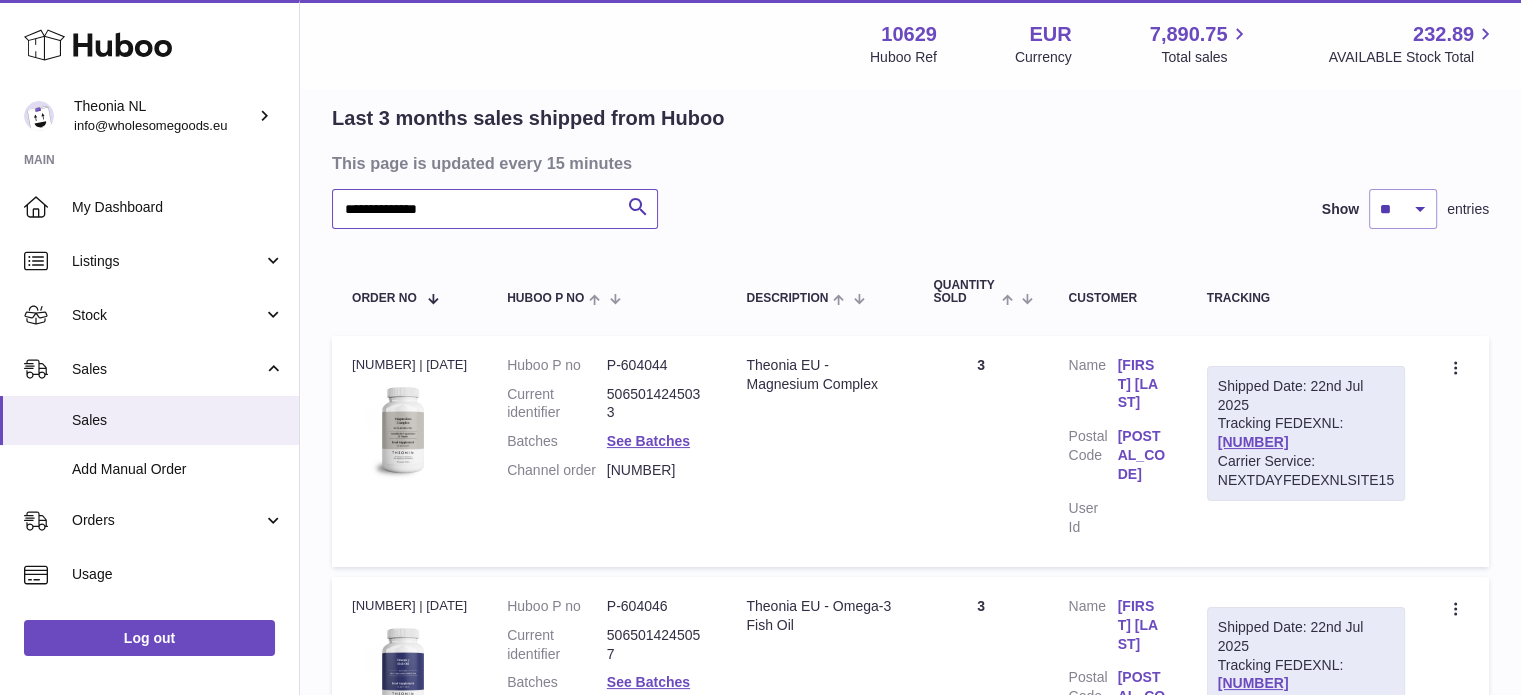 drag, startPoint x: 330, startPoint y: 234, endPoint x: 389, endPoint y: 222, distance: 60.207973 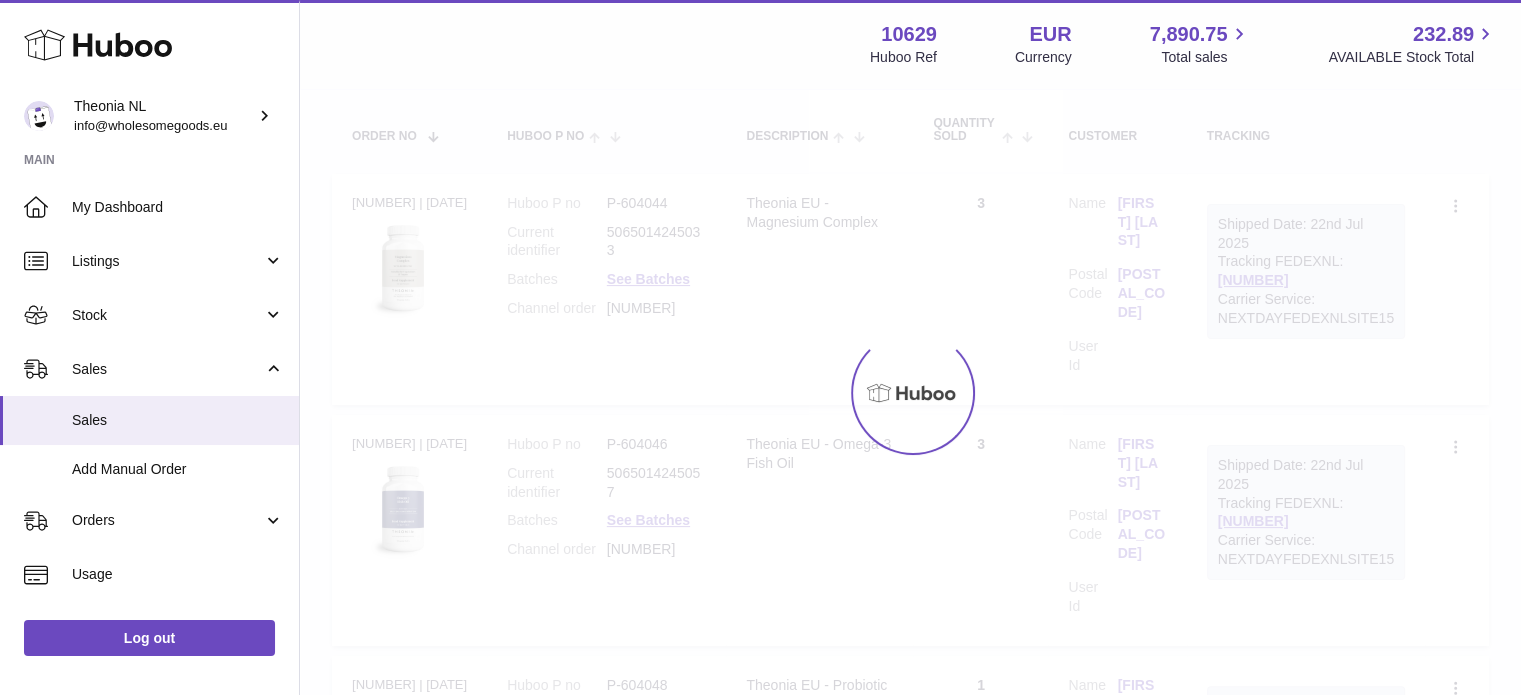 scroll, scrollTop: 138, scrollLeft: 0, axis: vertical 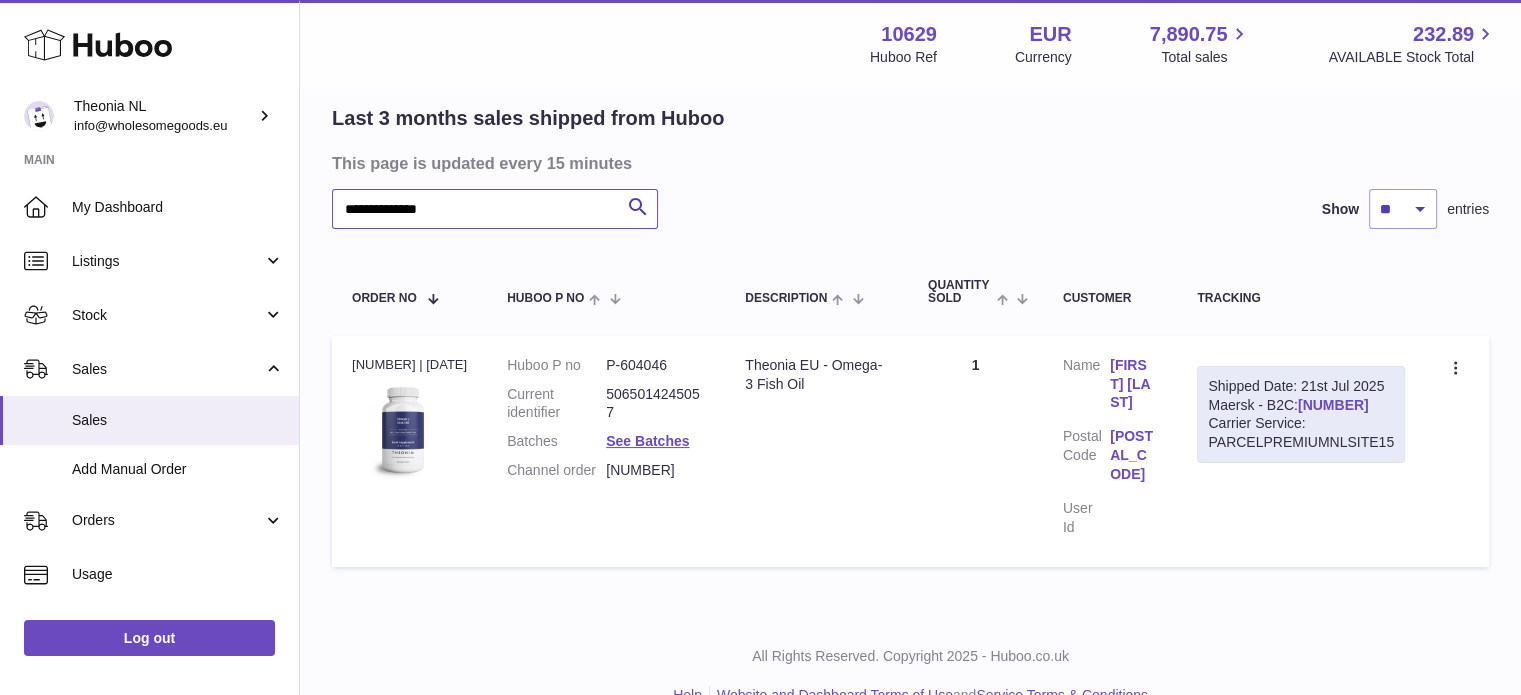 type on "**********" 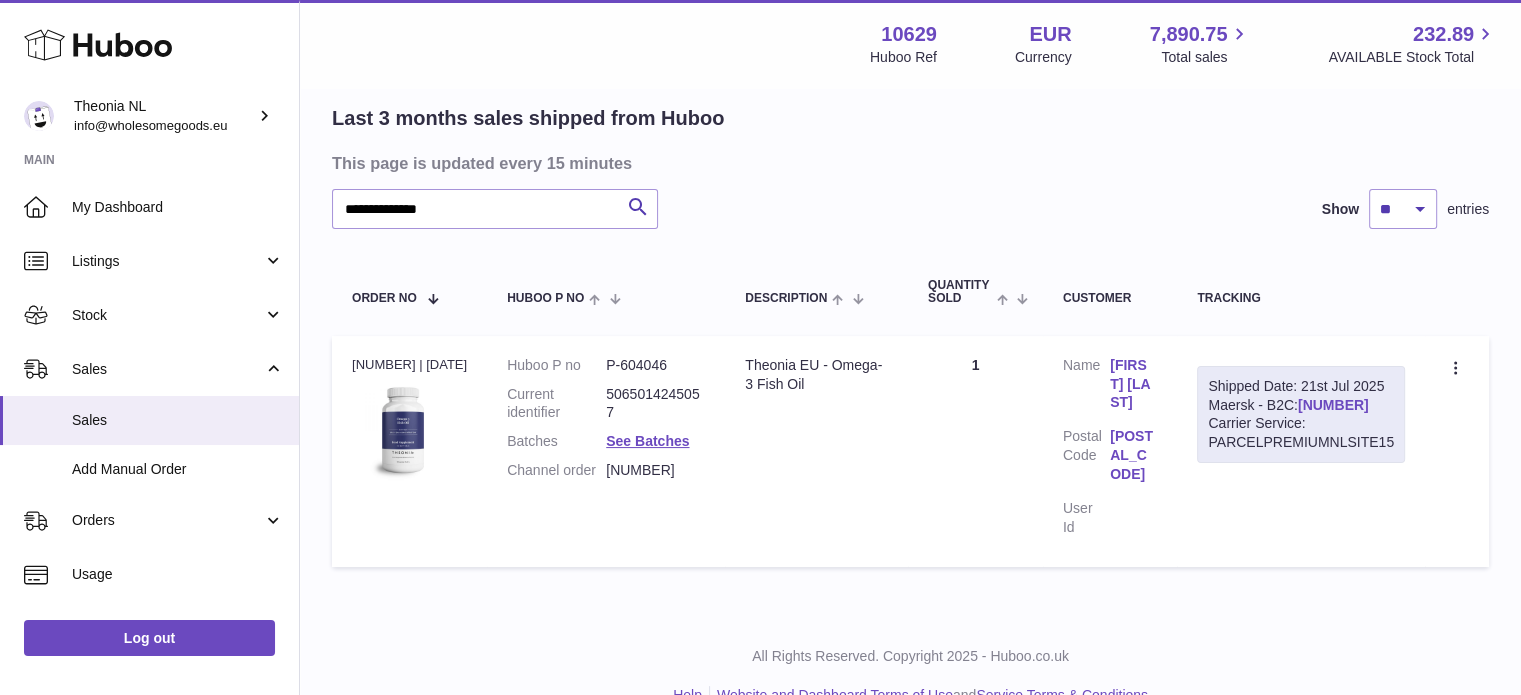 click on "TYPQWPI00441674" at bounding box center (1333, 405) 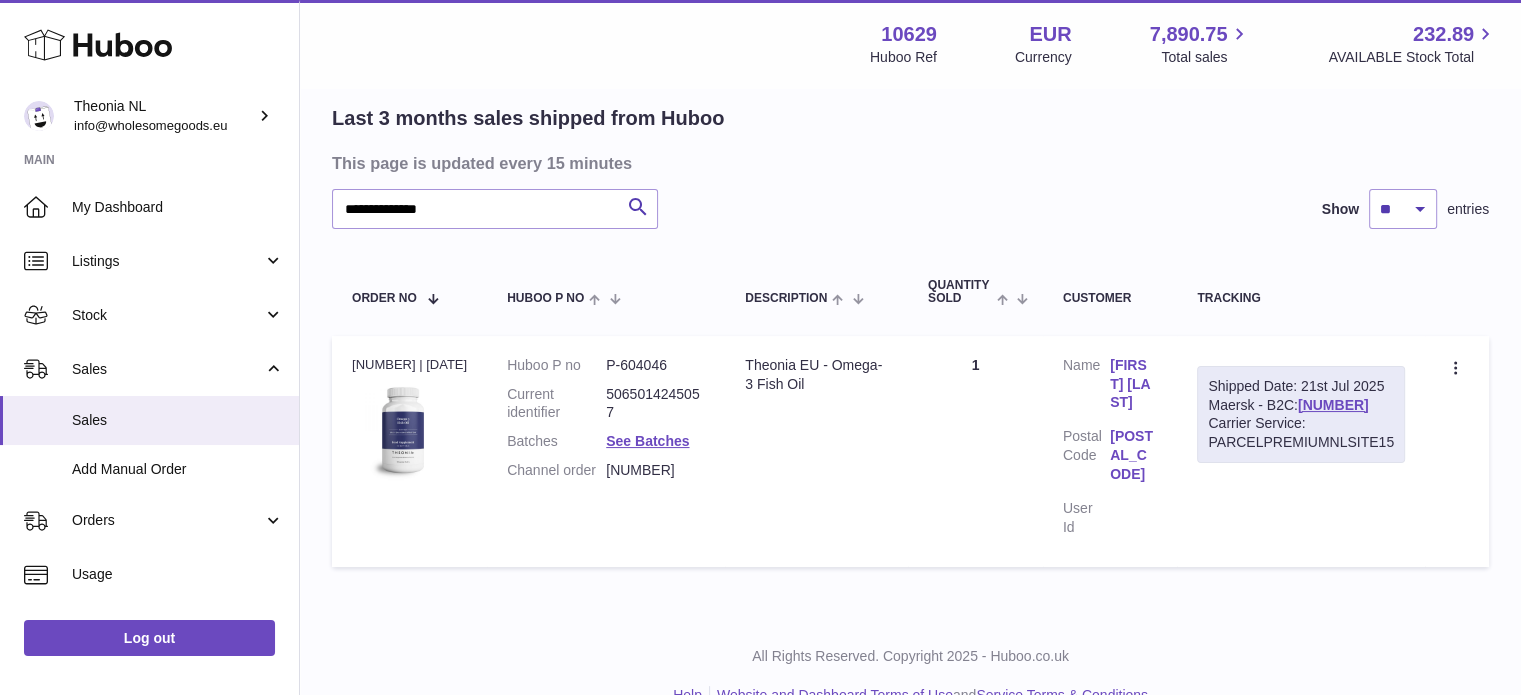 click on "Shipped Date: 21st Jul 2025
Maersk - B2C:
TYPQWPI00441674
Carrier Service: PARCELPREMIUMNLSITE15" at bounding box center [1301, 415] 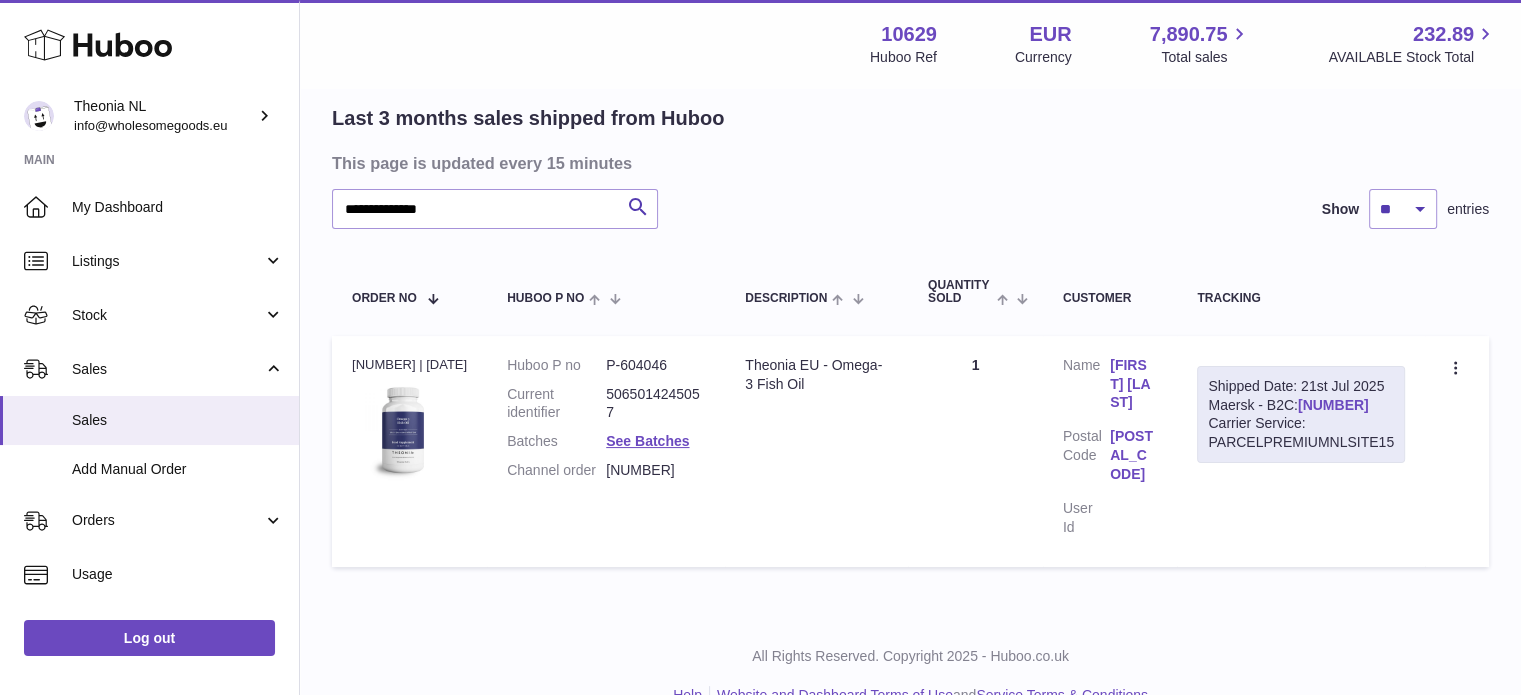 click on "TYPQWPI00441674" at bounding box center (1333, 405) 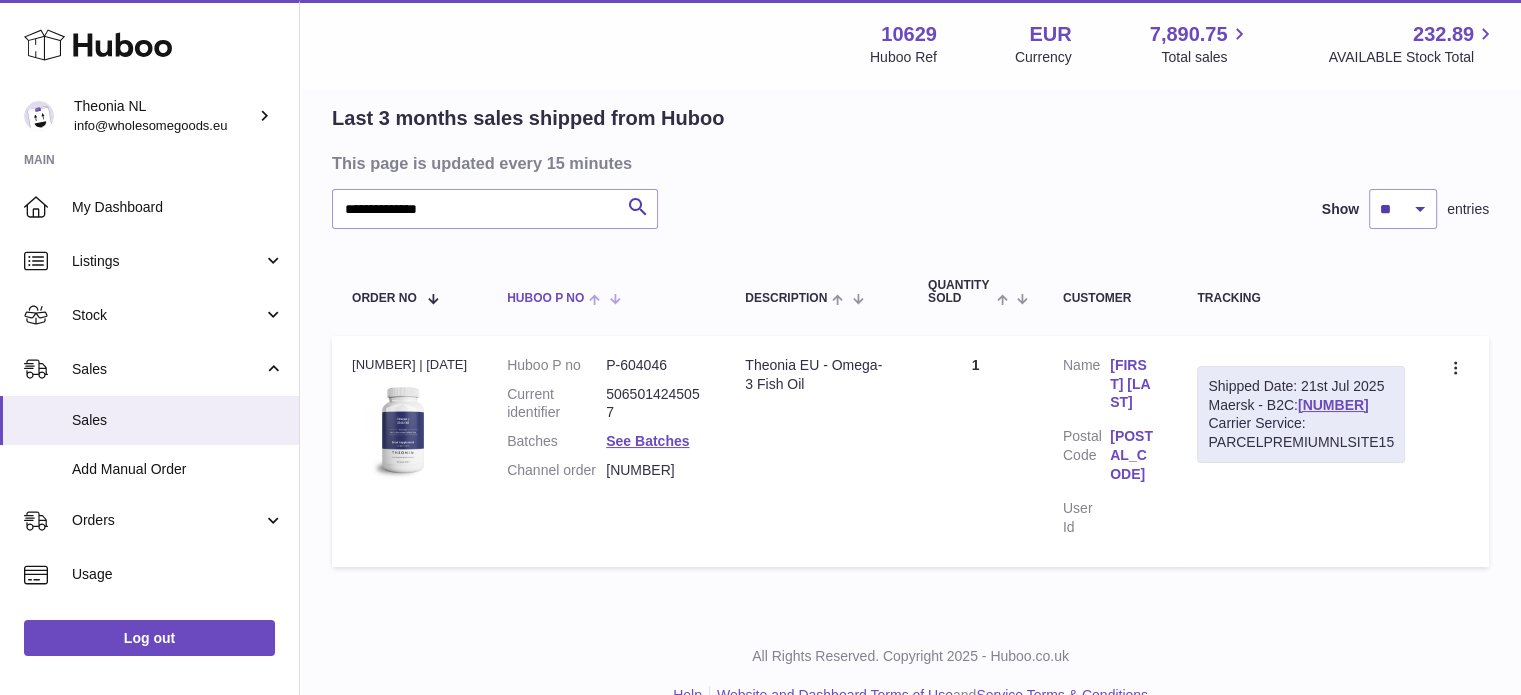 scroll, scrollTop: 0, scrollLeft: 0, axis: both 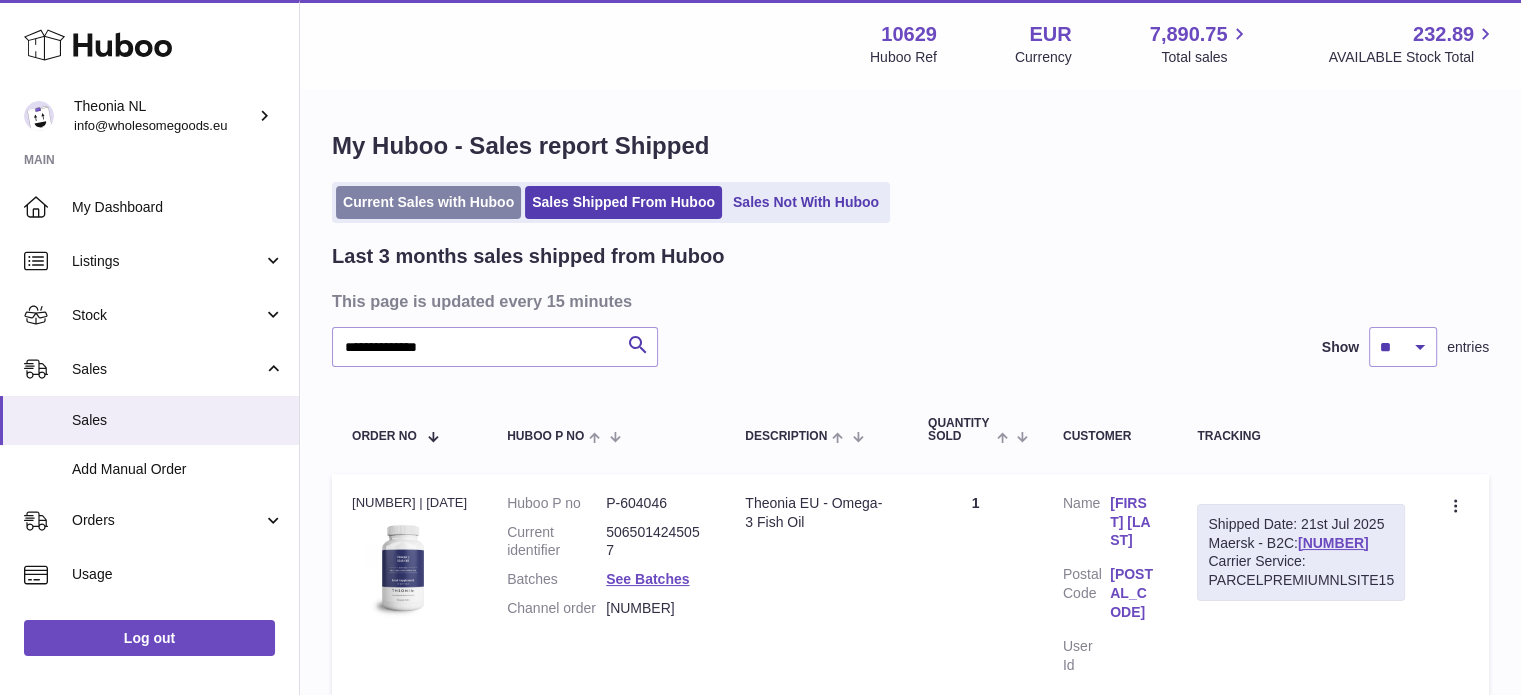 click on "Current Sales with Huboo" at bounding box center [428, 202] 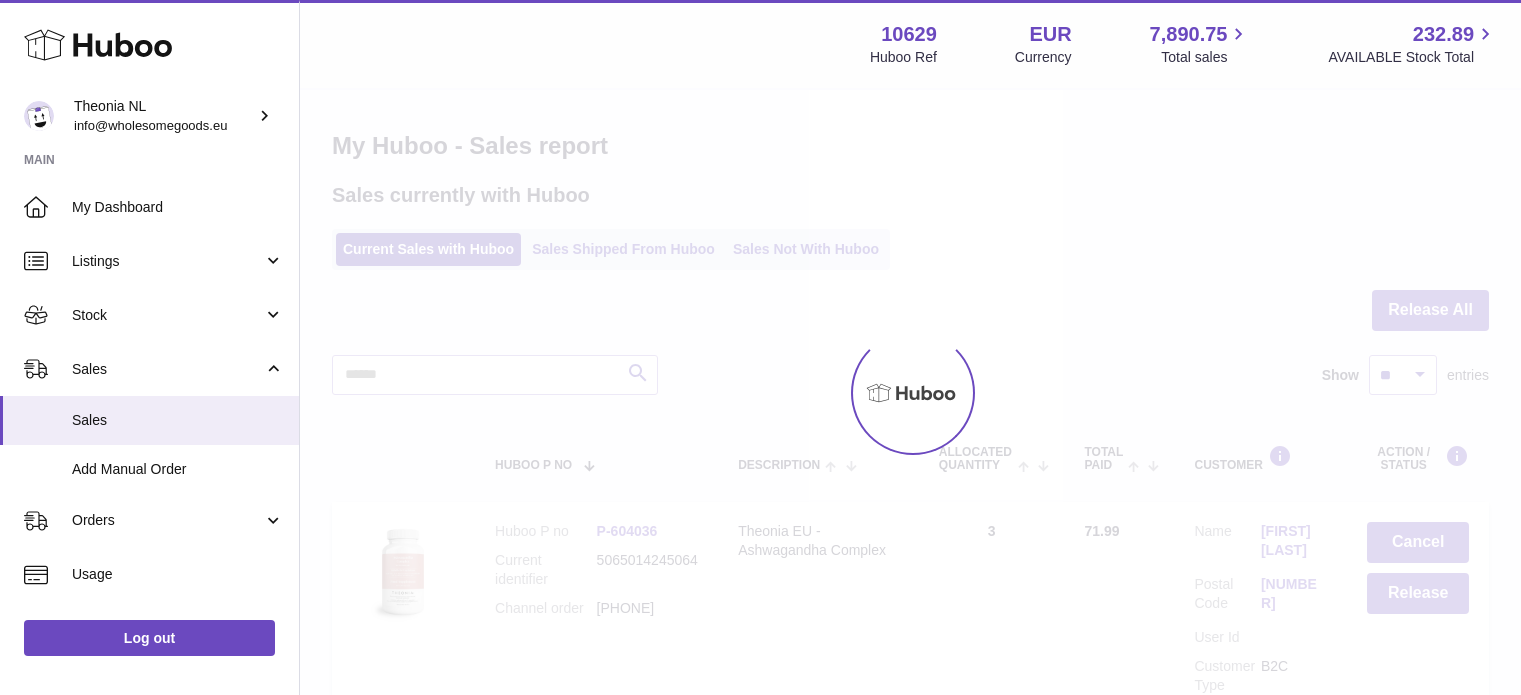 scroll, scrollTop: 0, scrollLeft: 0, axis: both 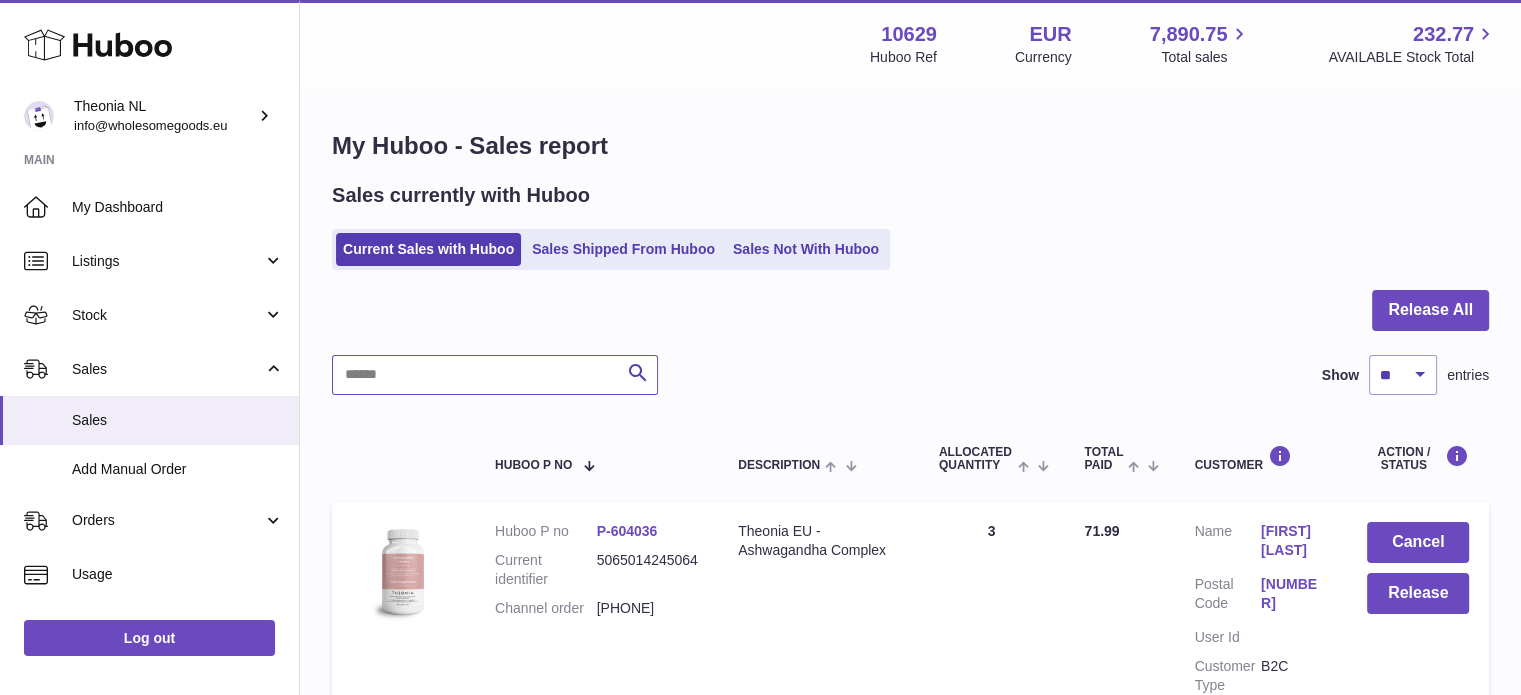 click at bounding box center (495, 375) 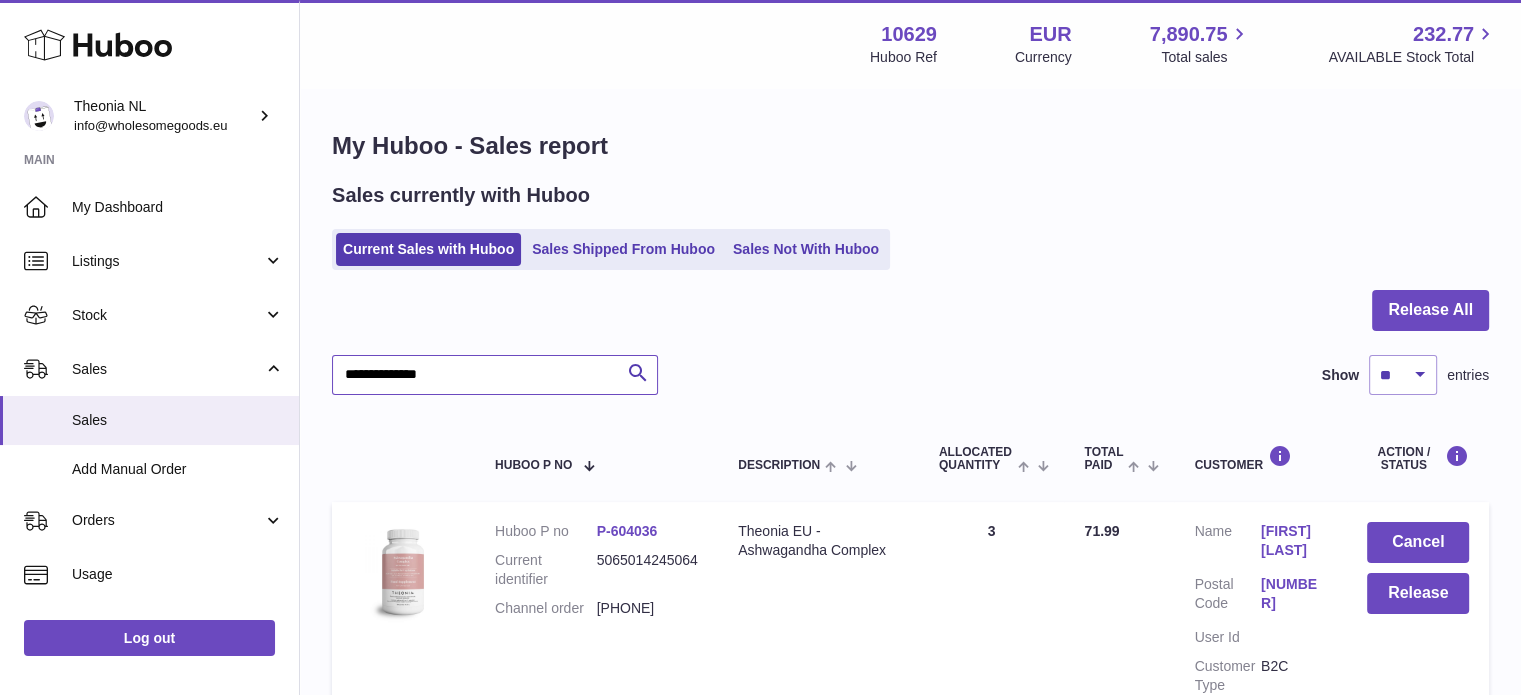 scroll, scrollTop: 200, scrollLeft: 0, axis: vertical 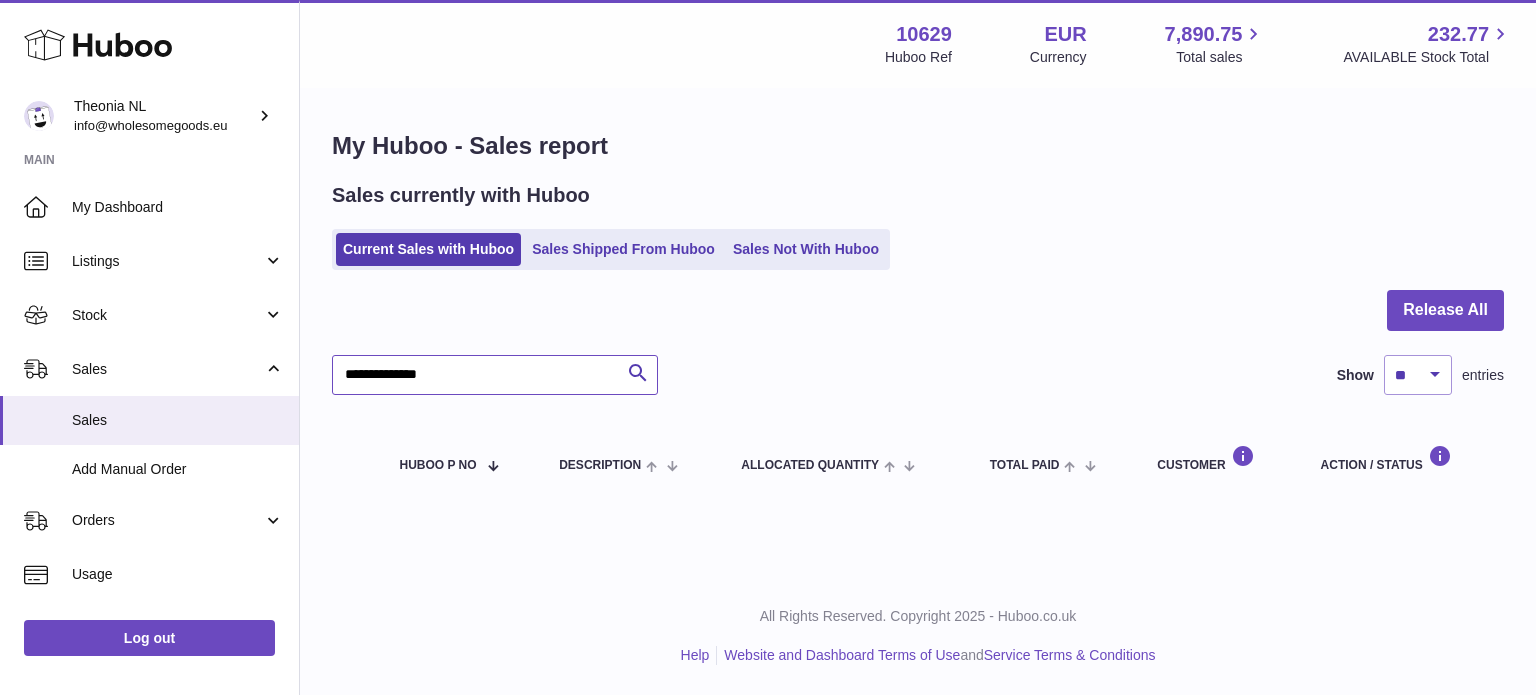 type on "**********" 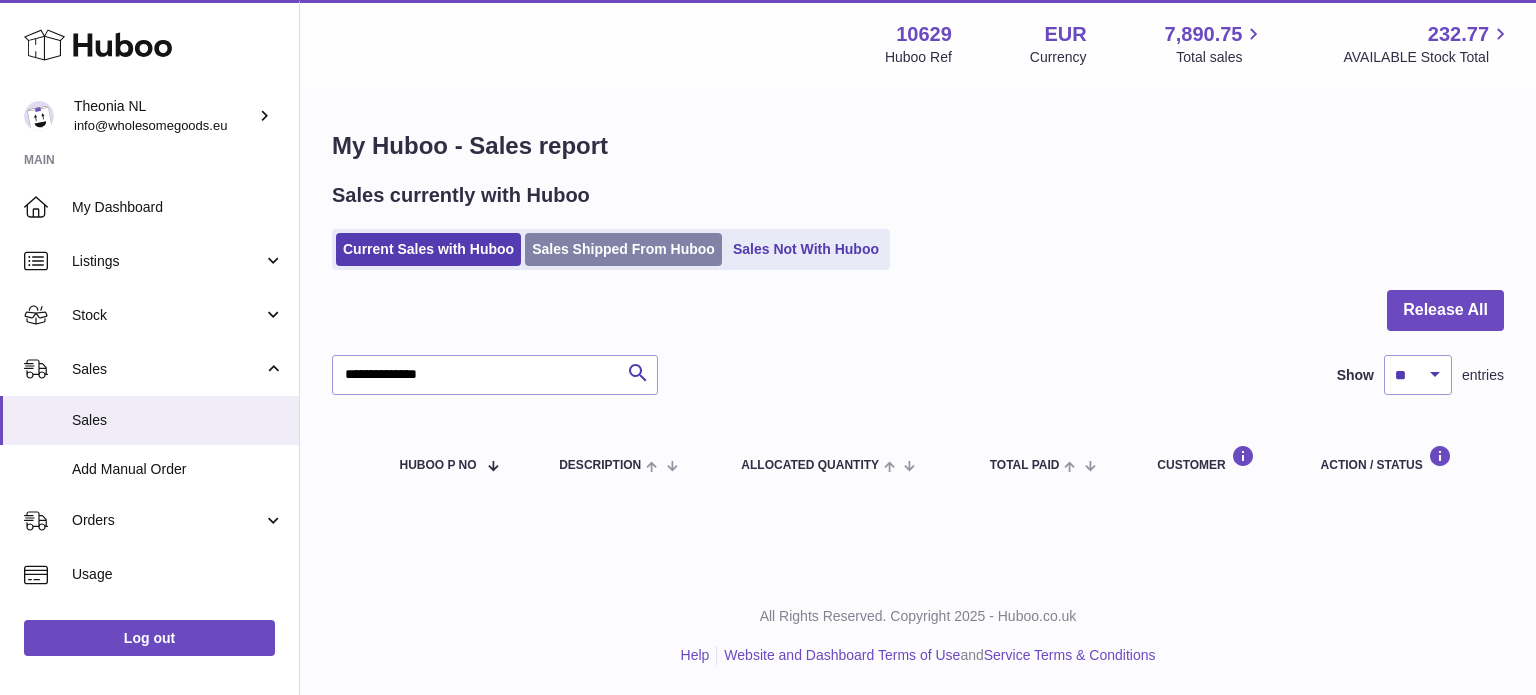 click on "Sales Shipped From Huboo" at bounding box center [623, 249] 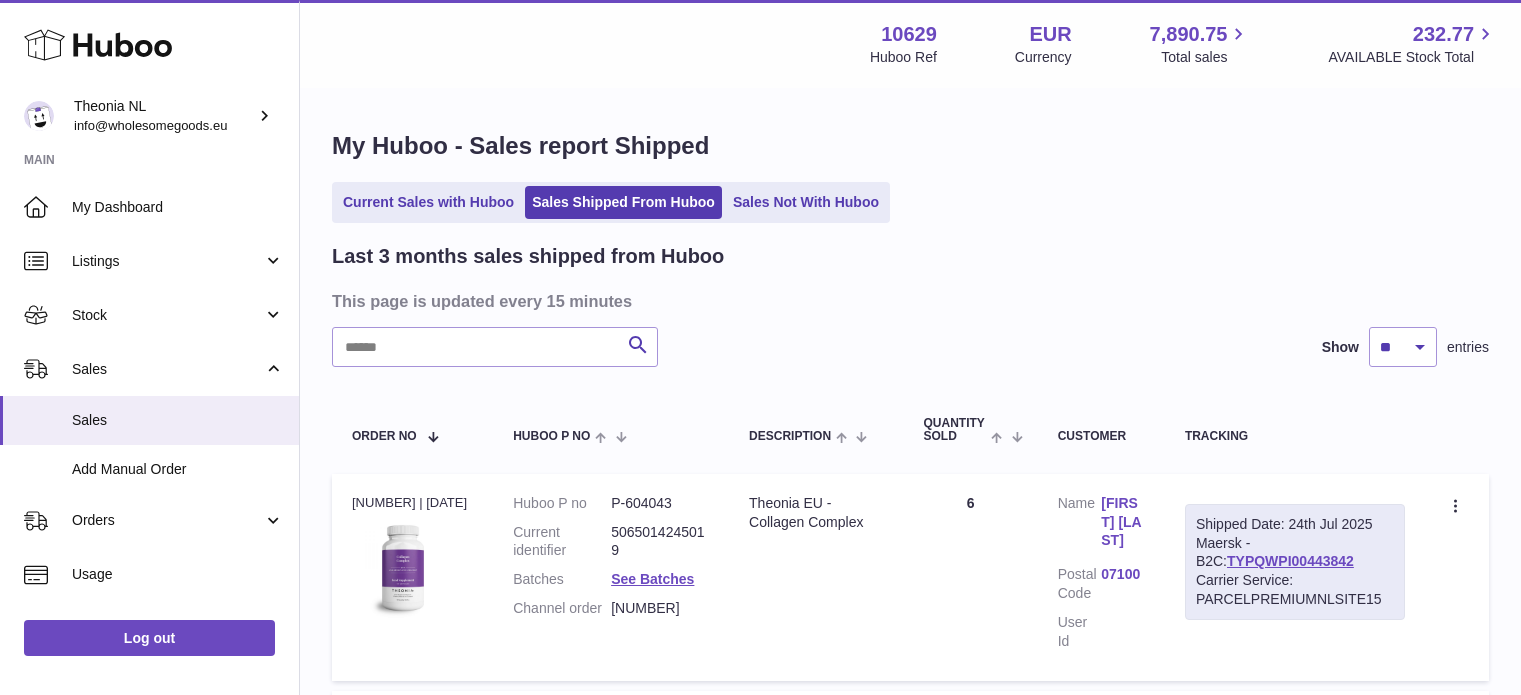 scroll, scrollTop: 0, scrollLeft: 0, axis: both 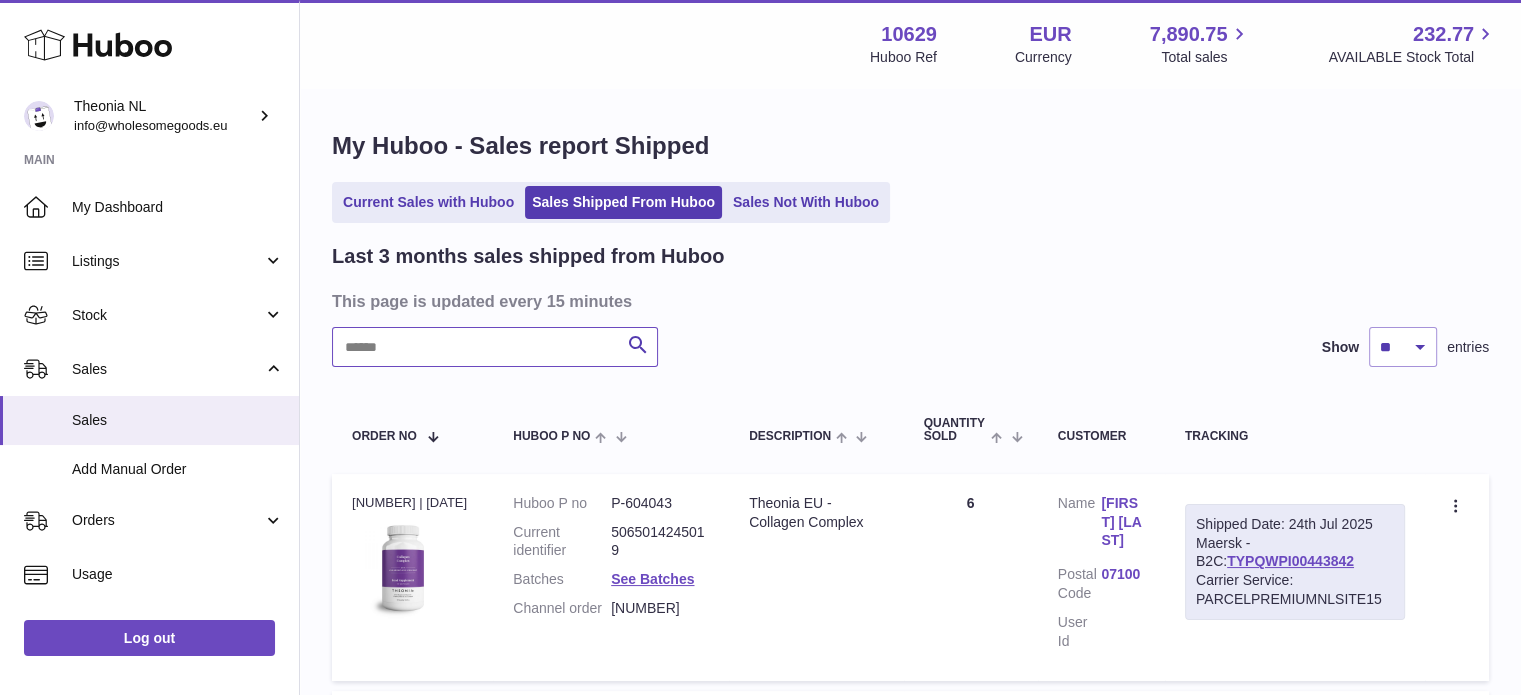click at bounding box center [495, 347] 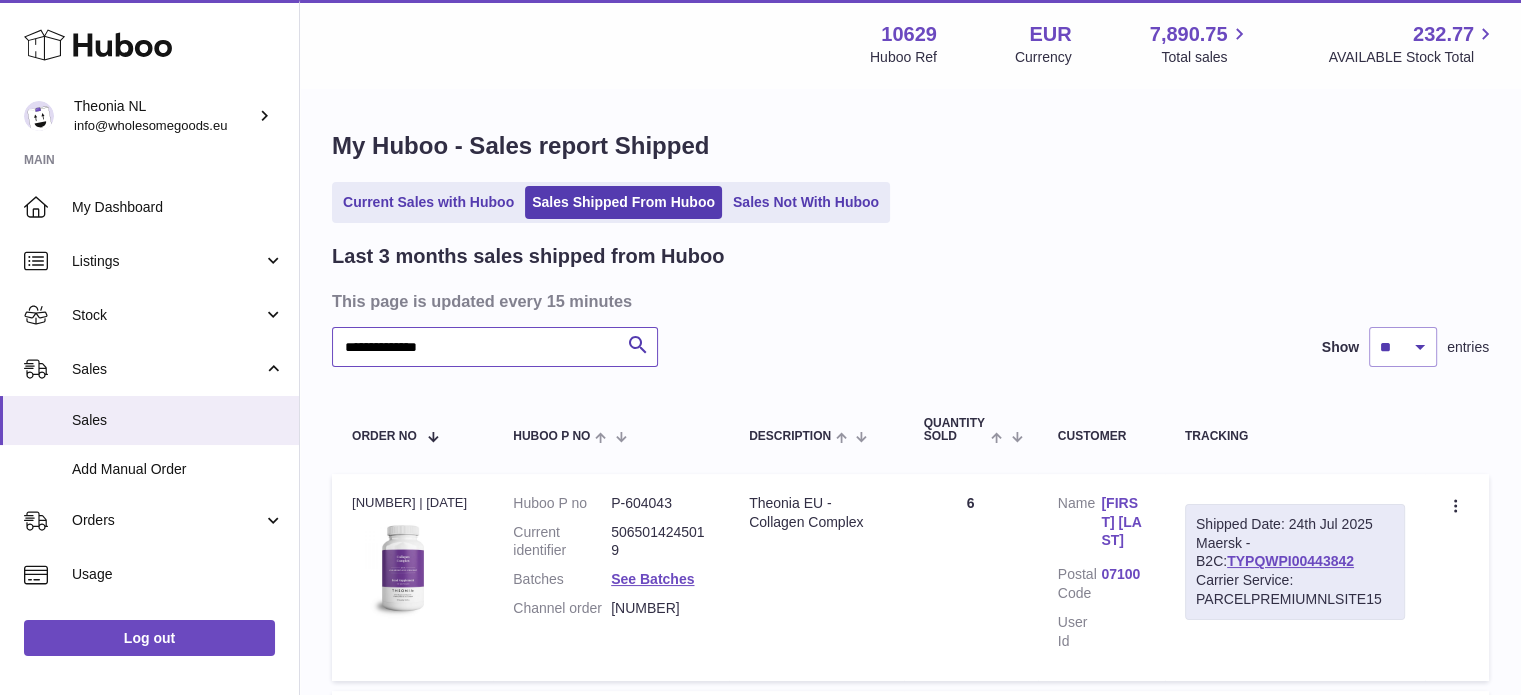 scroll, scrollTop: 100, scrollLeft: 0, axis: vertical 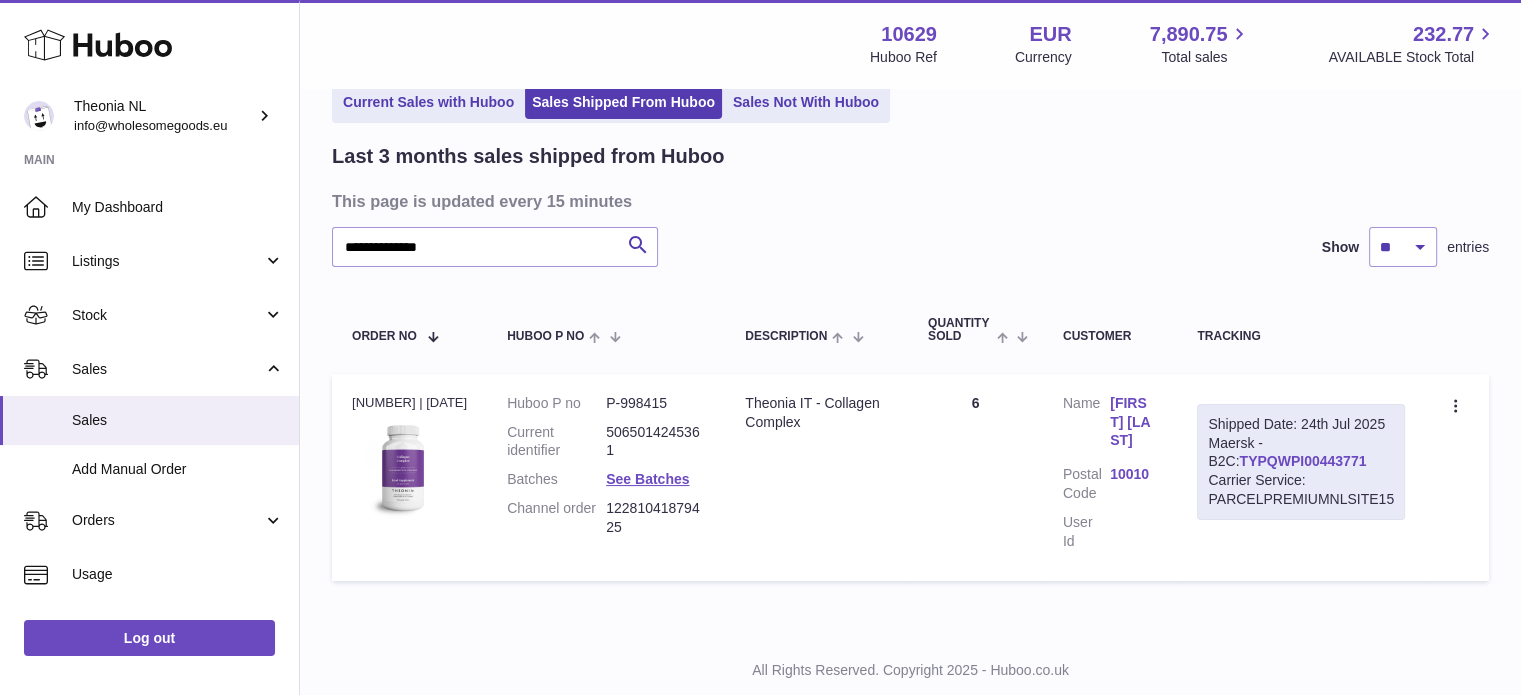 click on "TYPQWPI00443771" at bounding box center [1302, 461] 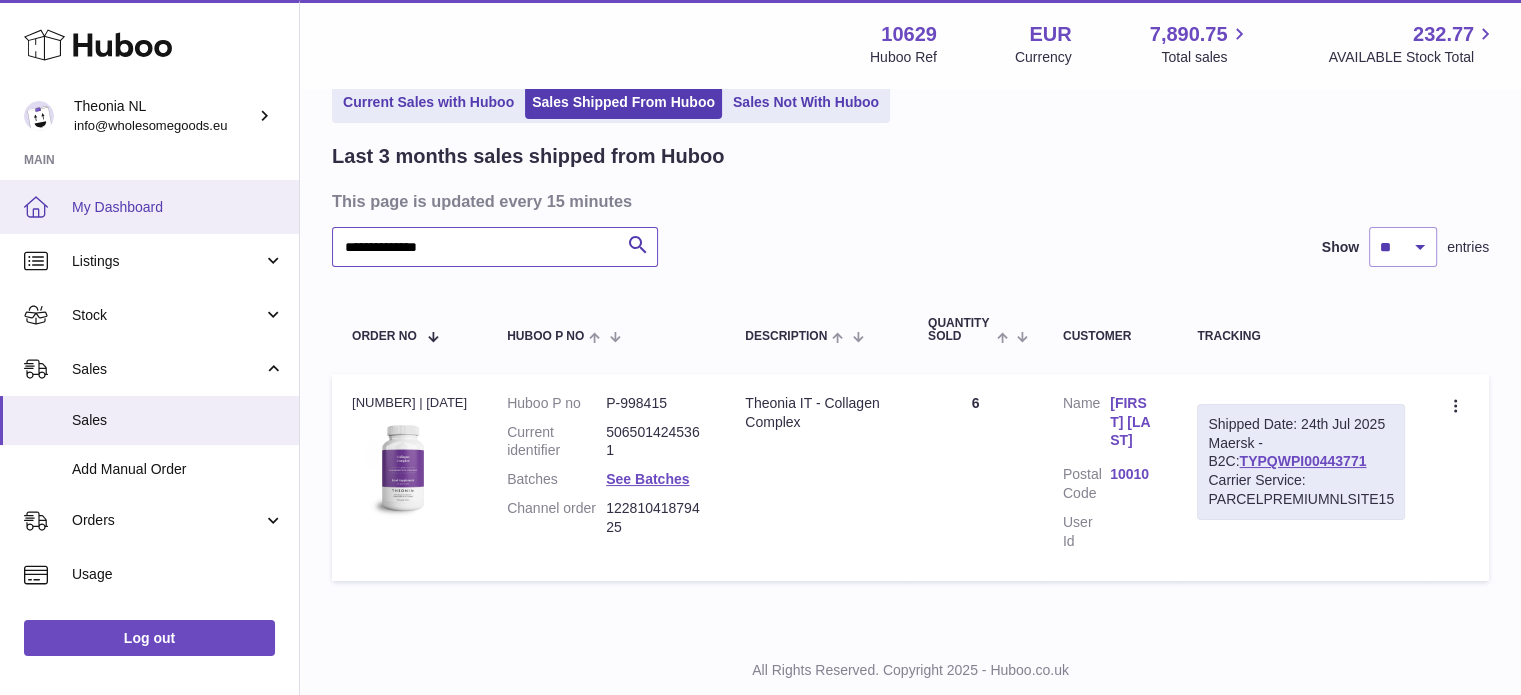 drag, startPoint x: 576, startPoint y: 238, endPoint x: 0, endPoint y: 220, distance: 576.2812 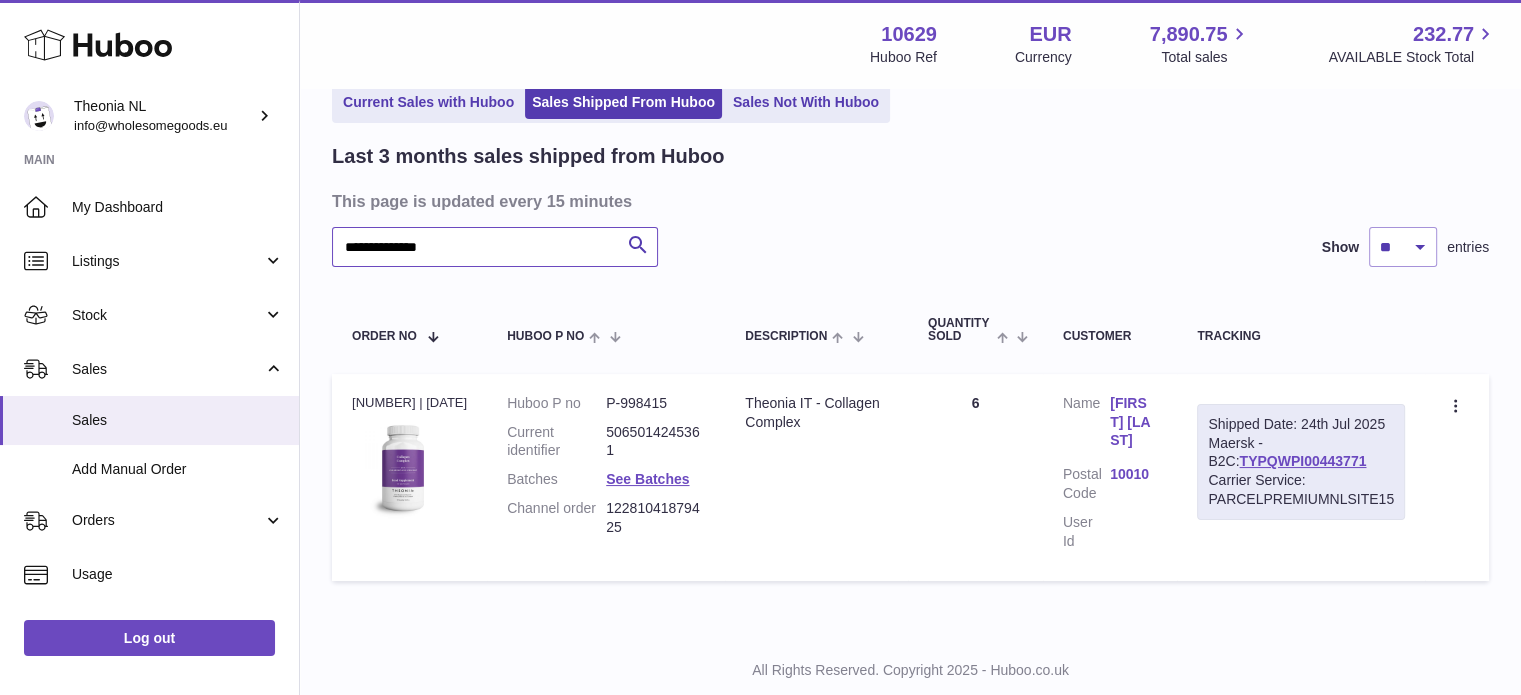 paste 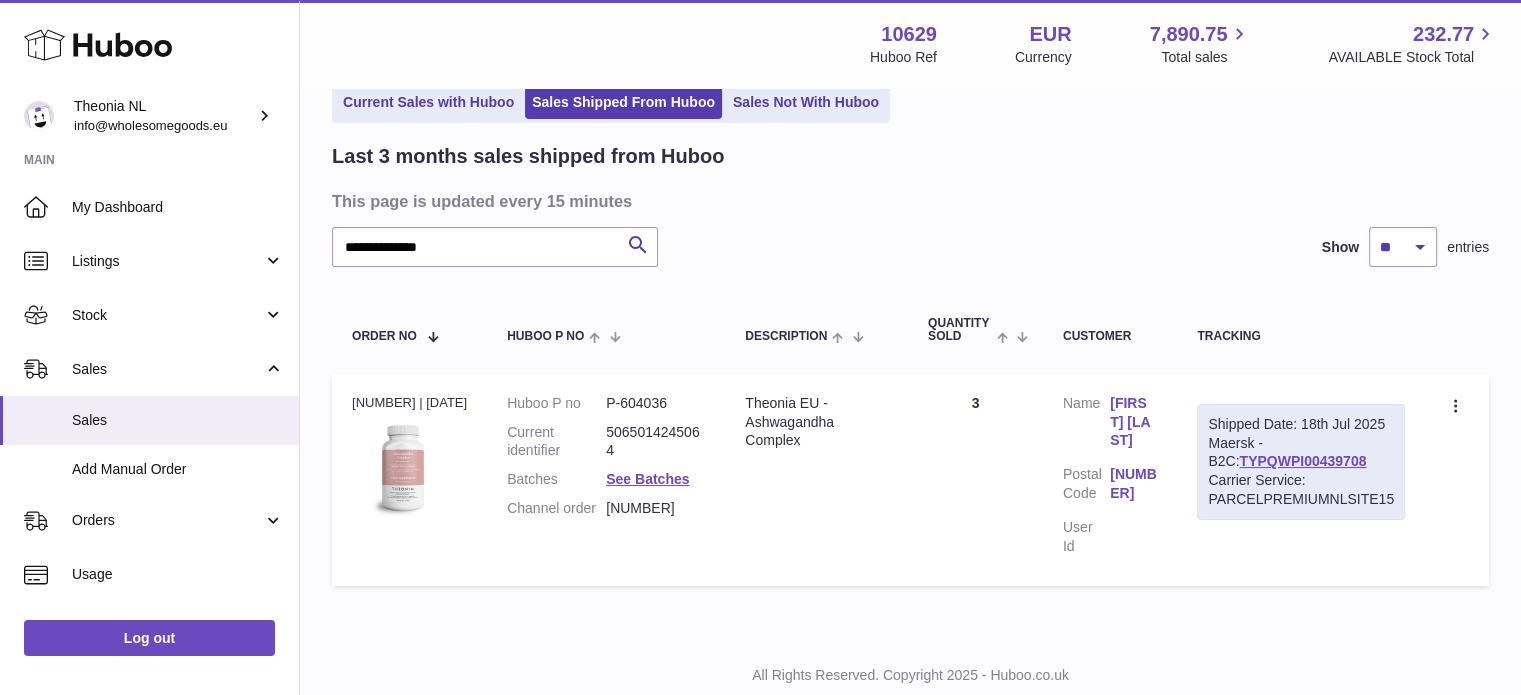 click on "TYPQWPI00439708" at bounding box center [1302, 461] 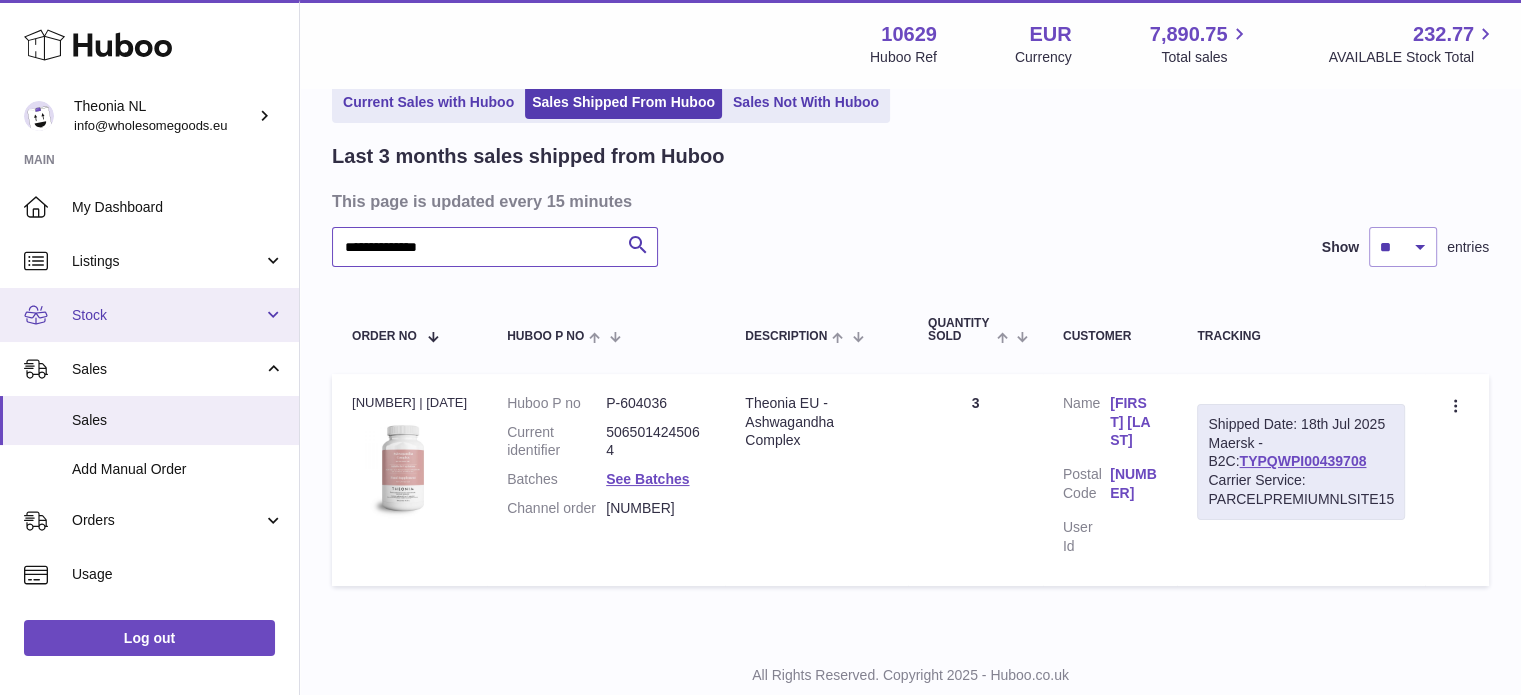 drag, startPoint x: 552, startPoint y: 254, endPoint x: 0, endPoint y: 289, distance: 553.10846 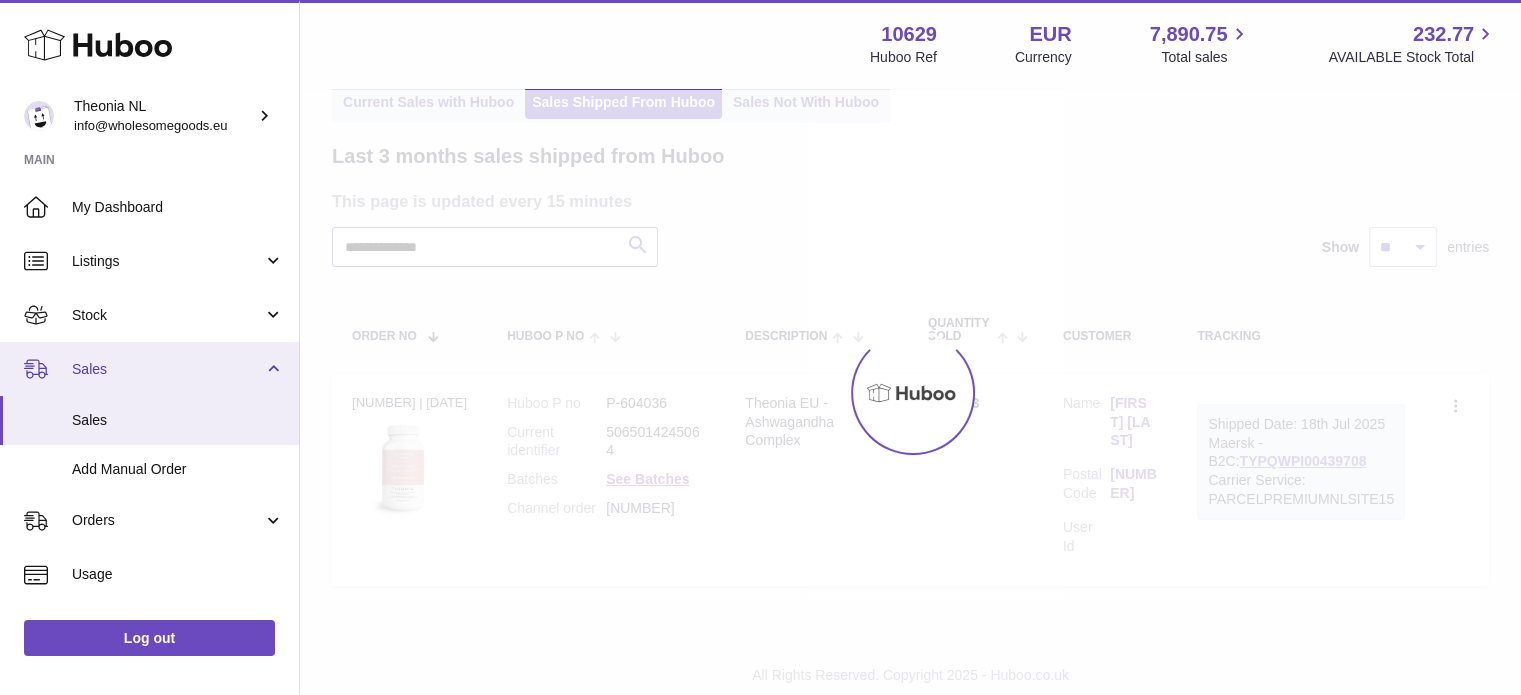 scroll, scrollTop: 0, scrollLeft: 0, axis: both 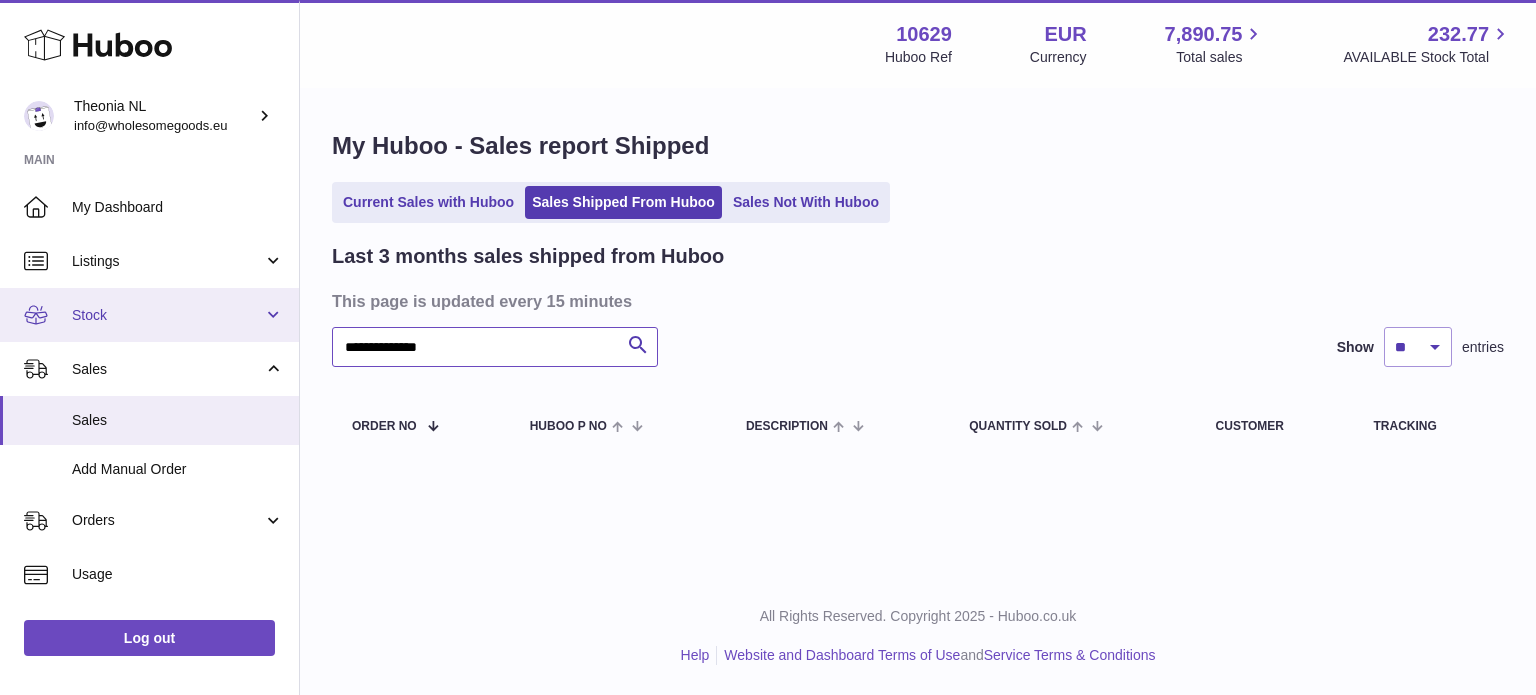 drag, startPoint x: 144, startPoint y: 331, endPoint x: 66, endPoint y: 327, distance: 78.10249 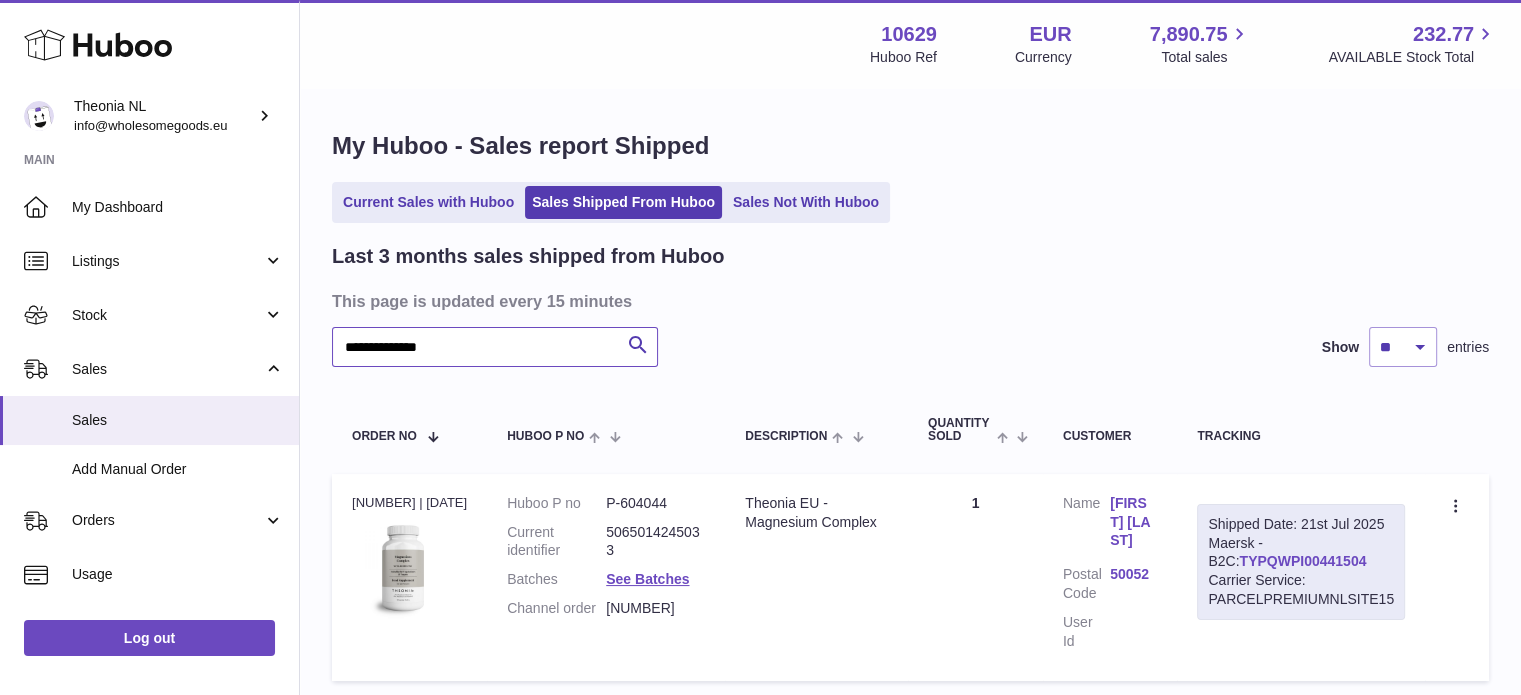type on "**********" 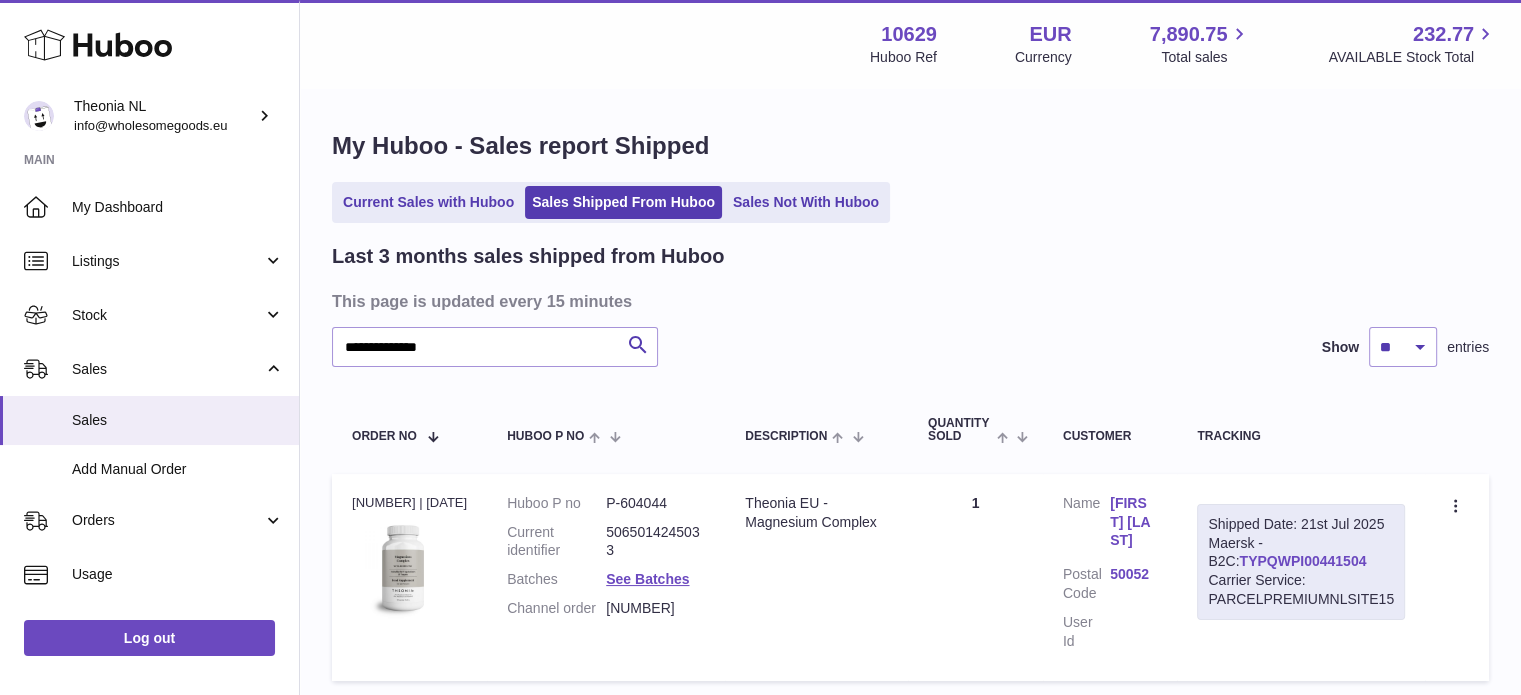 click on "TYPQWPI00441504" at bounding box center (1302, 561) 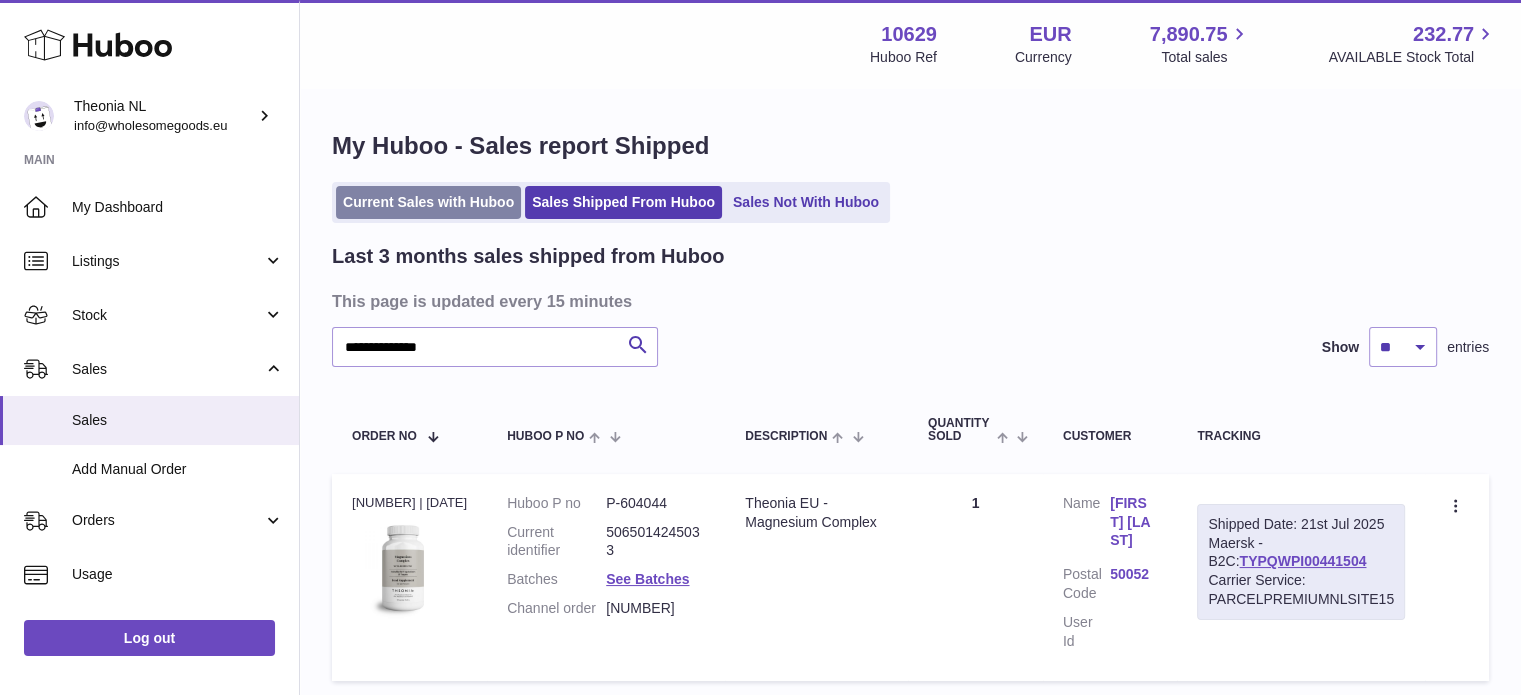 click on "Current Sales with Huboo" at bounding box center (428, 202) 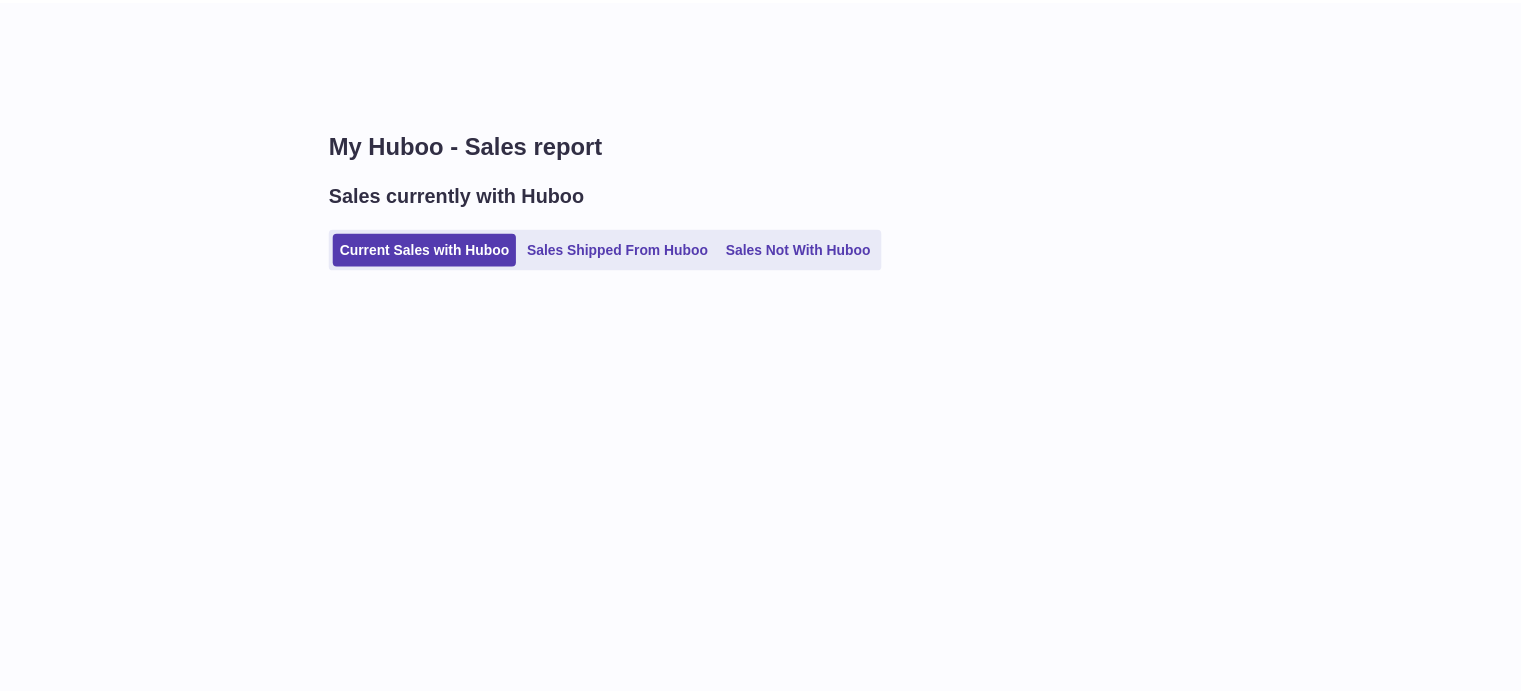 scroll, scrollTop: 0, scrollLeft: 0, axis: both 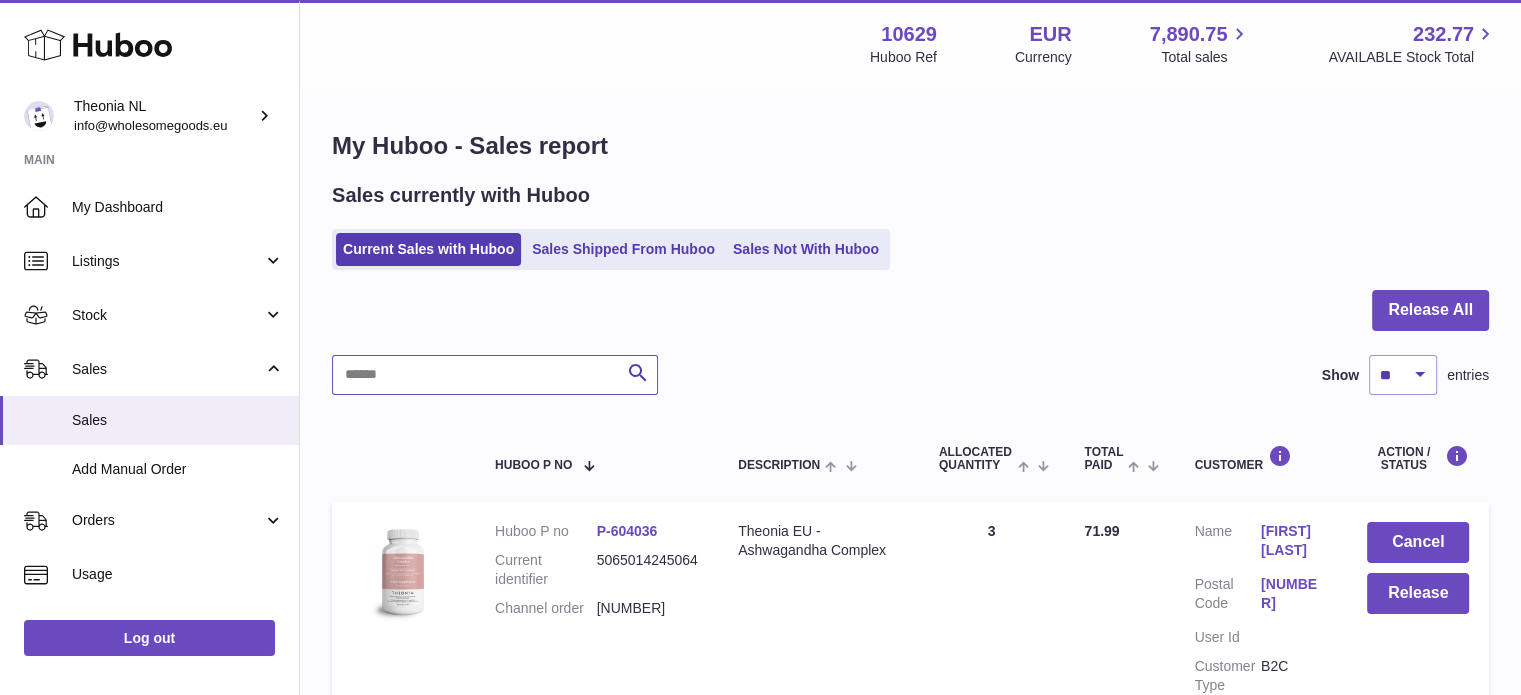 click at bounding box center [495, 375] 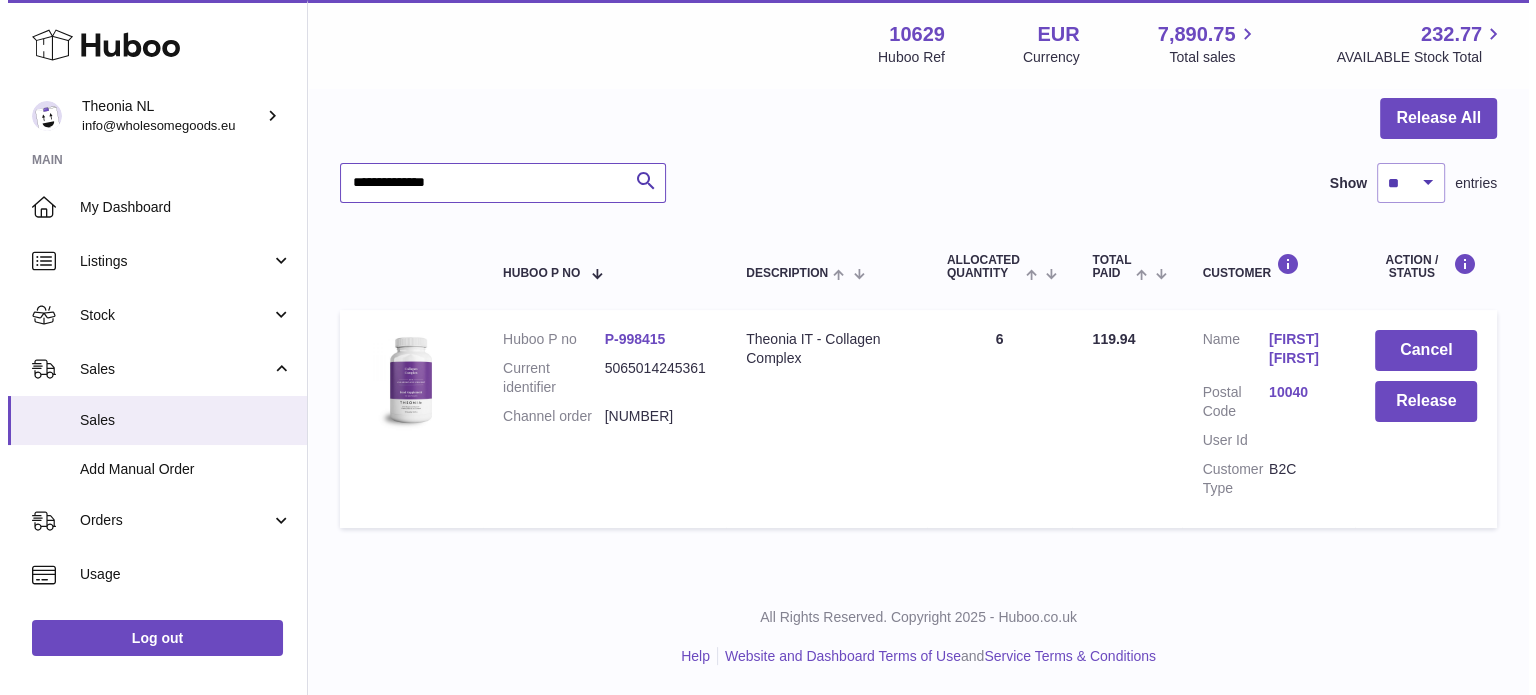 scroll, scrollTop: 191, scrollLeft: 0, axis: vertical 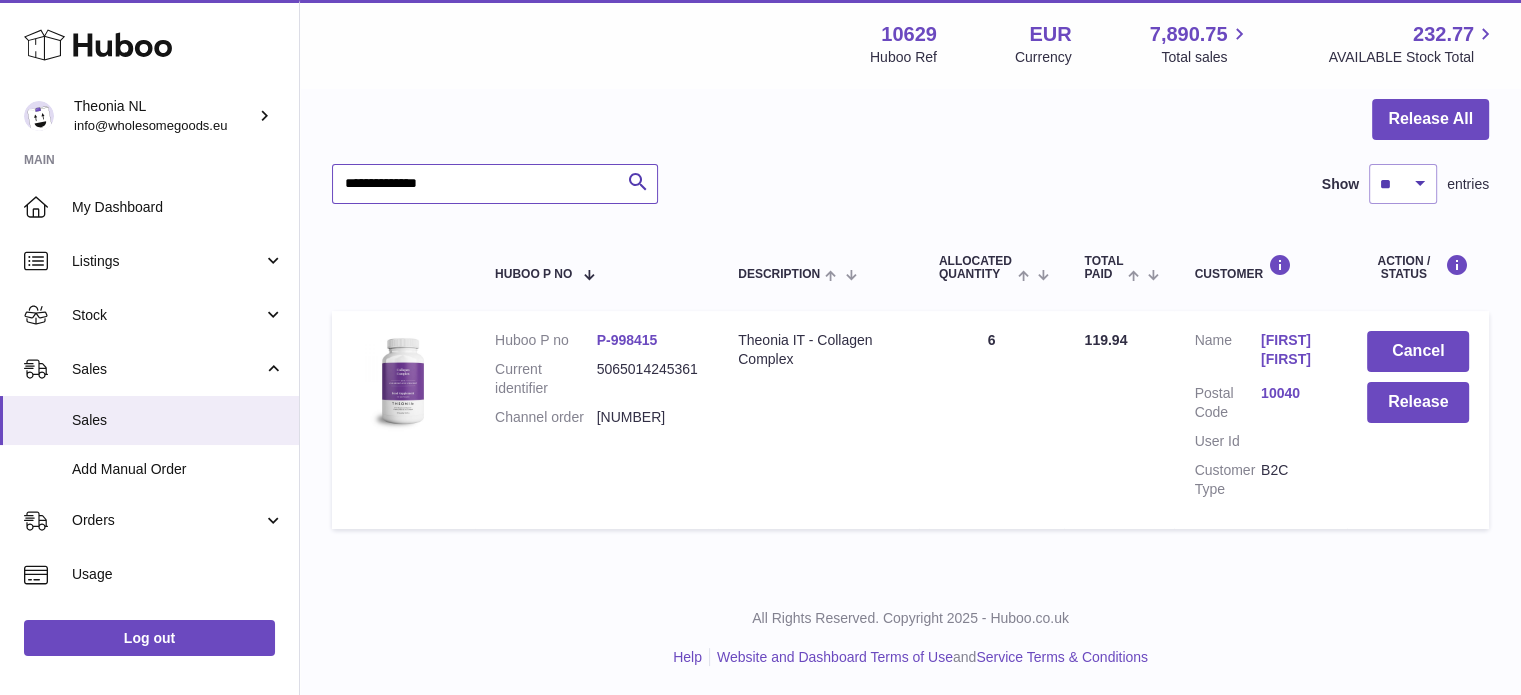type on "**********" 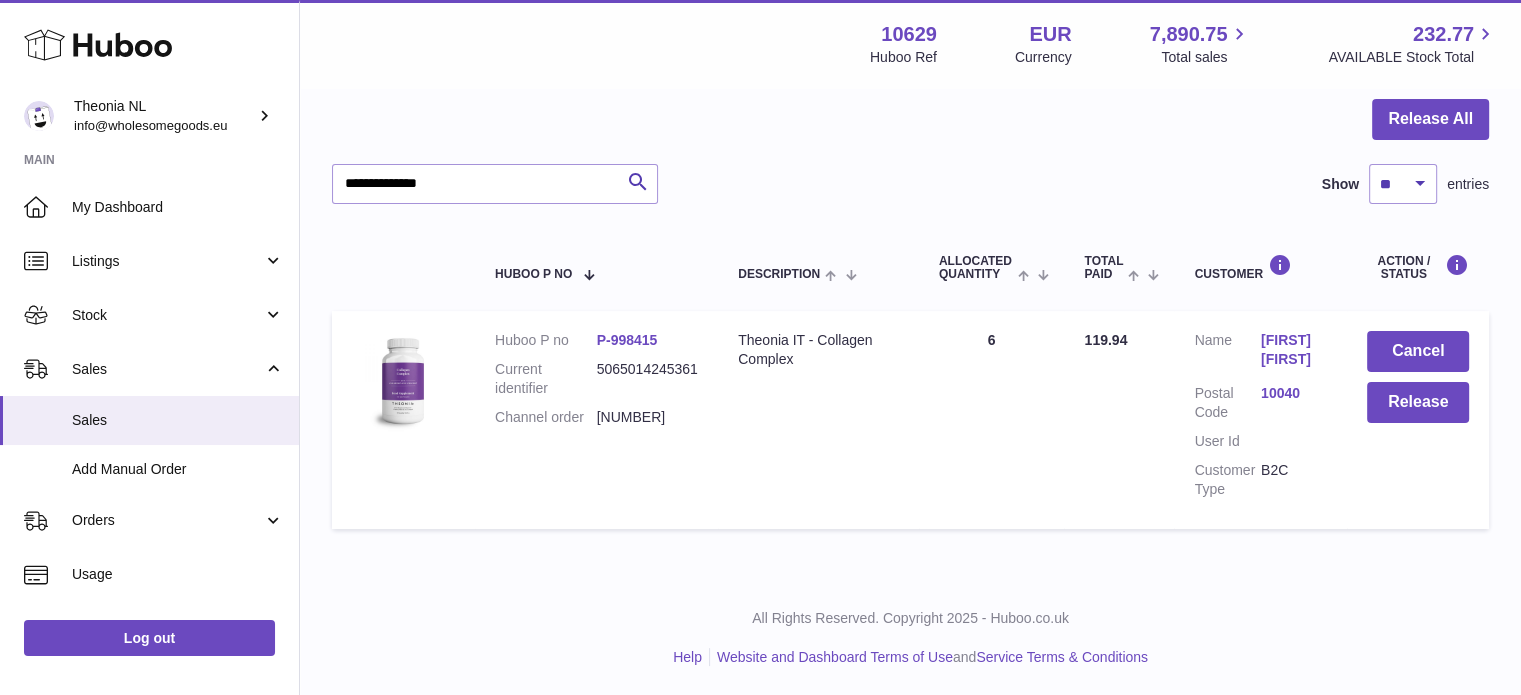 click on "10040" at bounding box center (1294, 393) 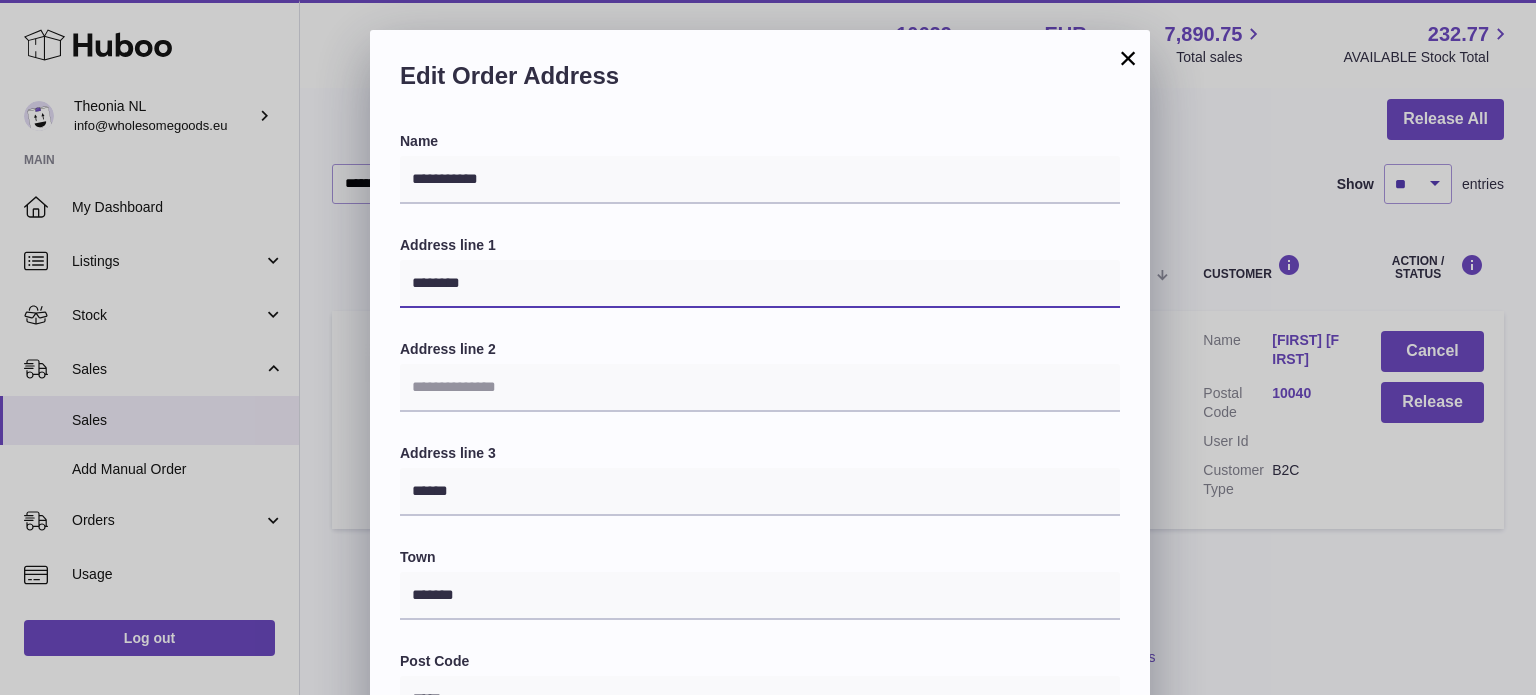 drag, startPoint x: 568, startPoint y: 283, endPoint x: 275, endPoint y: 293, distance: 293.1706 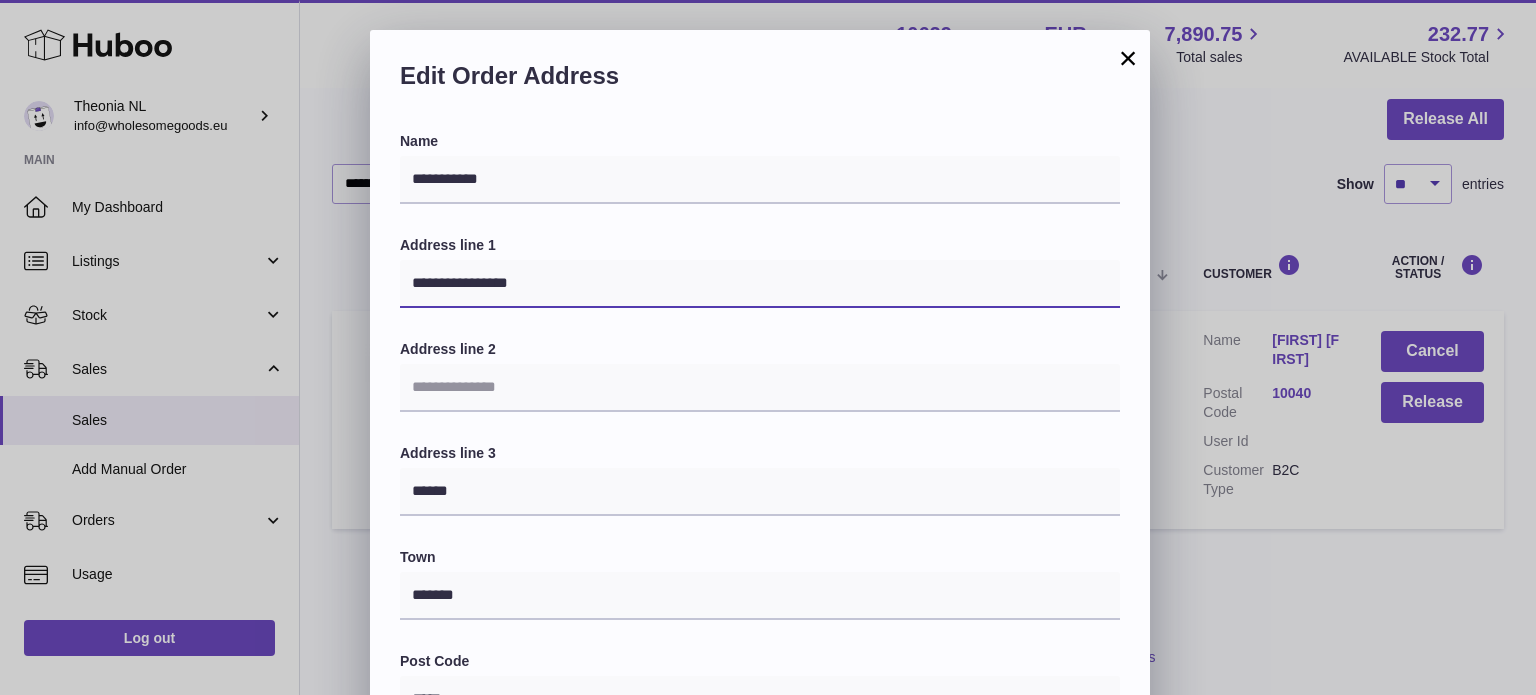 type on "**********" 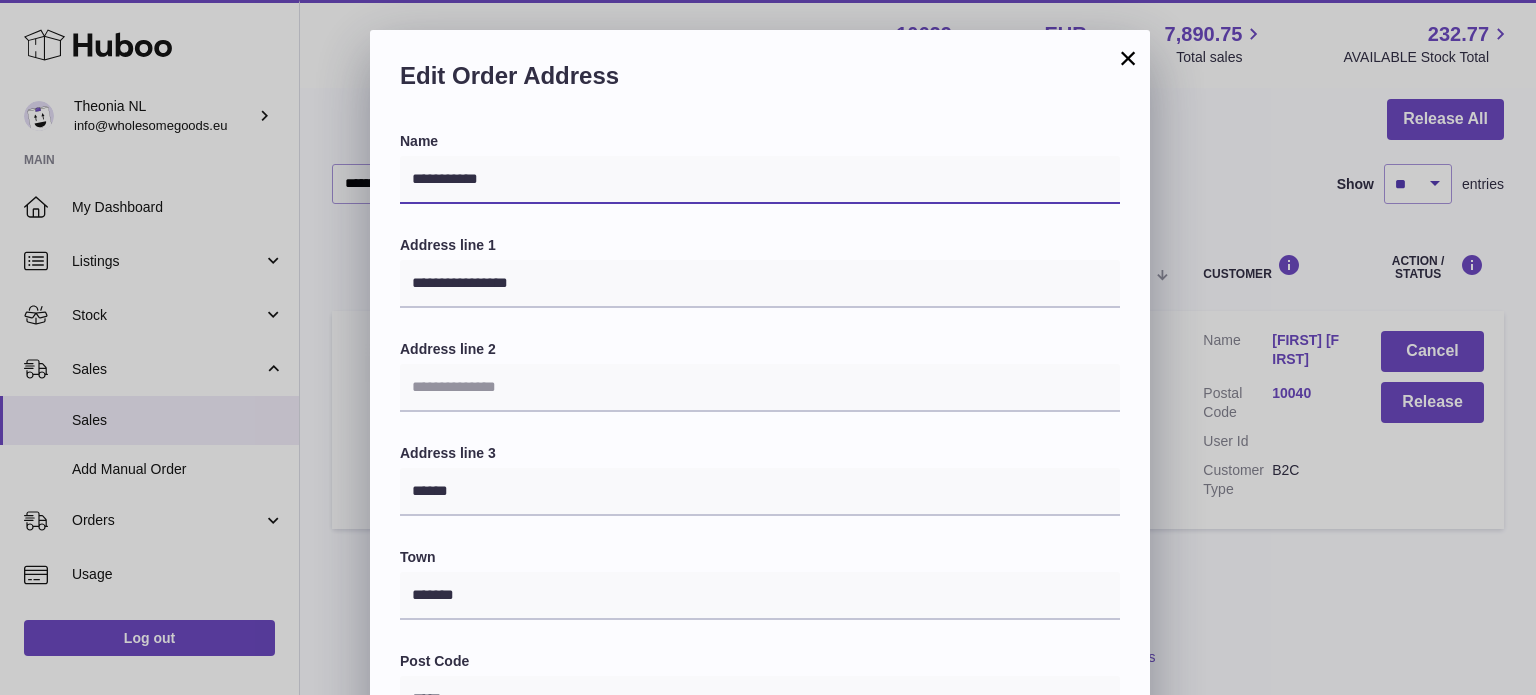 click on "**********" at bounding box center (760, 180) 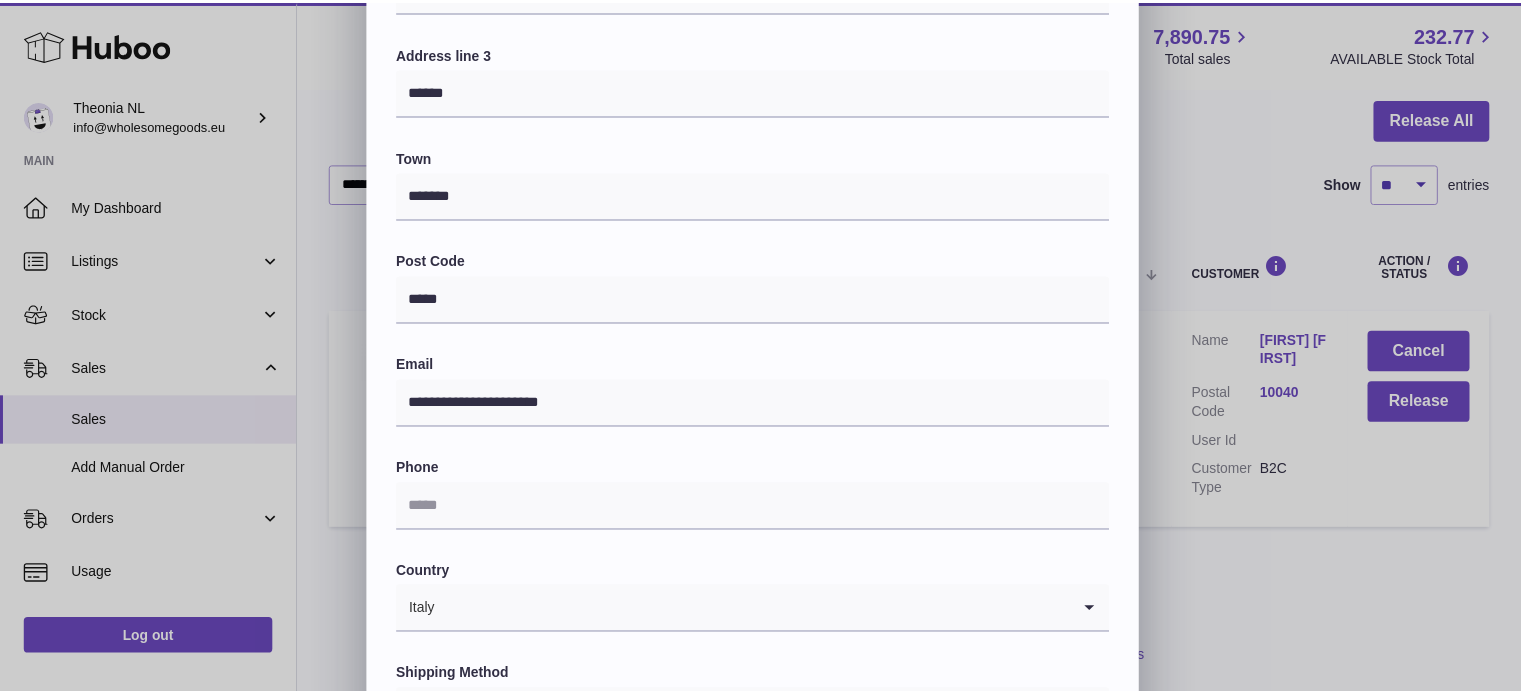scroll, scrollTop: 564, scrollLeft: 0, axis: vertical 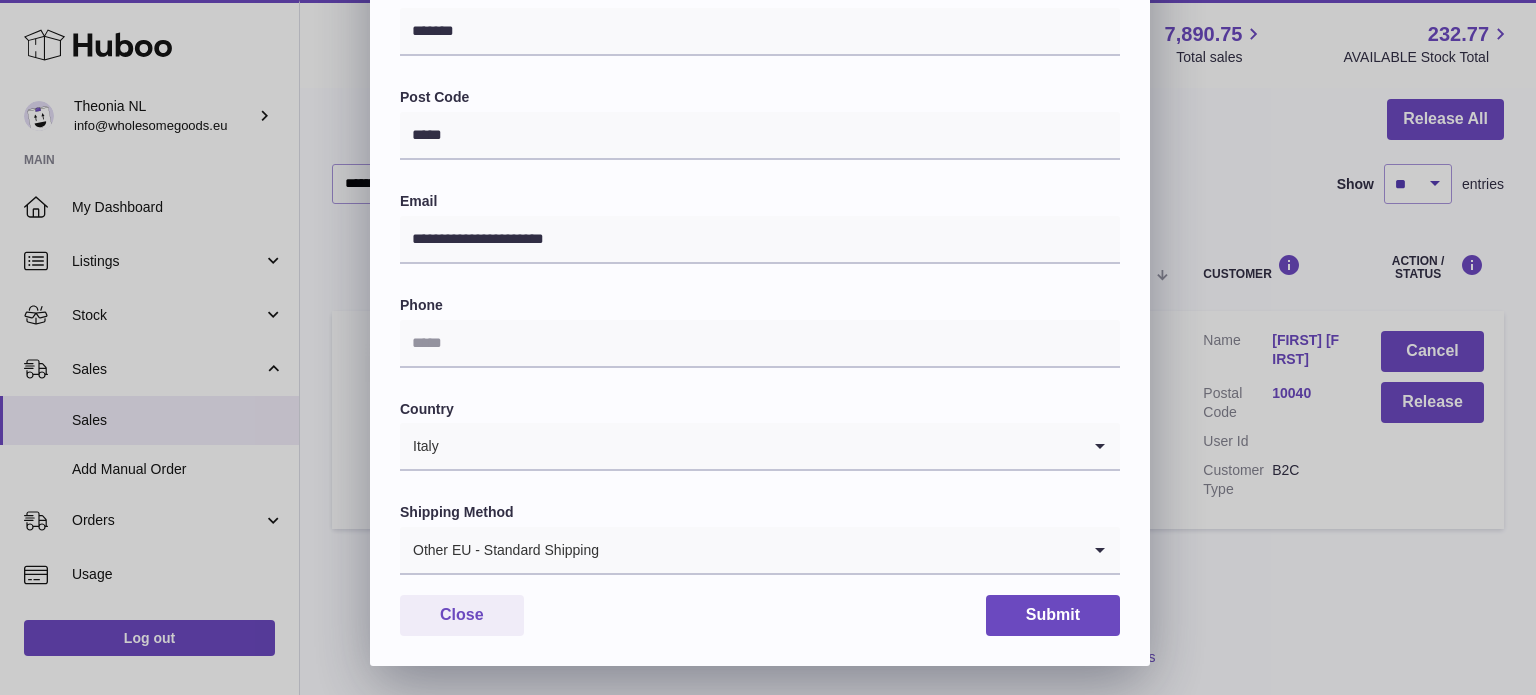 type on "**********" 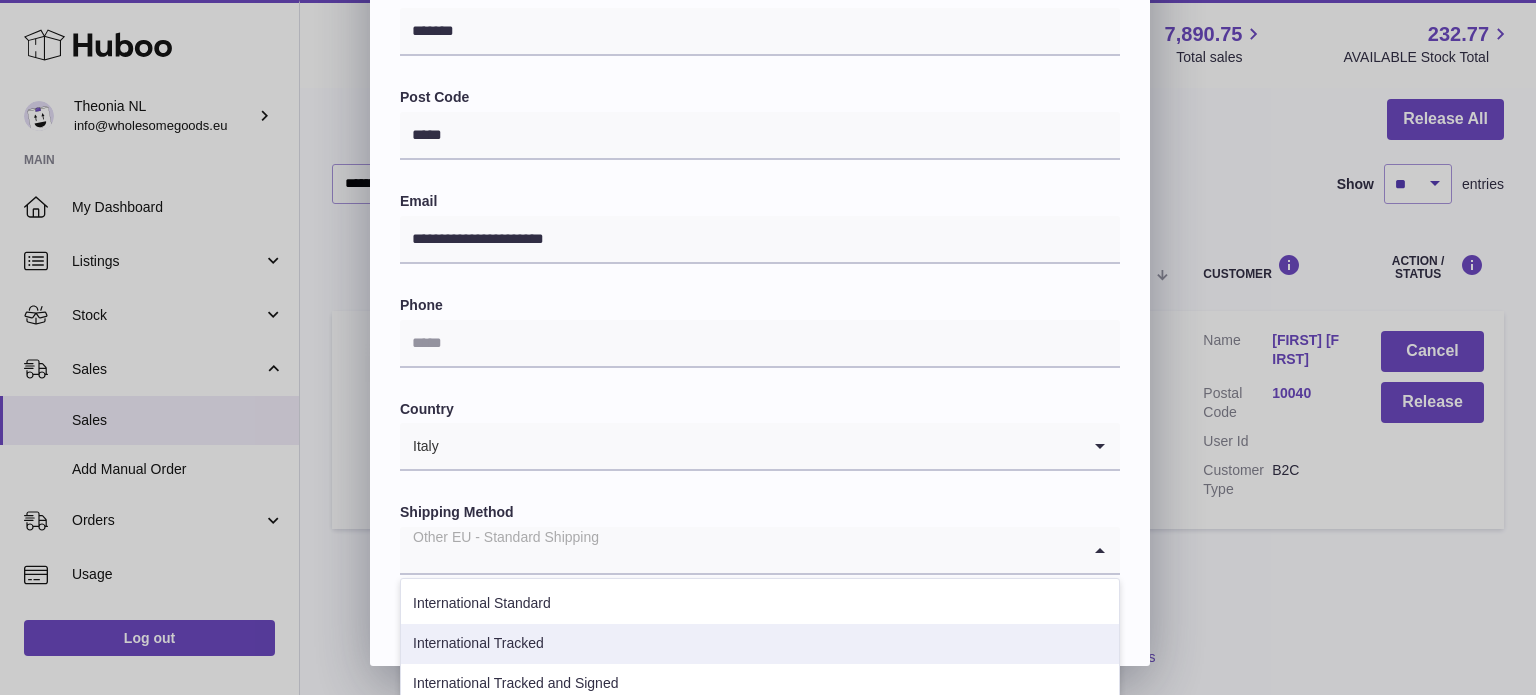 click on "International Tracked" at bounding box center [760, 644] 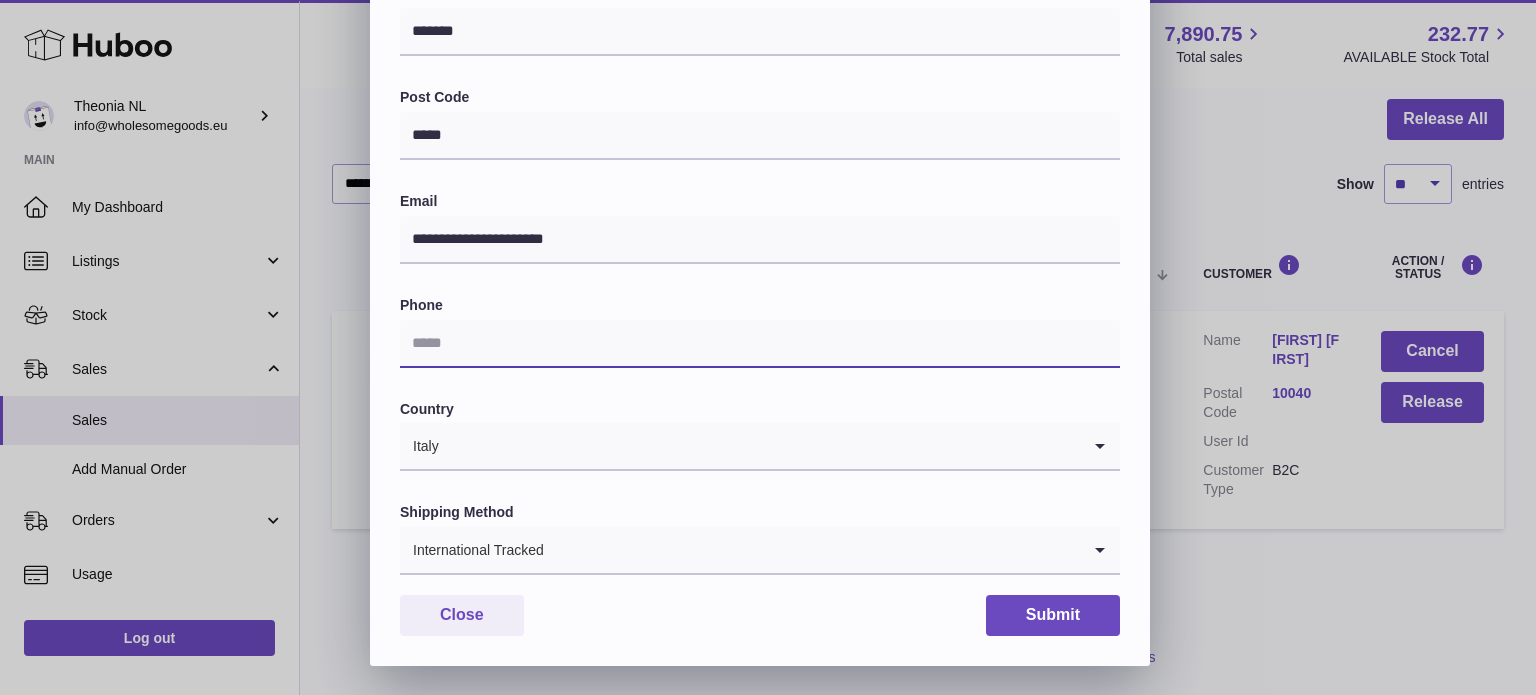 click at bounding box center (760, 344) 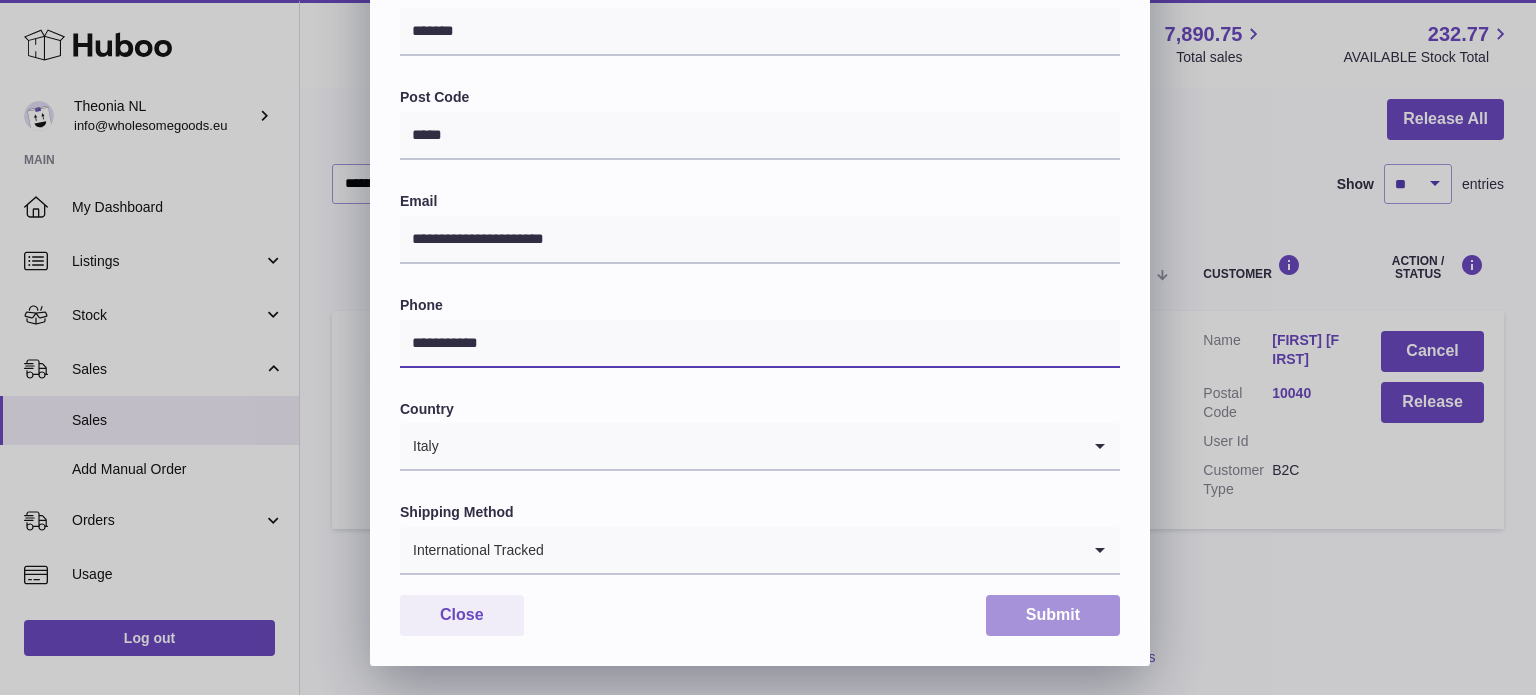 type on "**********" 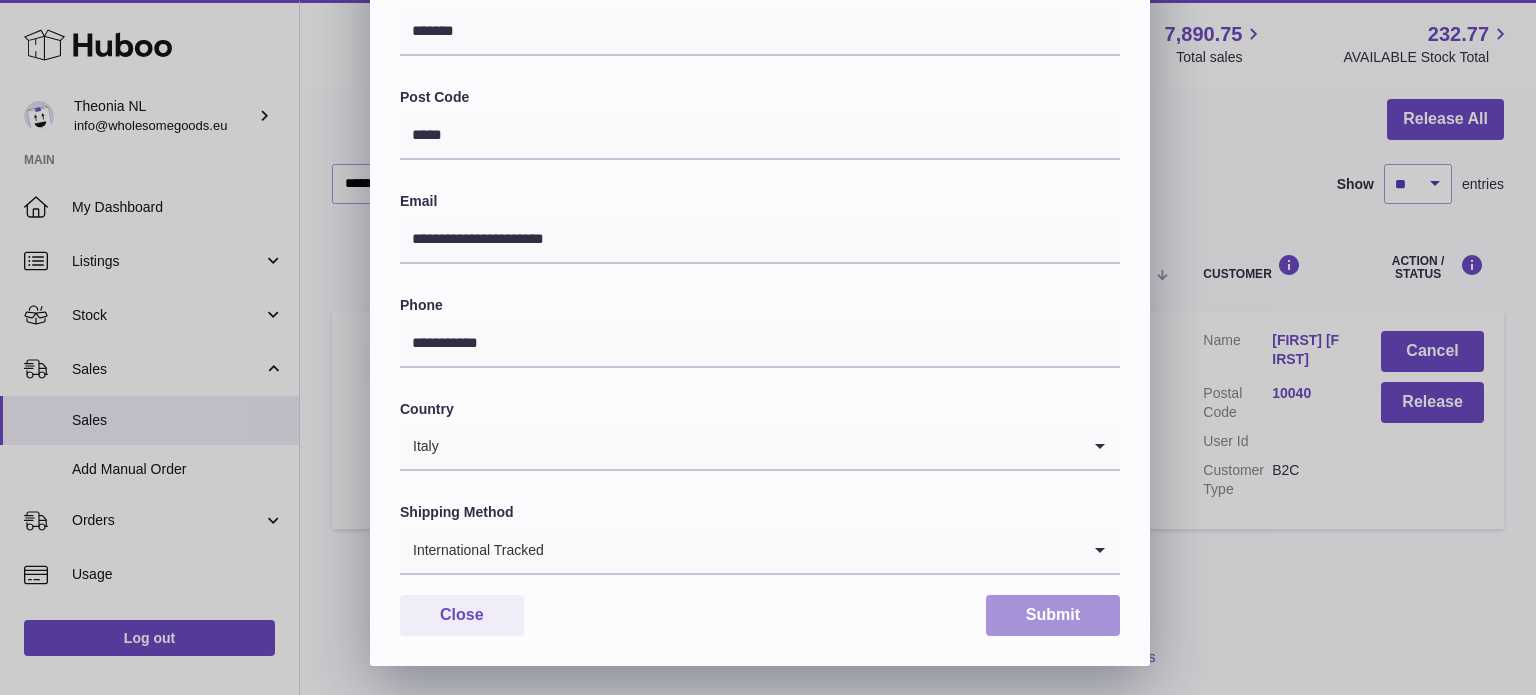 click on "Submit" at bounding box center [1053, 615] 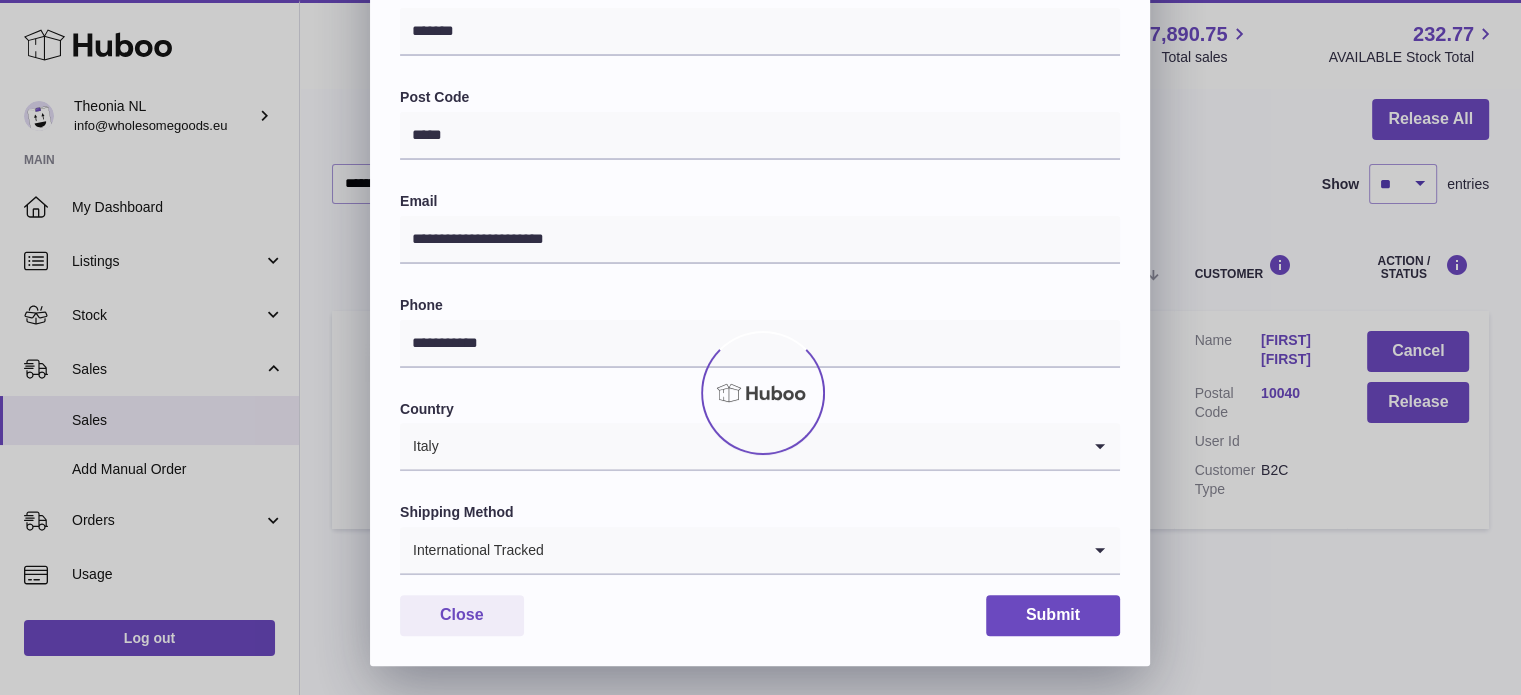scroll, scrollTop: 0, scrollLeft: 0, axis: both 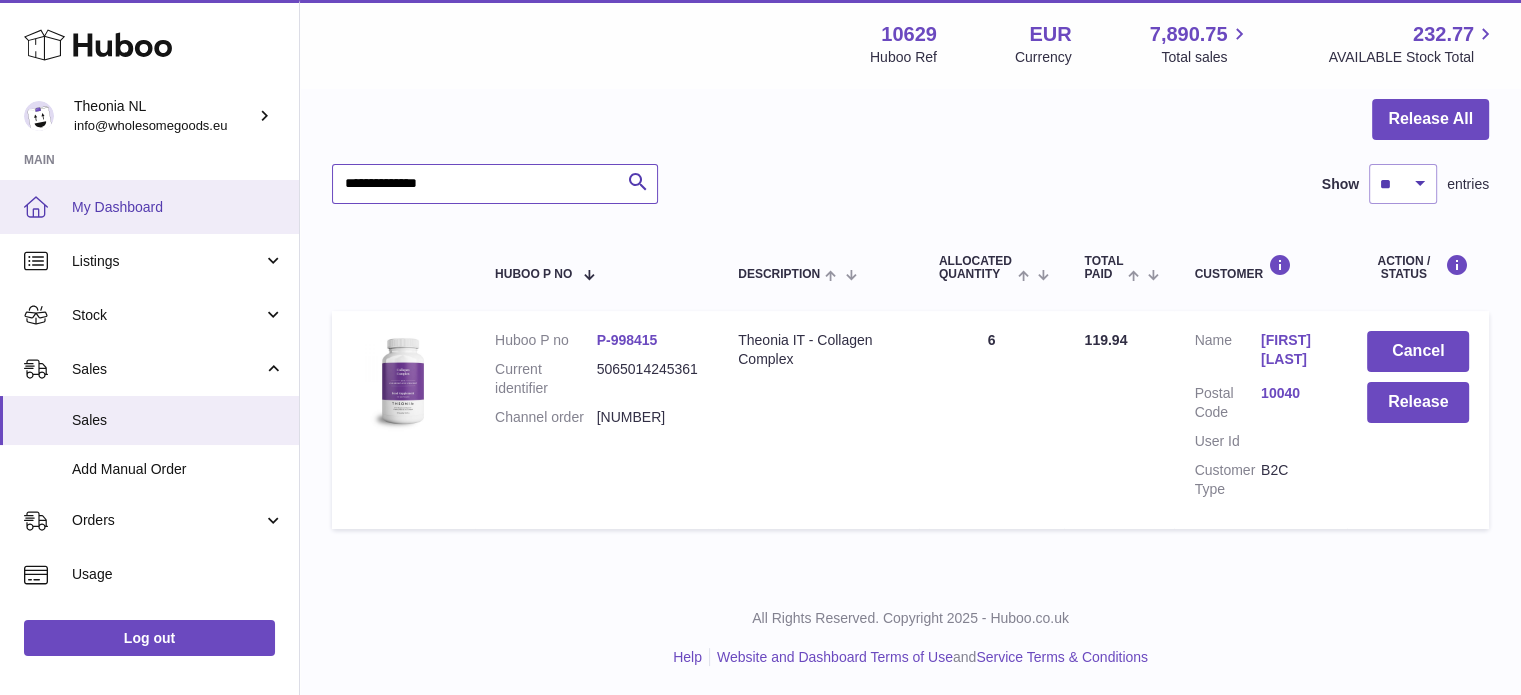 click on "Huboo
Theonia NL
info@wholesomegoods.eu     Main     My Dashboard       Listings     Not with Huboo Listings with Huboo Bundles   Stock     Stock Stock History Add Stock Delivery History ASN Uploads   Sales     Sales Add Manual Order   Orders     Orders Add Manual Order   Usage       Invoicing and Payments     Billing History Storage History Direct Debits Account Balance   Cases       Channels       Settings       Returns       Log out   Menu   Huboo     10629   Huboo Ref    EUR   Currency   7,890.75     Total sales   232.77     AVAILABLE Stock Total   Currency   EUR   Total sales   7,890.75   AVAILABLE Stock Total   232.77   My Huboo - Sales report   Sales currently with Huboo
Current Sales with Huboo
Sales Shipped From Huboo
Sales Not With Huboo
Release All
Search" at bounding box center [760, 252] 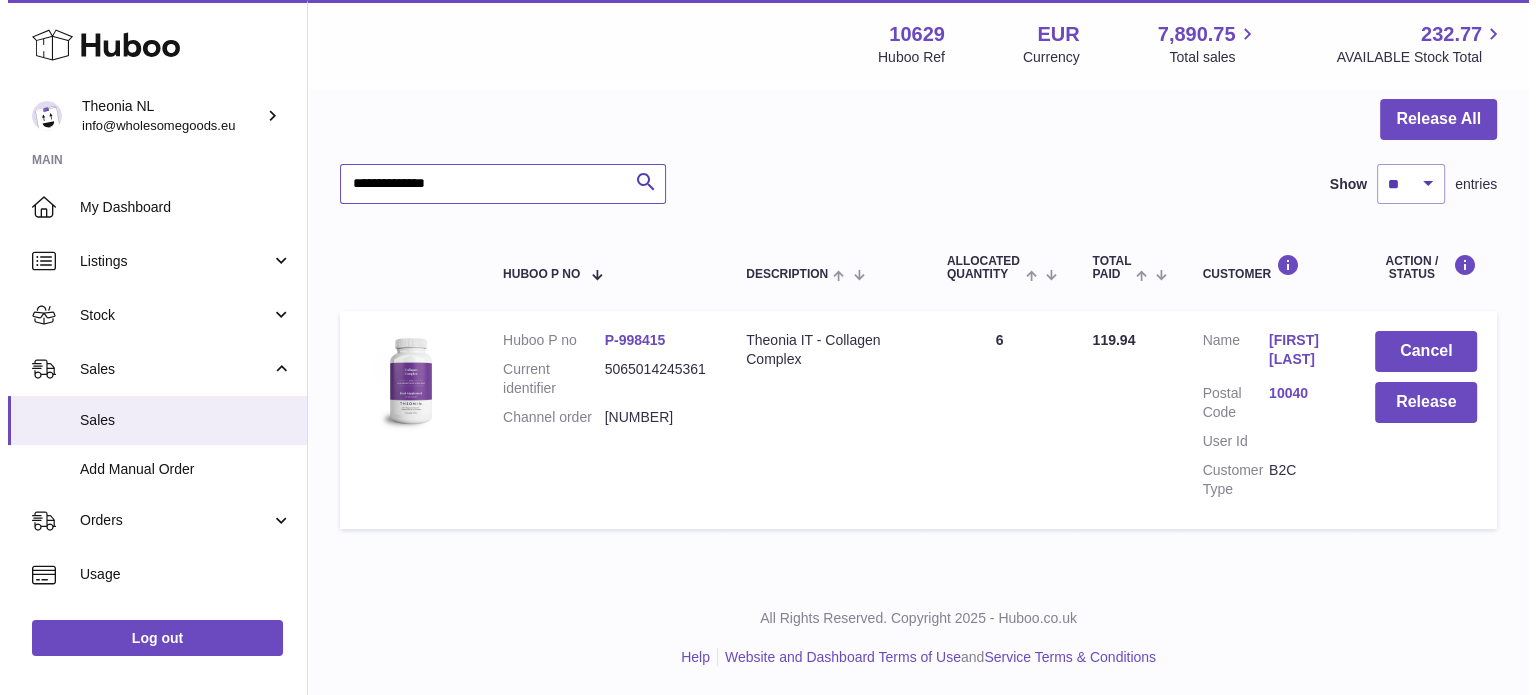 scroll, scrollTop: 0, scrollLeft: 0, axis: both 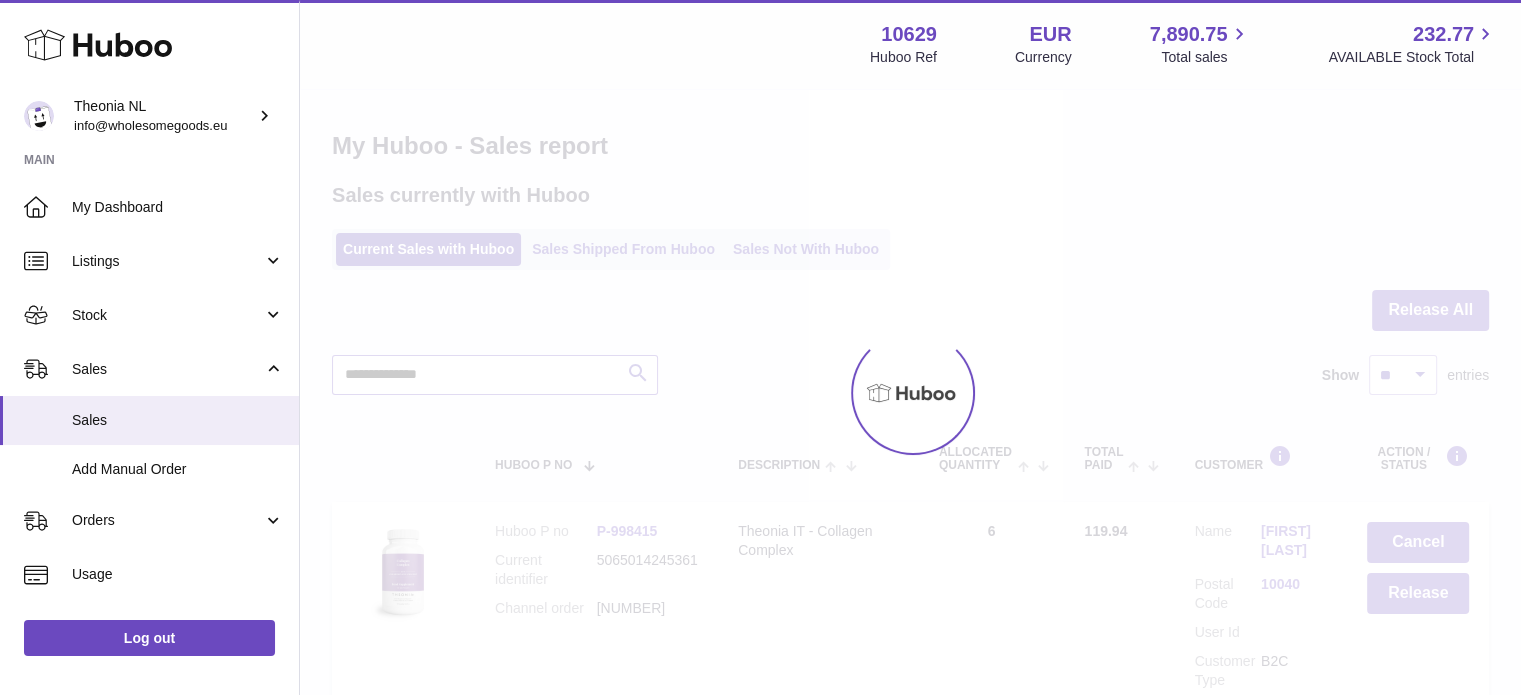 type on "**********" 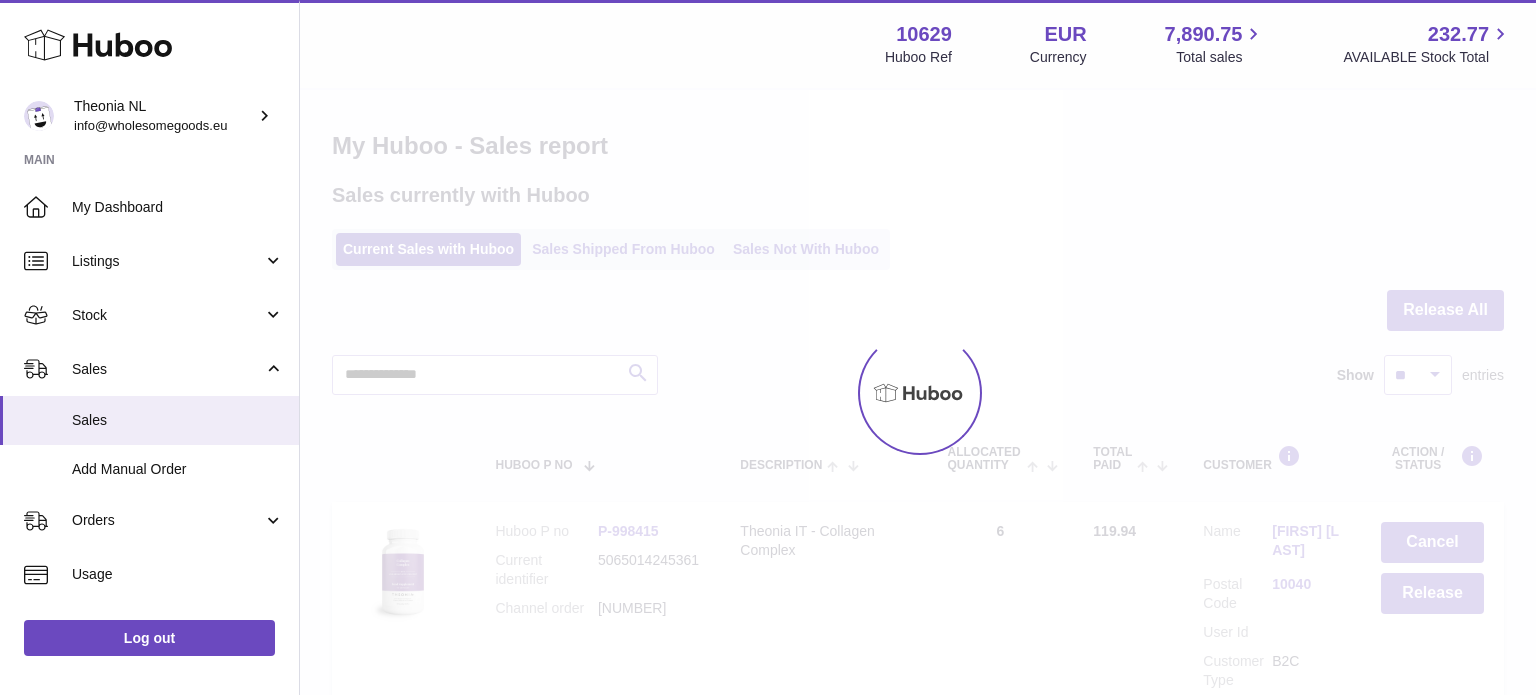 click on "Sales Shipped From Huboo" at bounding box center [623, 249] 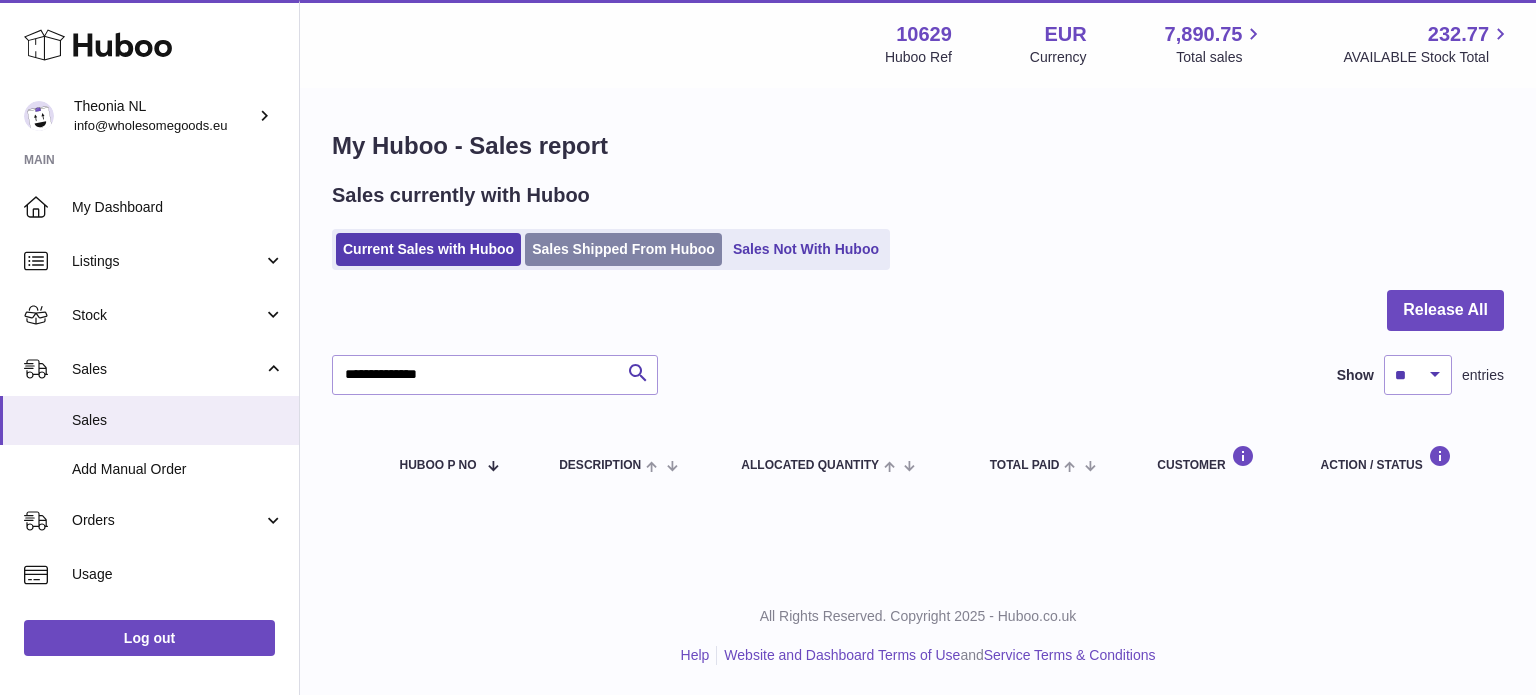 click on "Sales Shipped From Huboo" at bounding box center (623, 249) 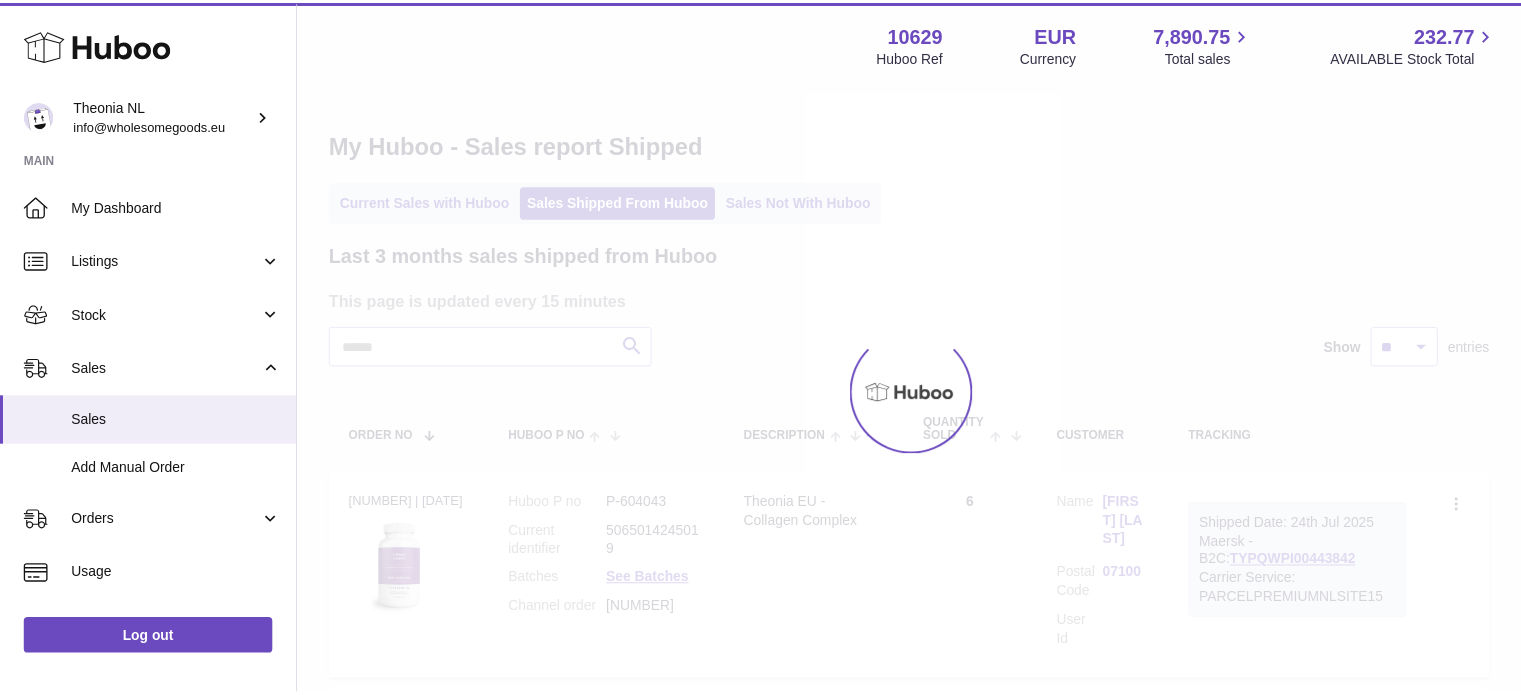 scroll, scrollTop: 0, scrollLeft: 0, axis: both 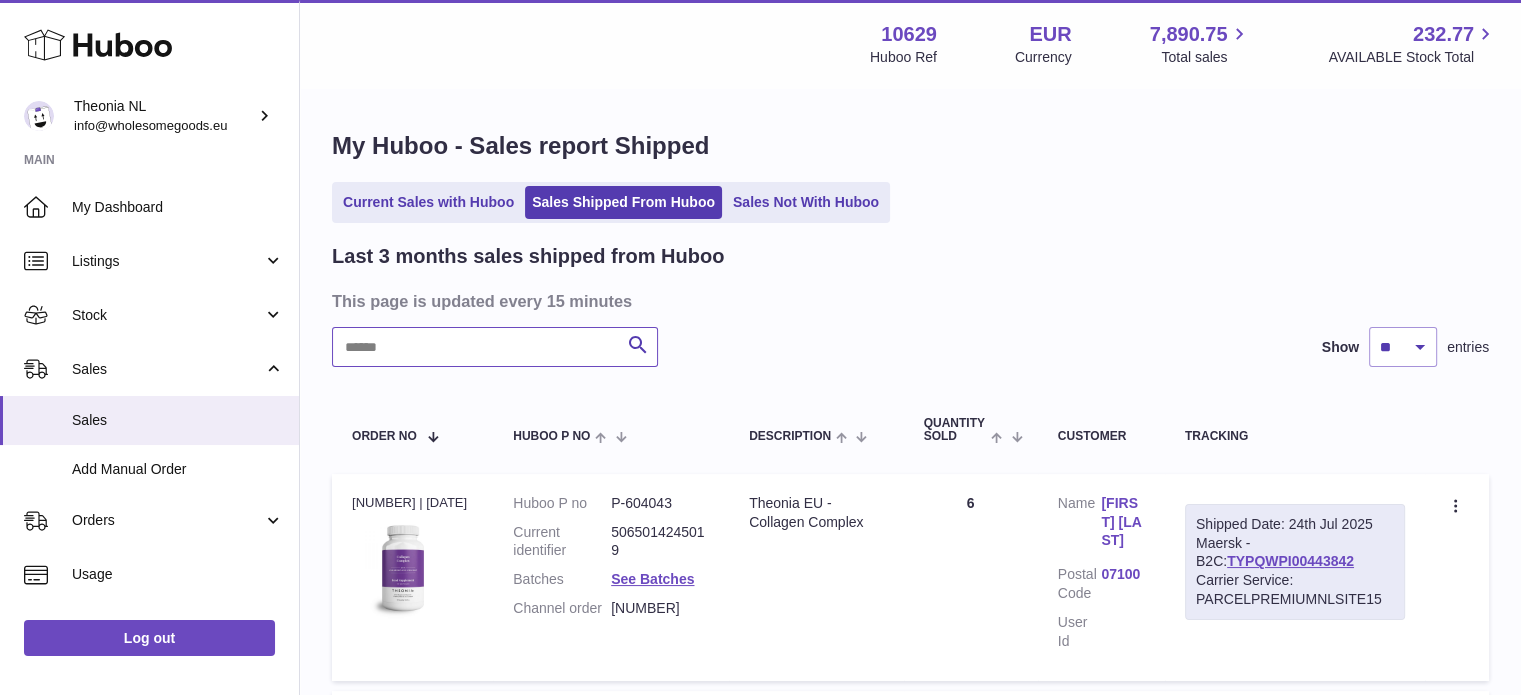 click at bounding box center [495, 347] 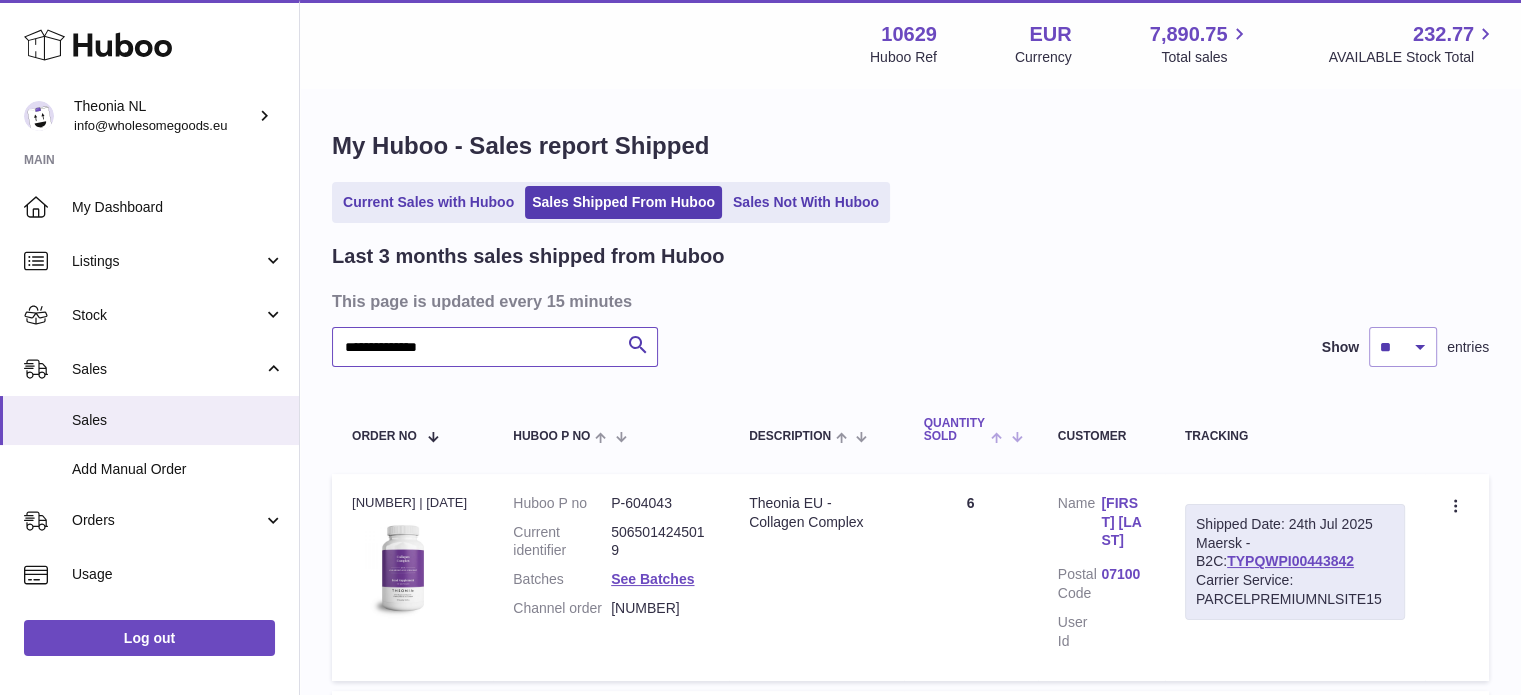 scroll, scrollTop: 400, scrollLeft: 0, axis: vertical 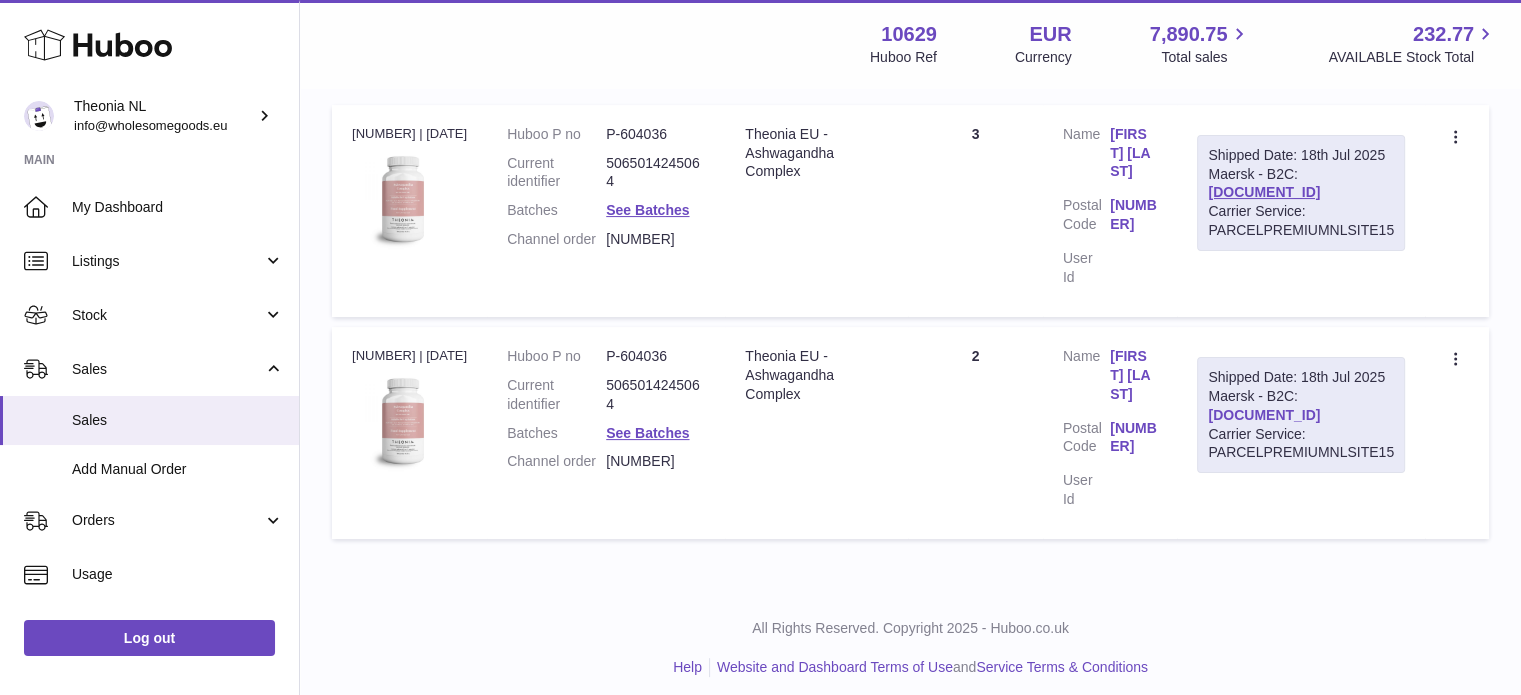 type on "**********" 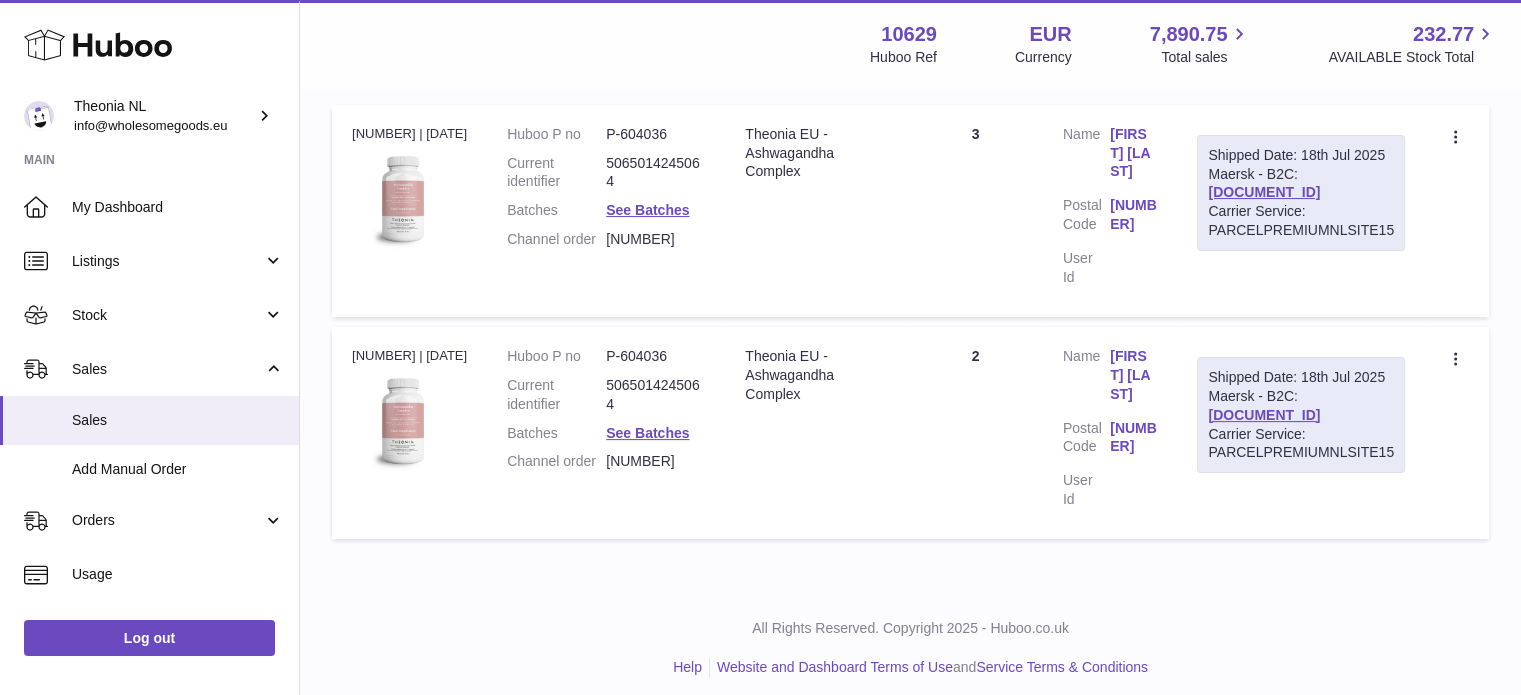 scroll, scrollTop: 0, scrollLeft: 0, axis: both 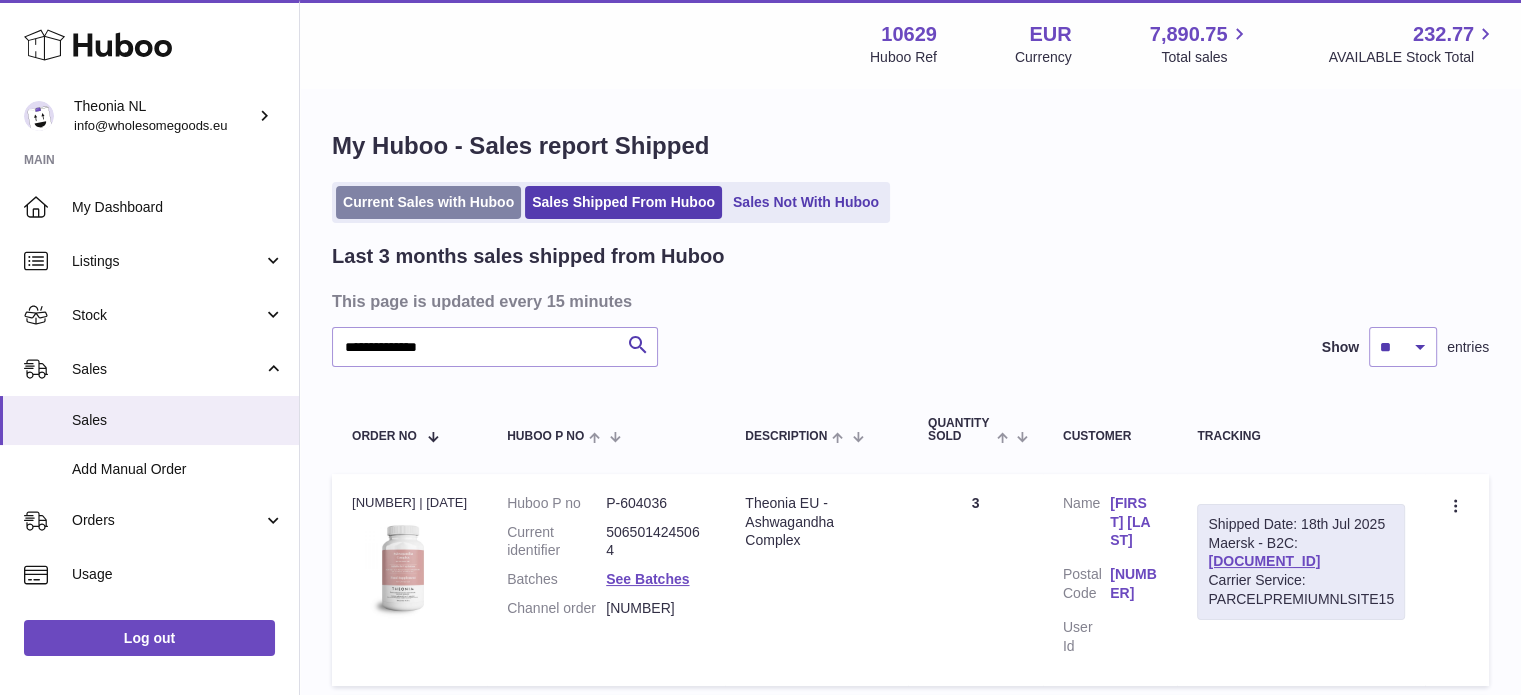 click on "Current Sales with Huboo" at bounding box center [428, 202] 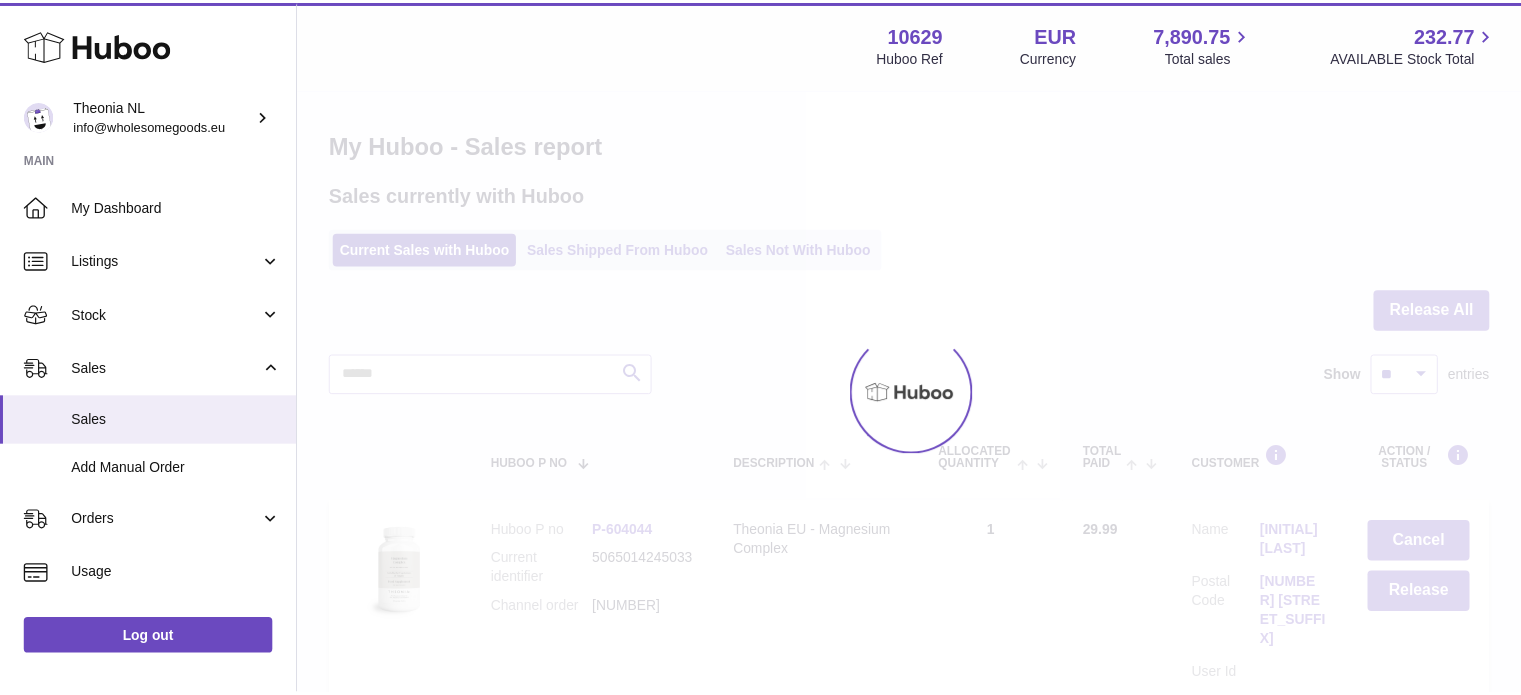 scroll, scrollTop: 0, scrollLeft: 0, axis: both 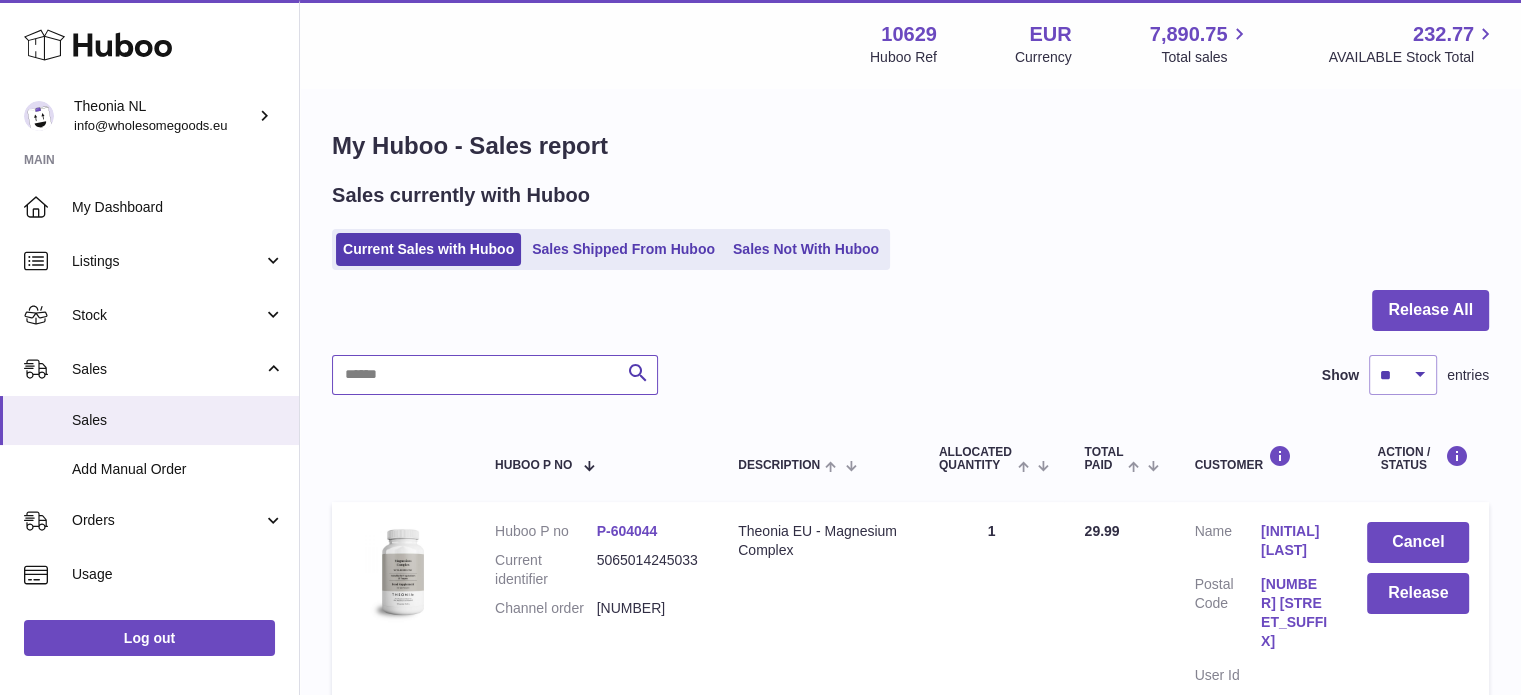 click at bounding box center [495, 375] 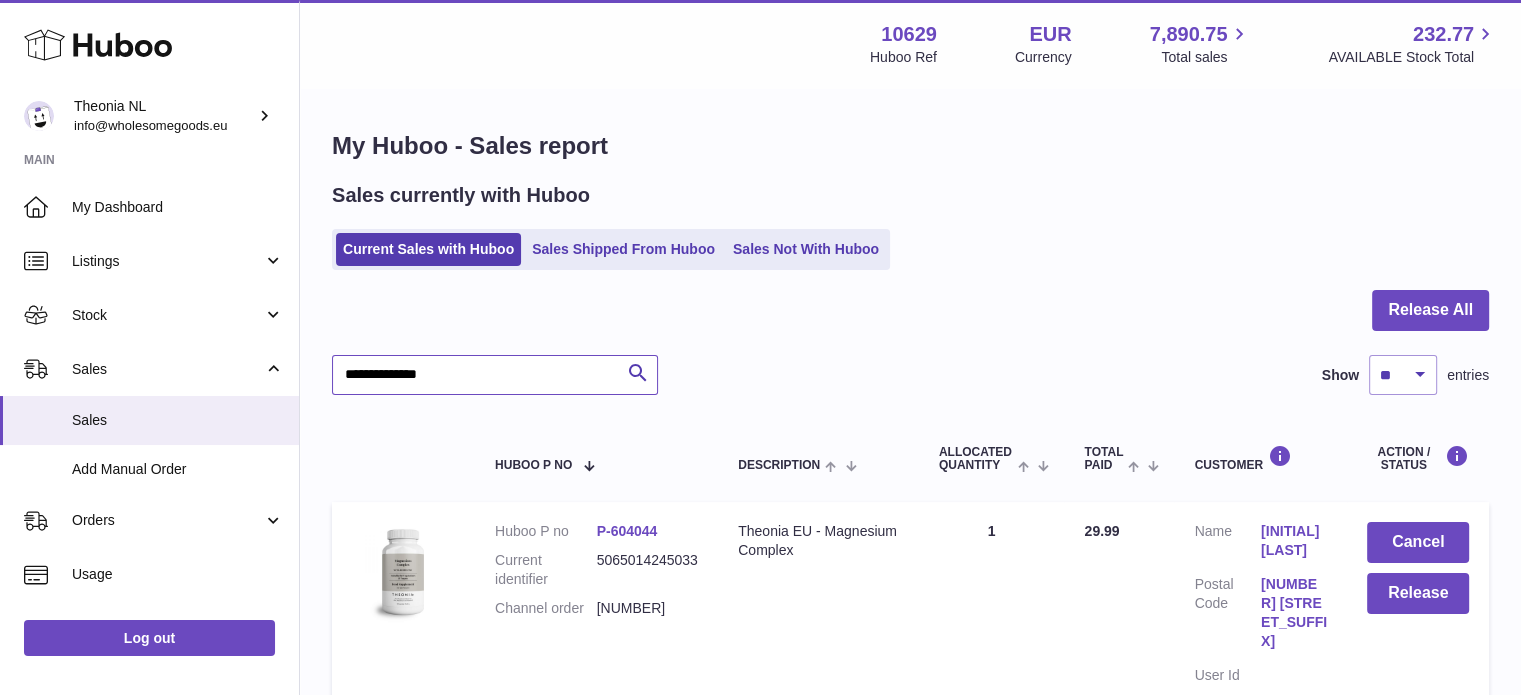 scroll, scrollTop: 300, scrollLeft: 0, axis: vertical 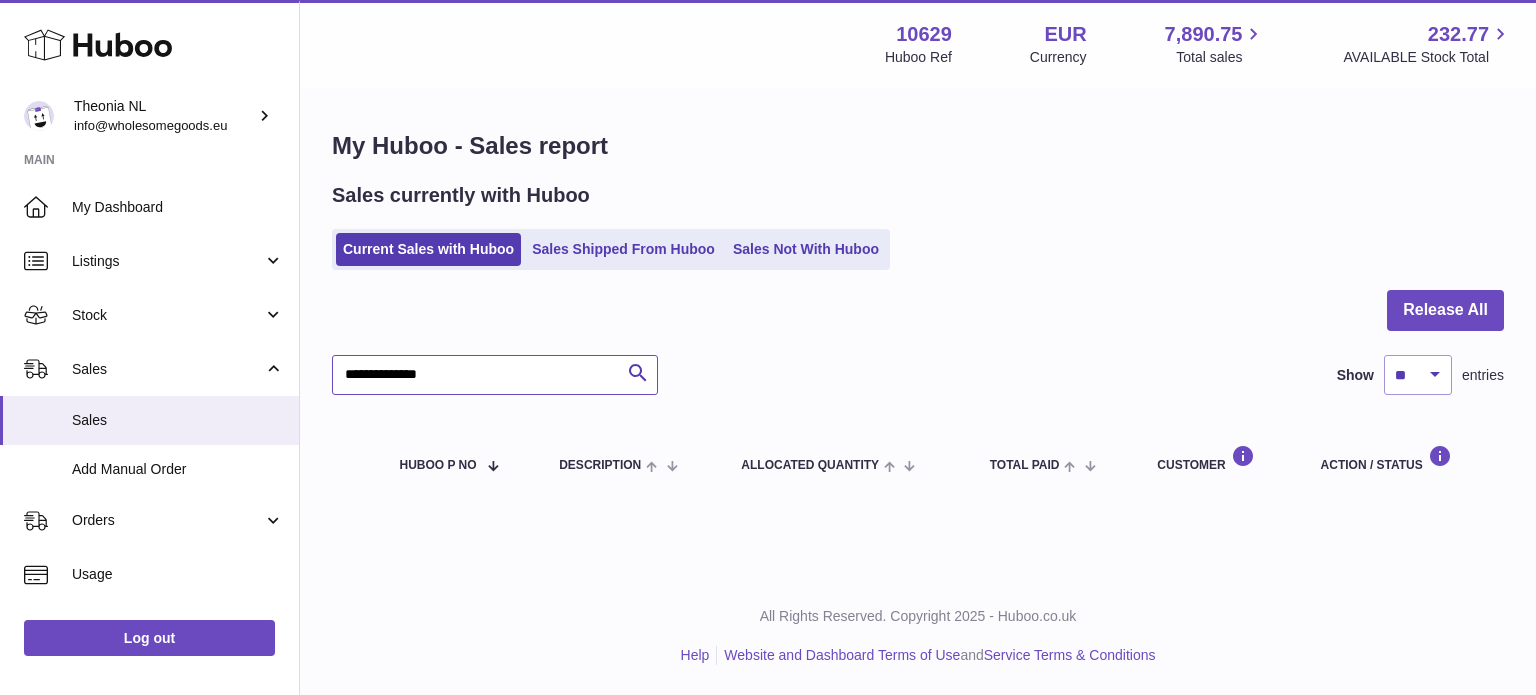 type on "**********" 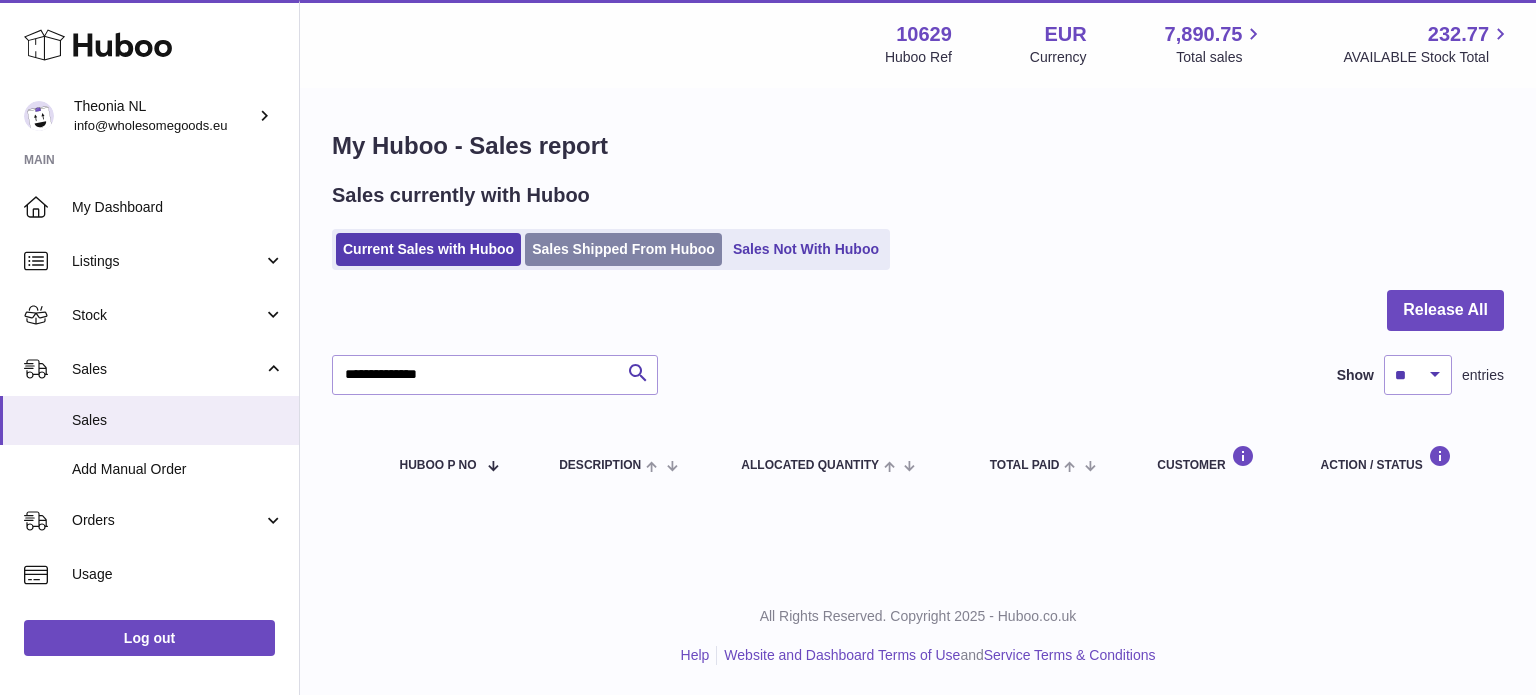 drag, startPoint x: 652, startPoint y: 207, endPoint x: 638, endPoint y: 249, distance: 44.27189 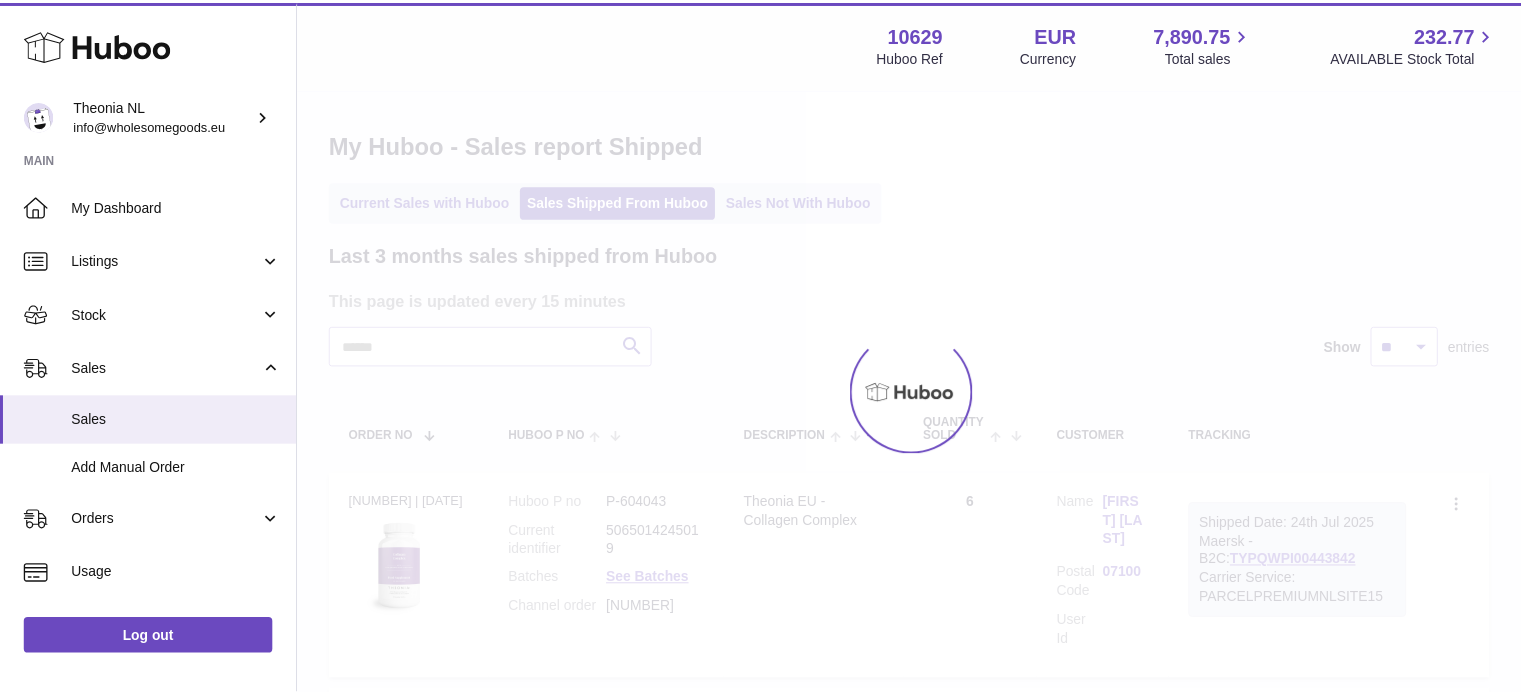 scroll, scrollTop: 0, scrollLeft: 0, axis: both 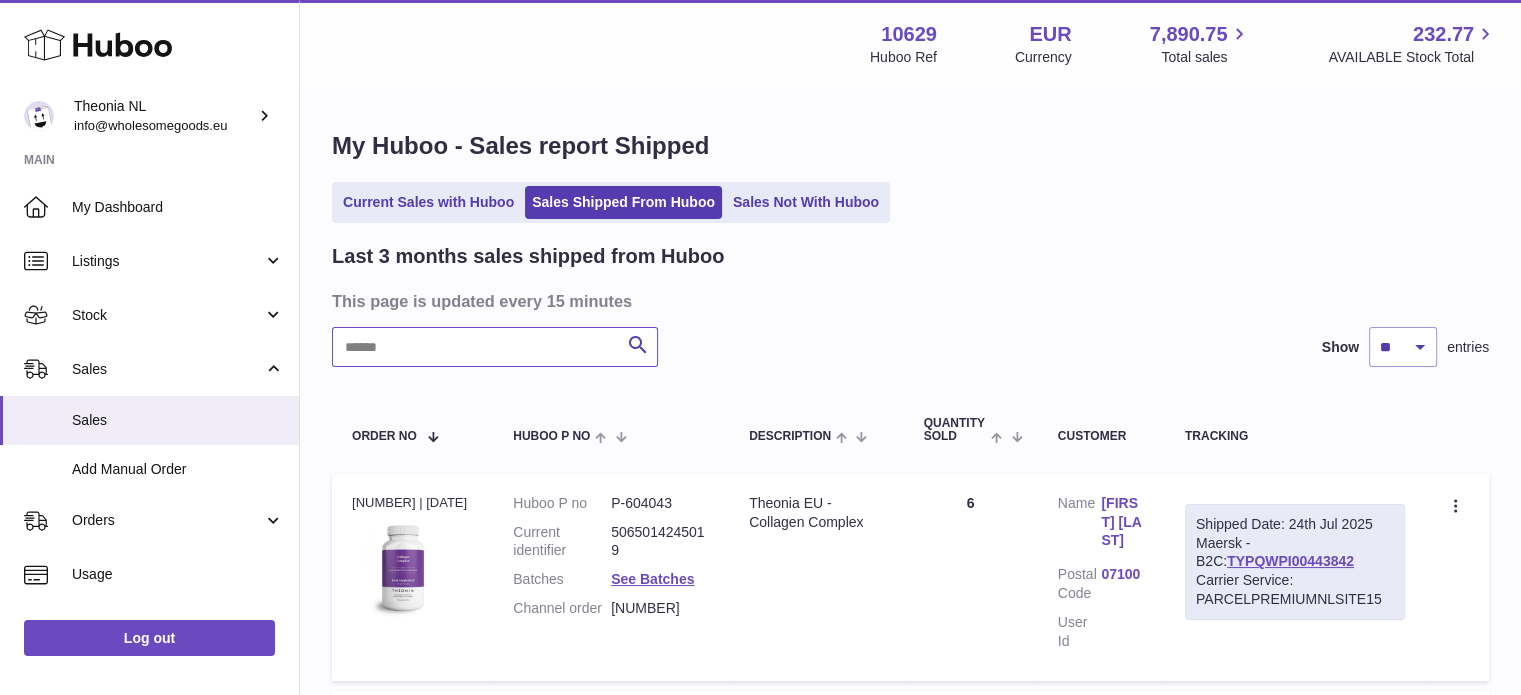 click at bounding box center [495, 347] 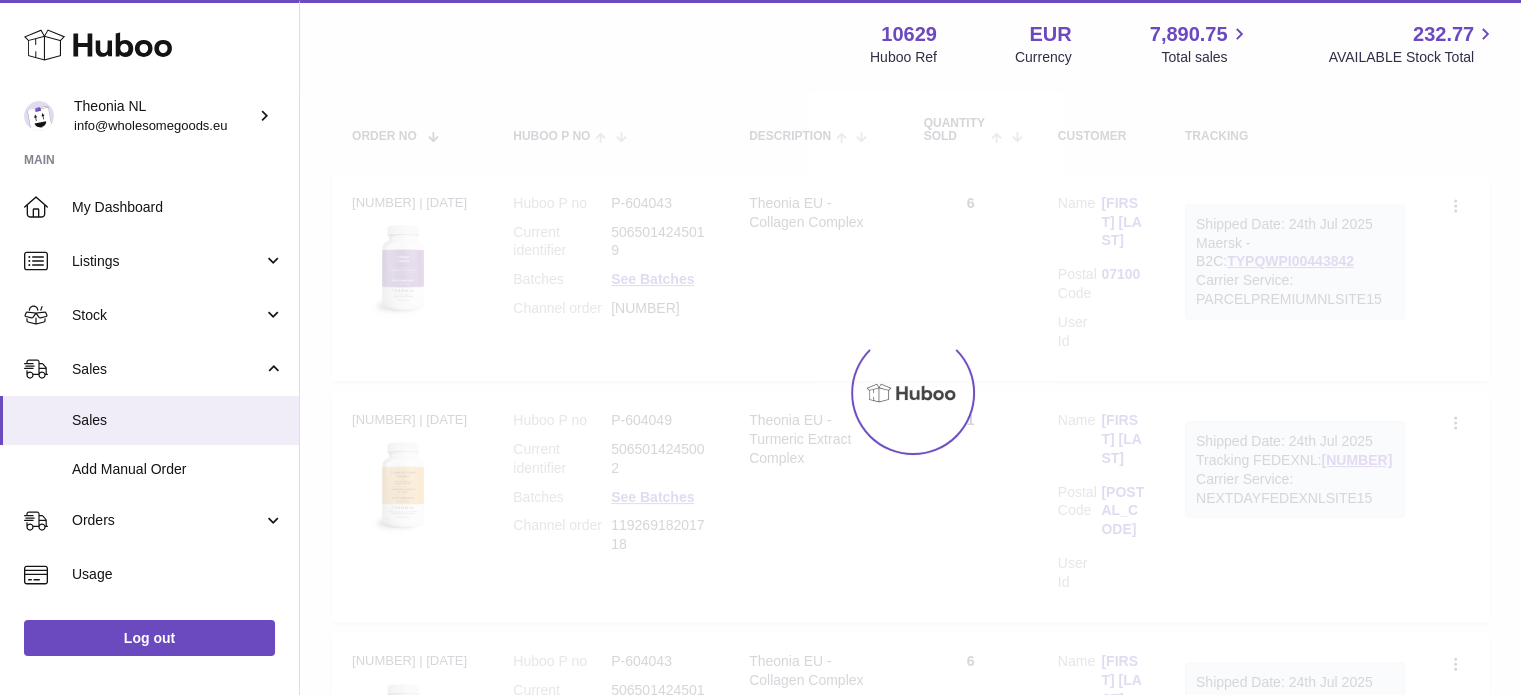 scroll, scrollTop: 152, scrollLeft: 0, axis: vertical 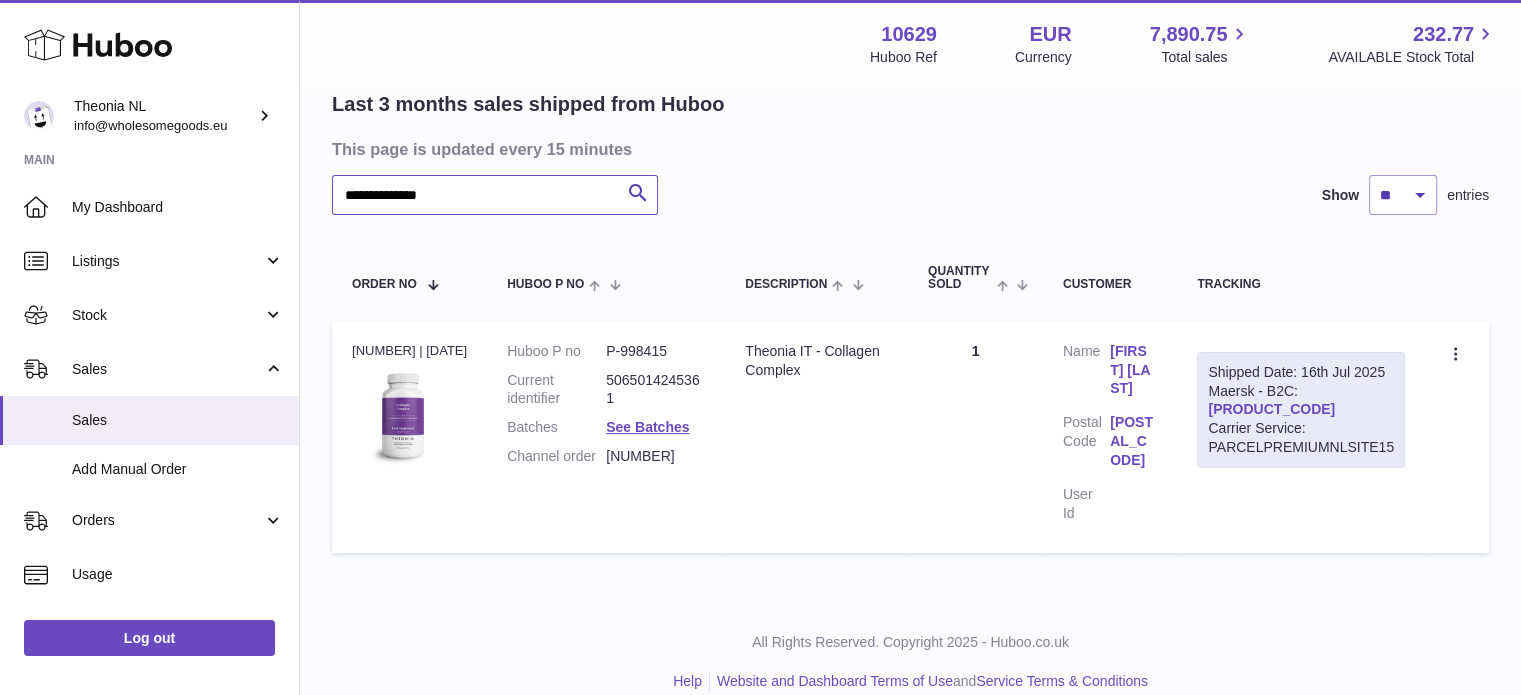 type on "**********" 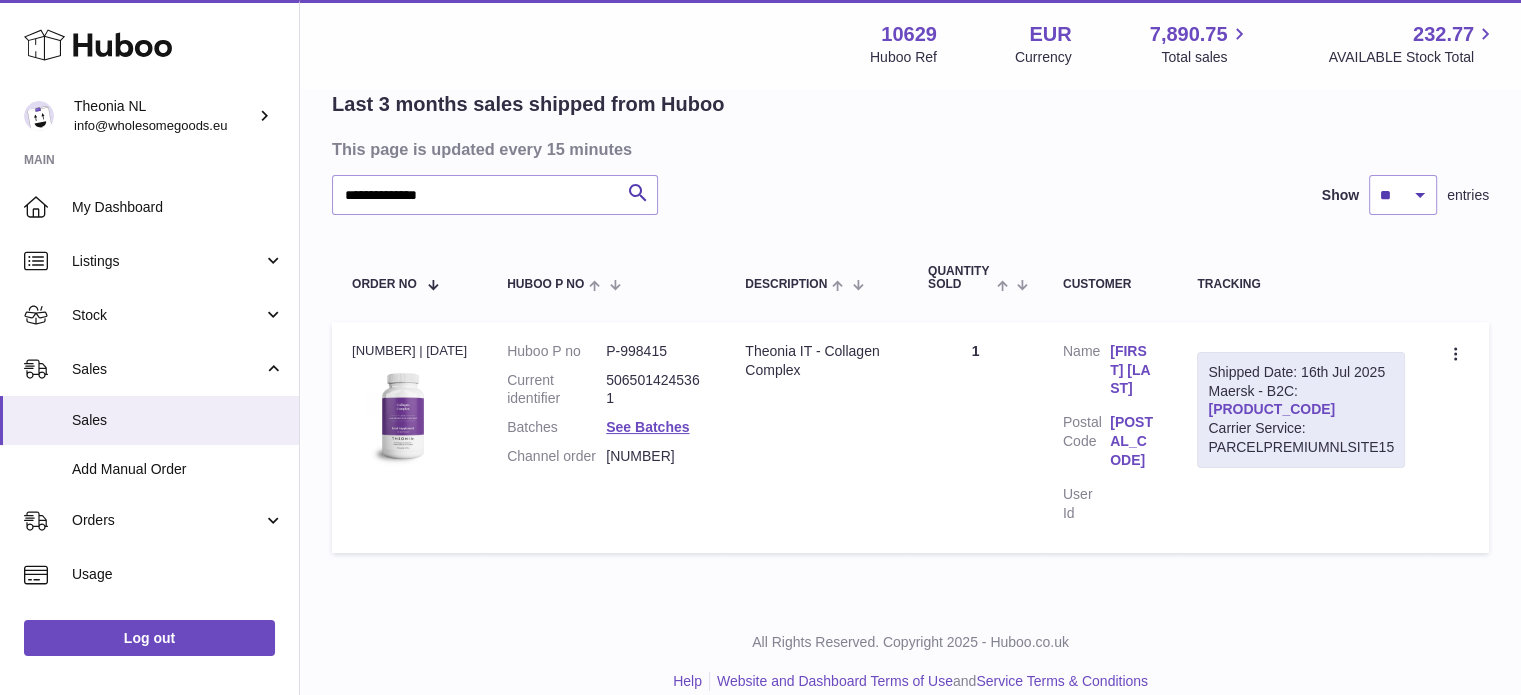 click on "[PRODUCT_CODE]" at bounding box center (1271, 409) 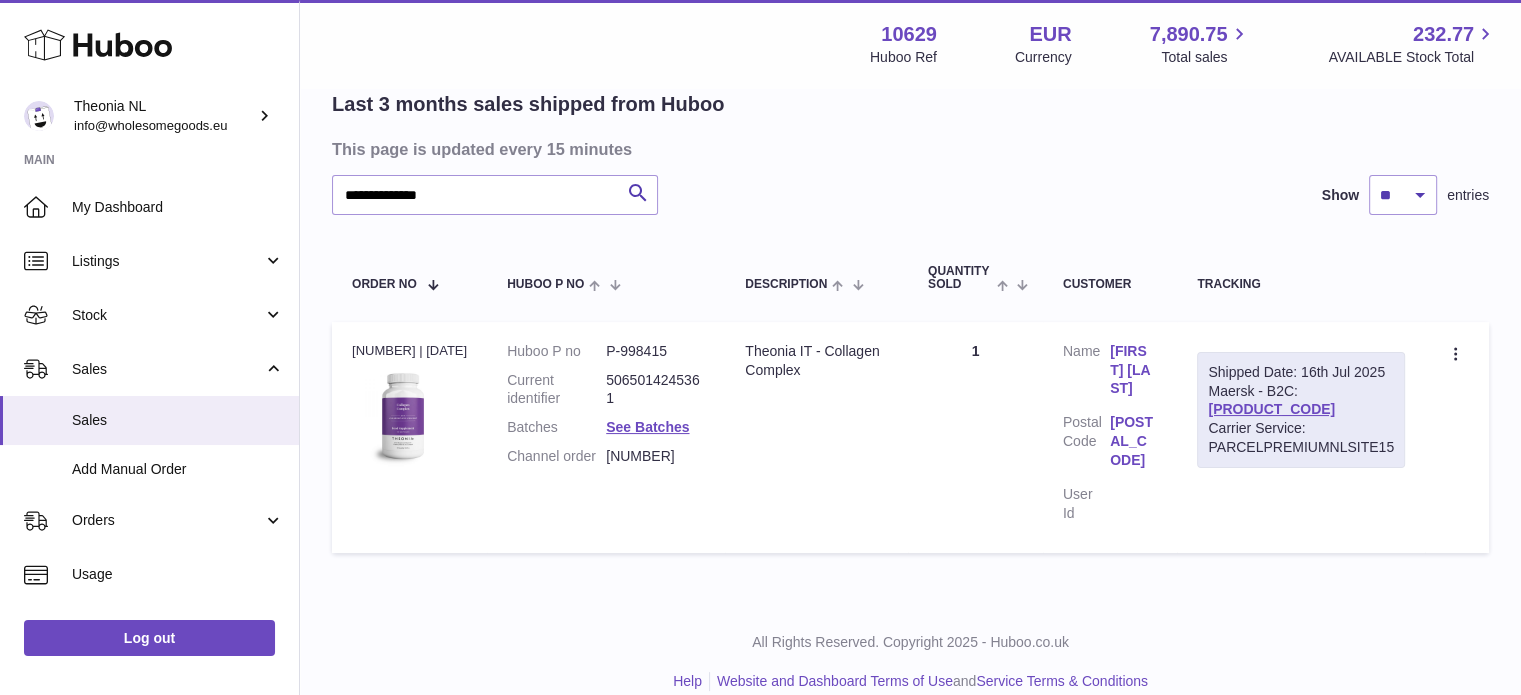 scroll, scrollTop: 0, scrollLeft: 0, axis: both 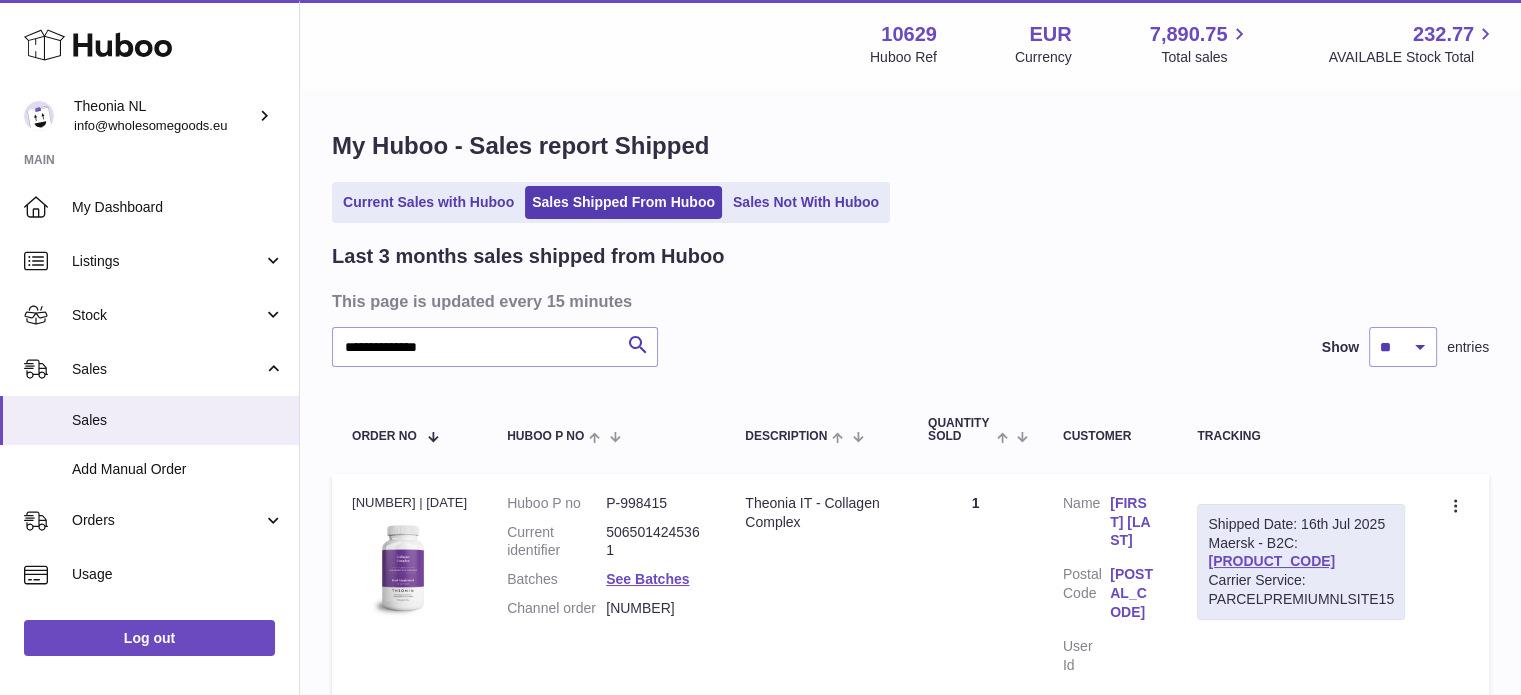 click on "**********" at bounding box center [910, 422] 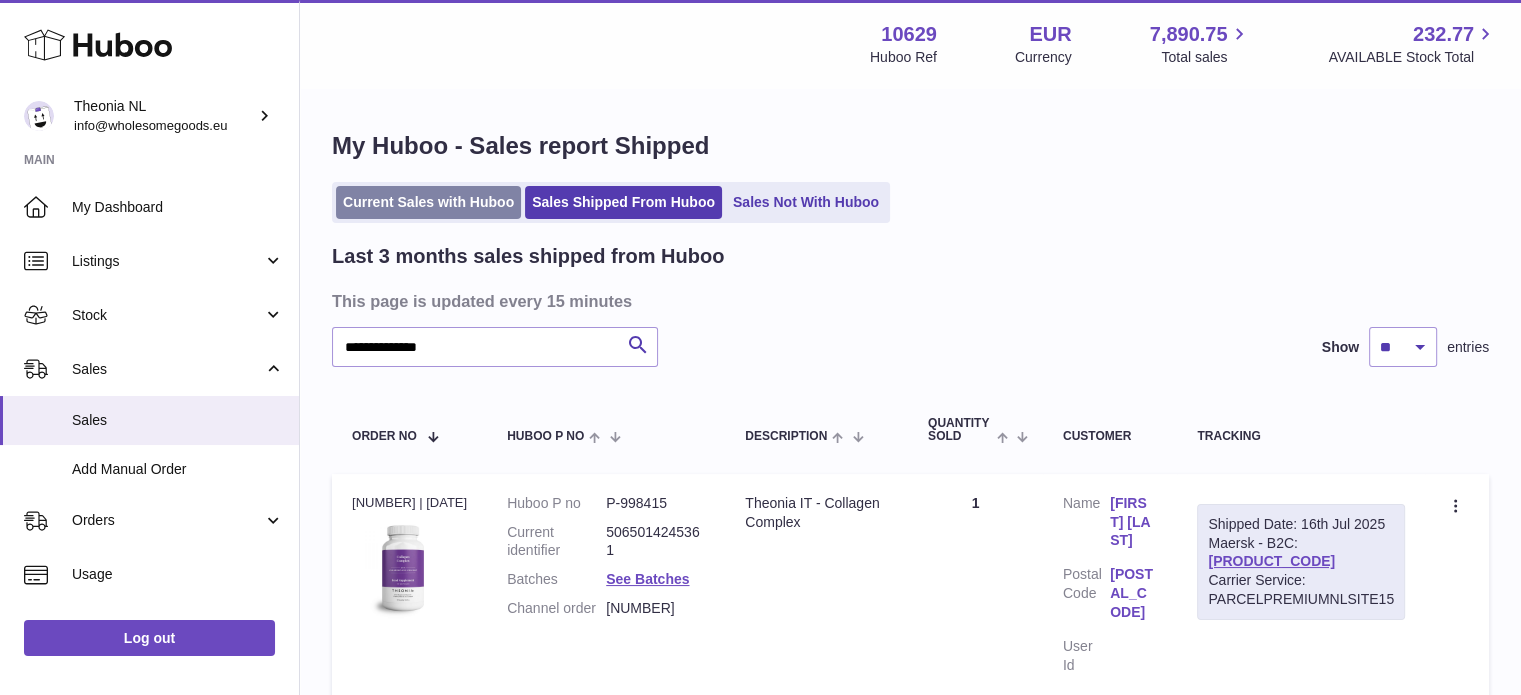 click on "Current Sales with Huboo" at bounding box center (428, 202) 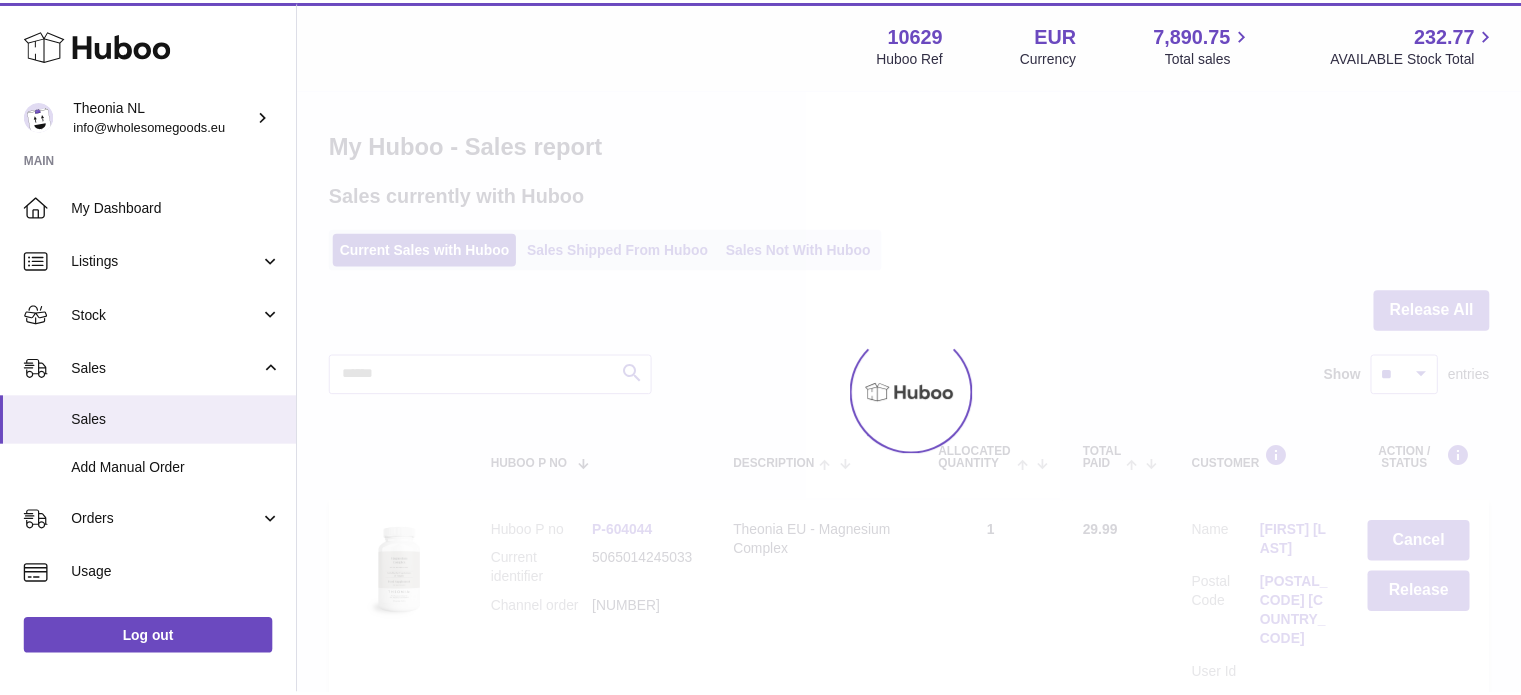 scroll, scrollTop: 0, scrollLeft: 0, axis: both 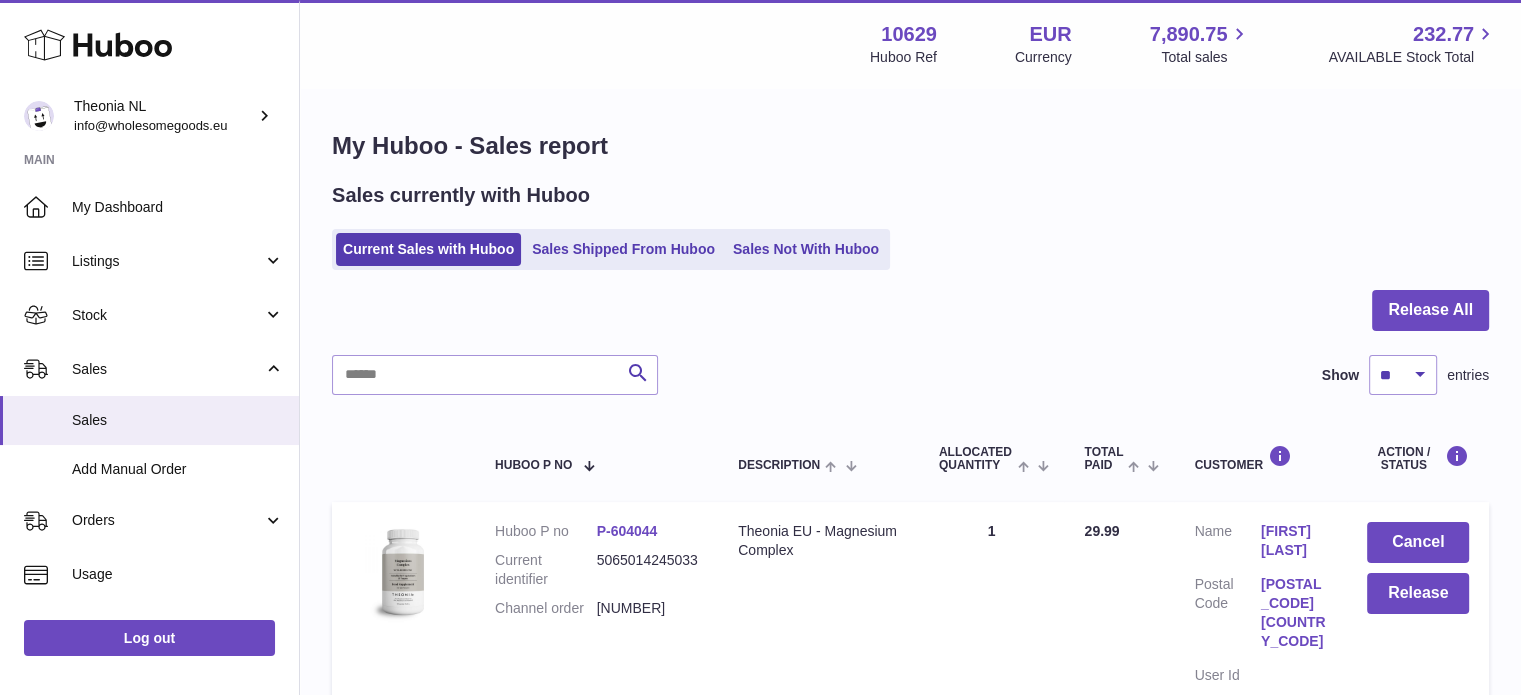 click on "Release All
Search
Show
** ** ** ***
entries
Huboo P no       Description       ALLOCATED Quantity       Total paid
Customer
Action / Status
Huboo P no
P-604044
Current identifier   5065014245033
Channel order
11928985403766     Description   Theonia EU - Magnesium Complex     Quantity Sold
1
Total Paid   29.99   Customer  Name   V Schoonwater   Postal Code   6004 SE   User Id     Customer Type   B2C
Cancel
Release
Huboo P no
P-604049
Current identifier   5065014245002
Channel order
11928996282742     Description" at bounding box center [910, 1651] 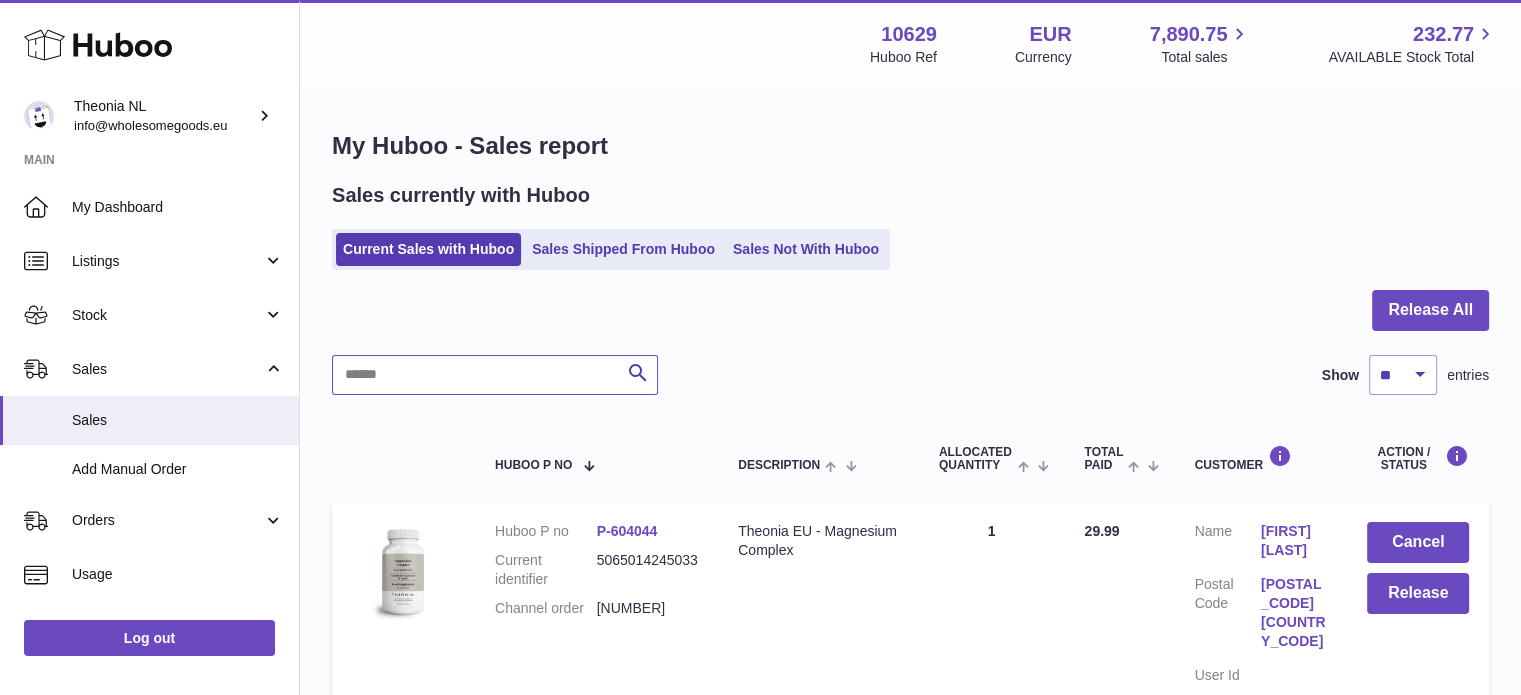 click at bounding box center (495, 375) 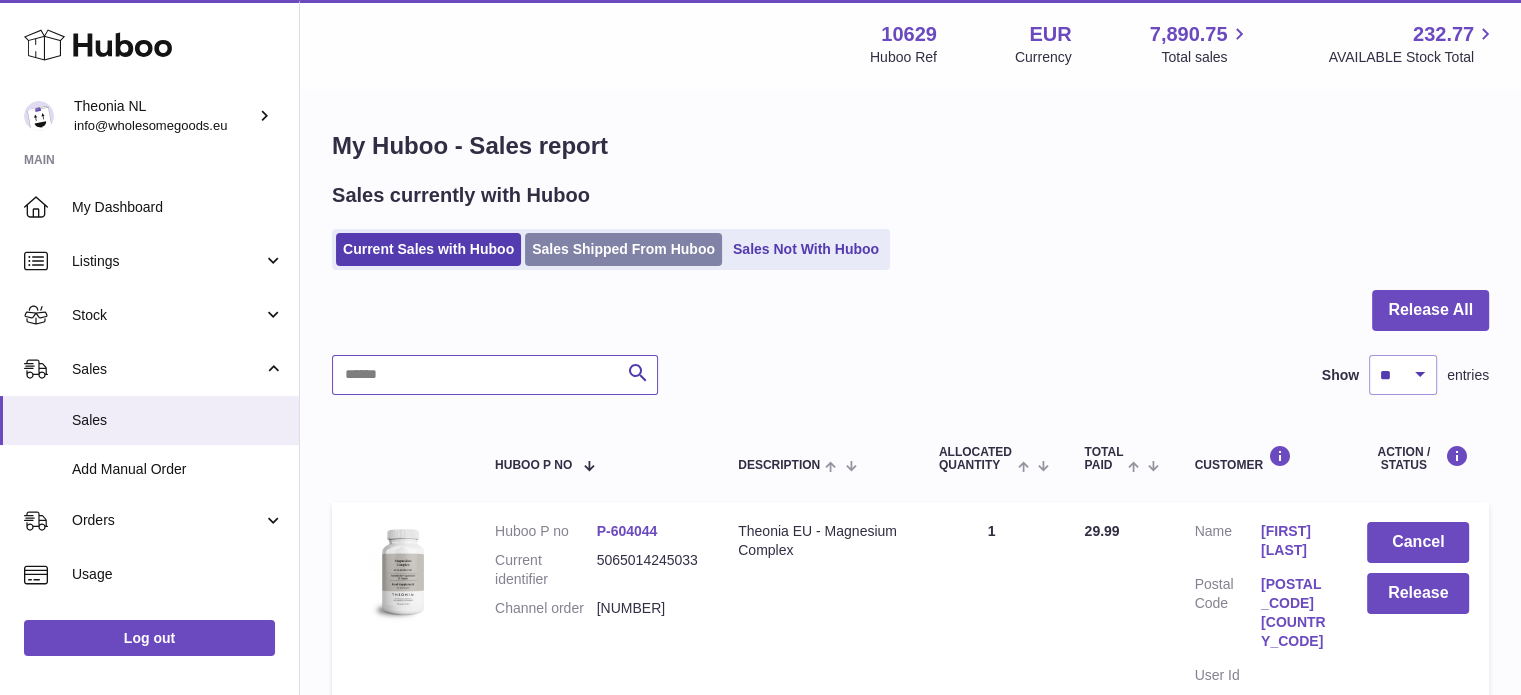 paste on "**********" 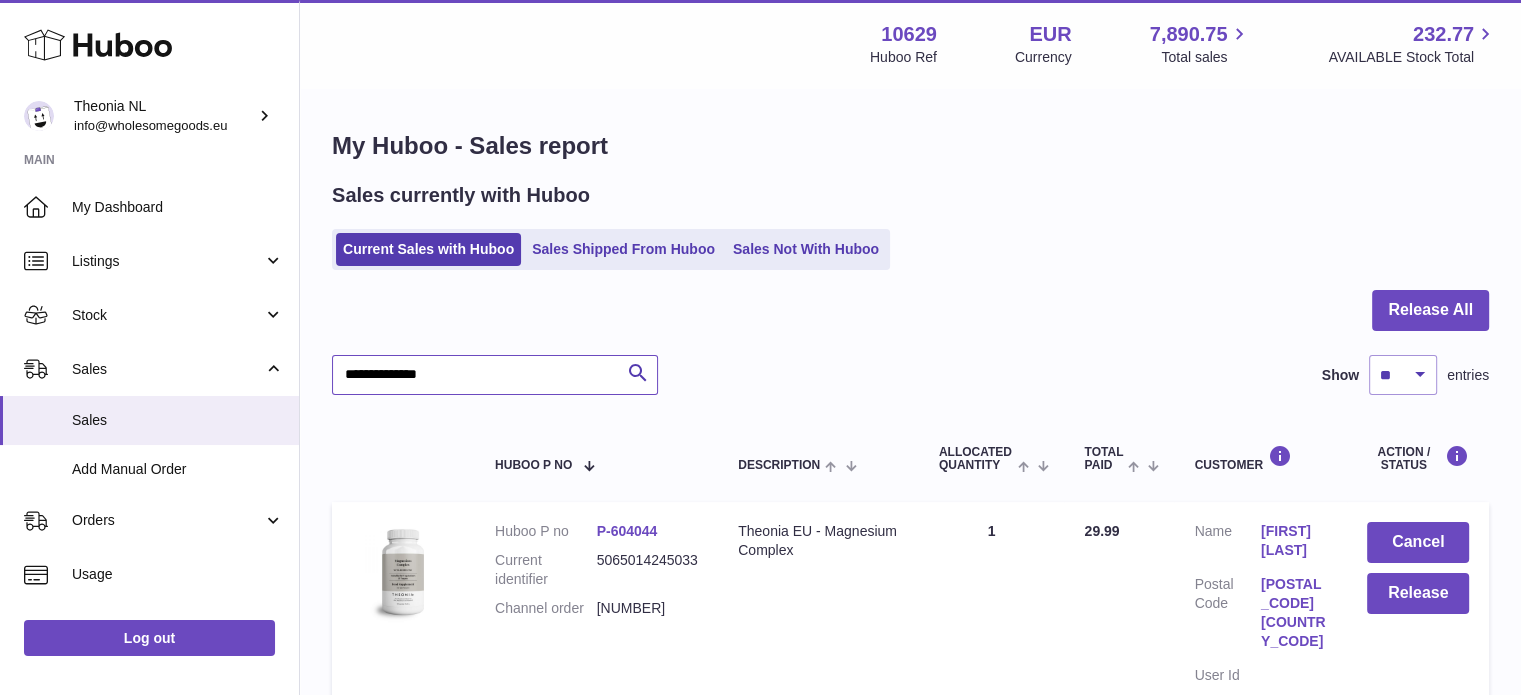scroll, scrollTop: 400, scrollLeft: 0, axis: vertical 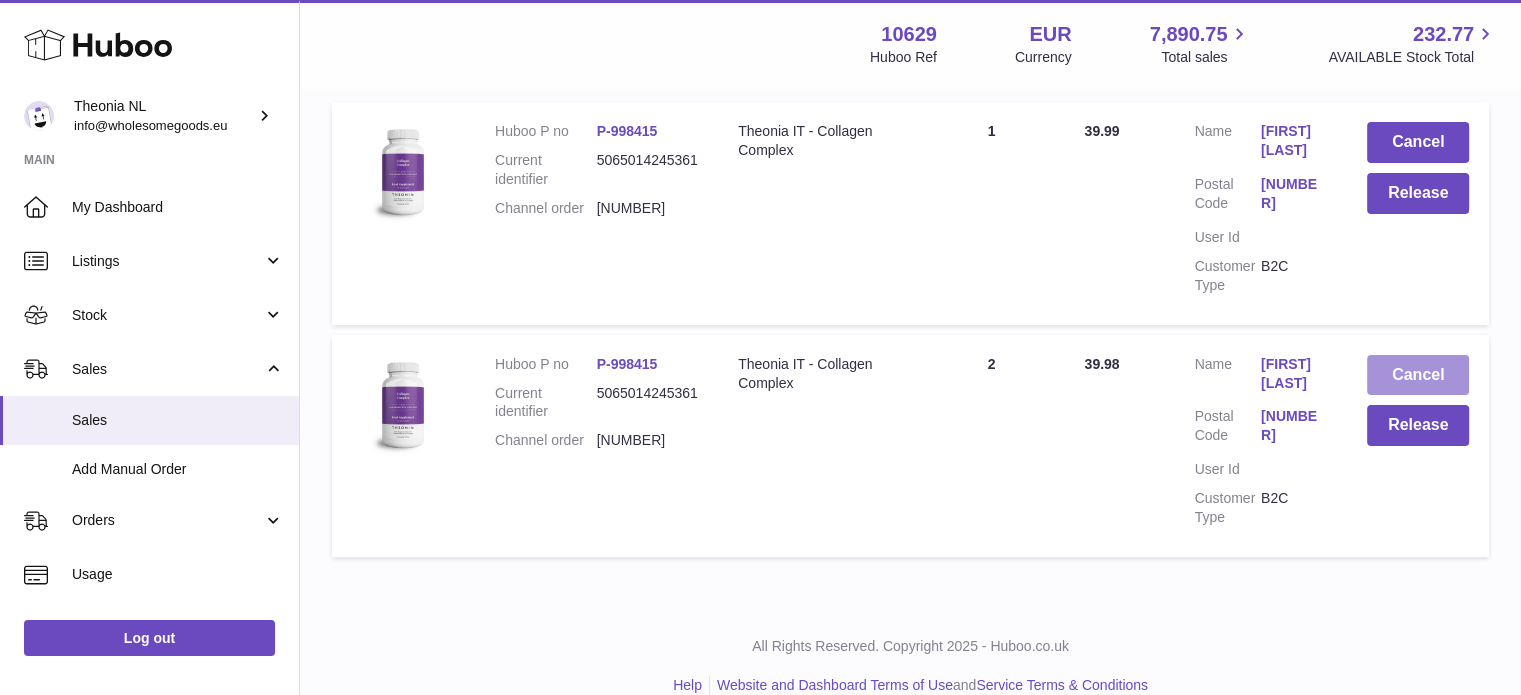 click on "Cancel" at bounding box center [1418, 375] 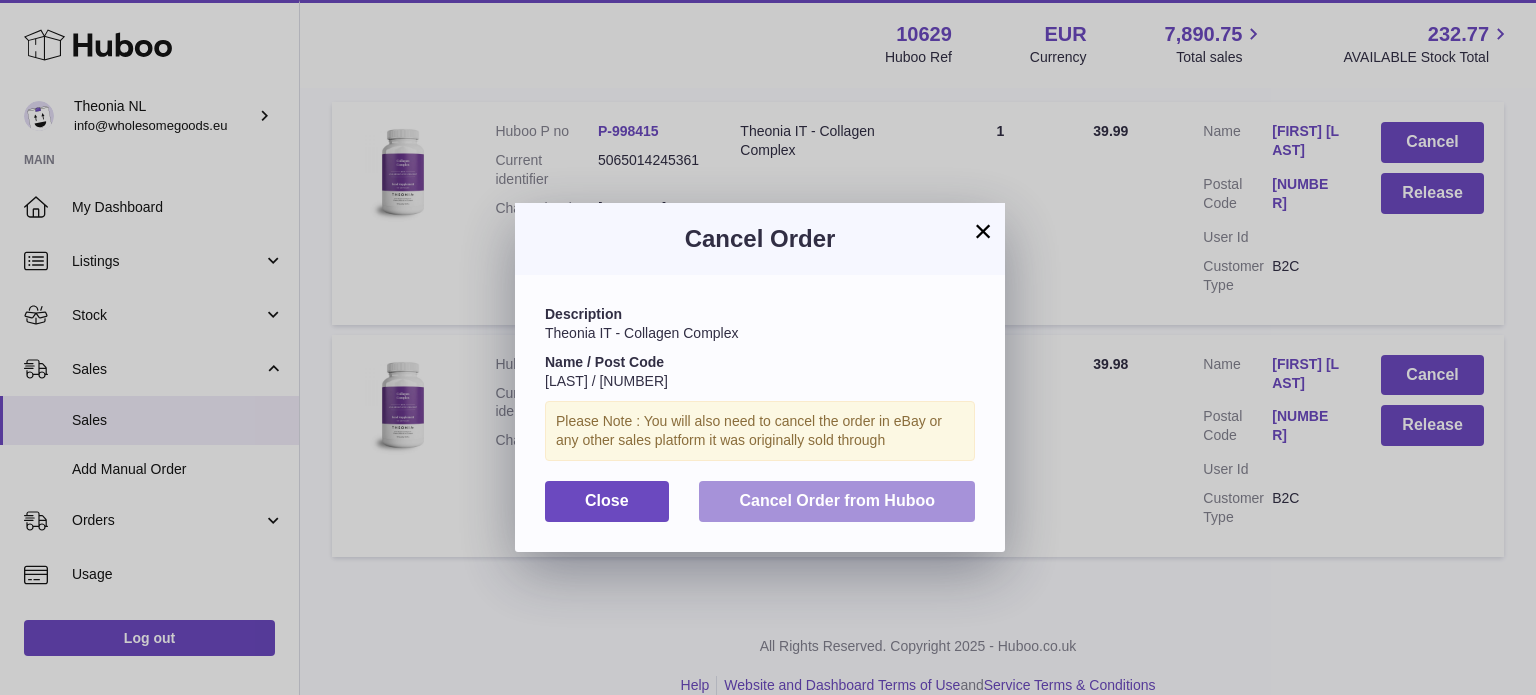 click on "Cancel Order from Huboo" at bounding box center (837, 501) 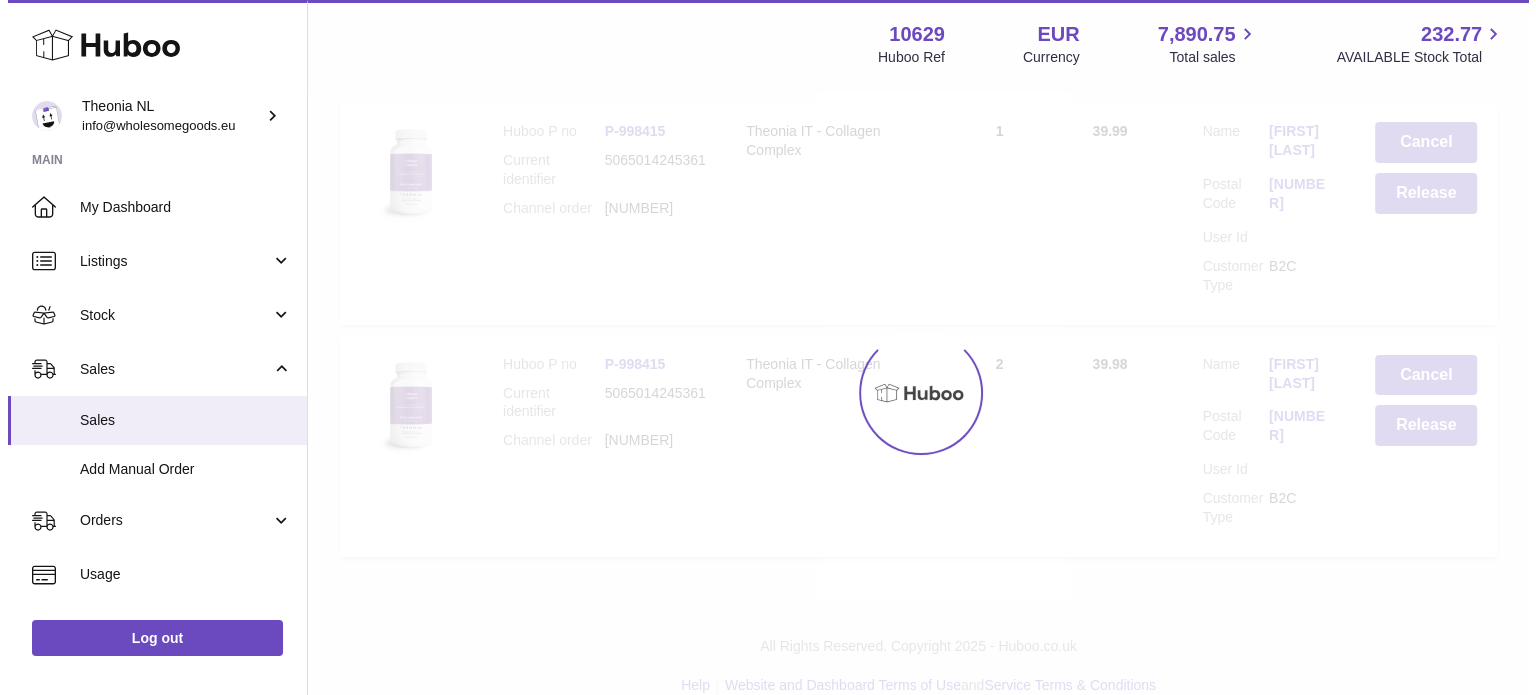 scroll, scrollTop: 191, scrollLeft: 0, axis: vertical 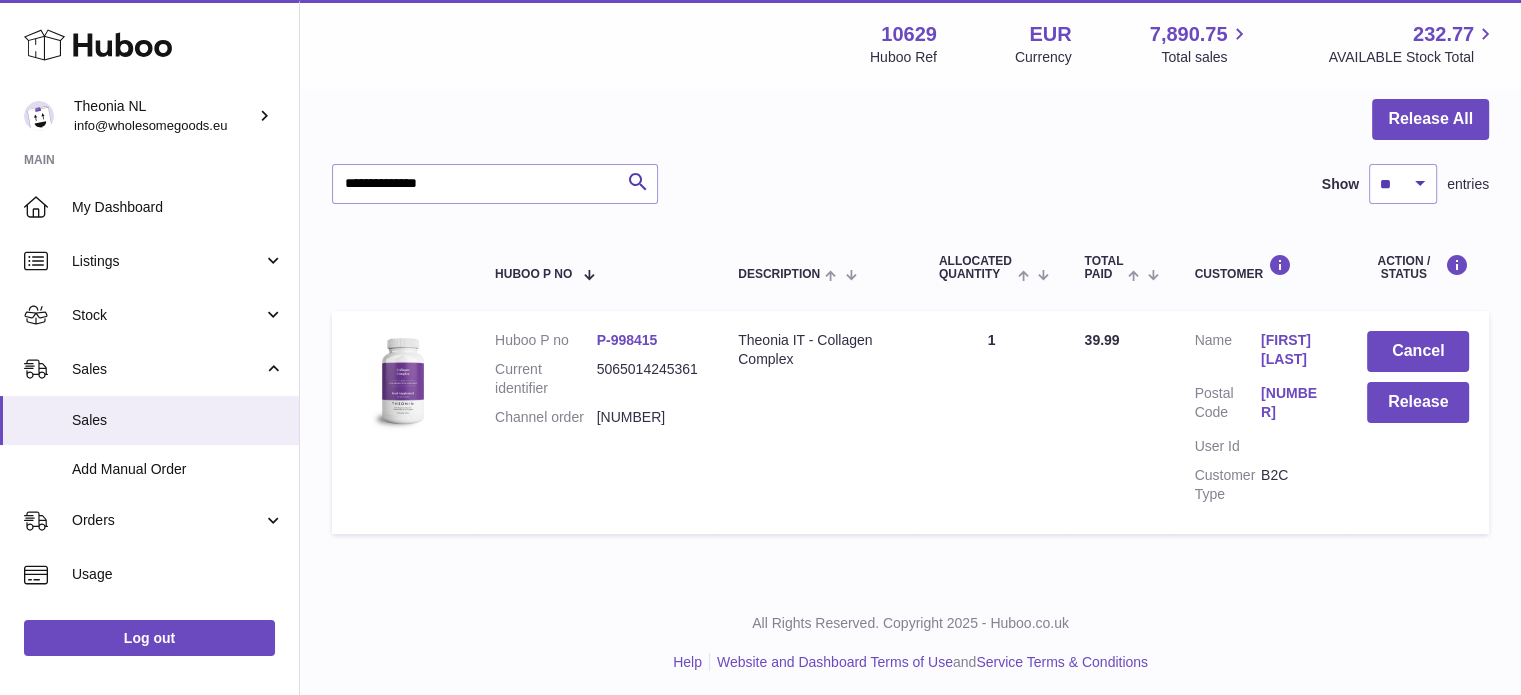 click on "71042" at bounding box center [1294, 405] 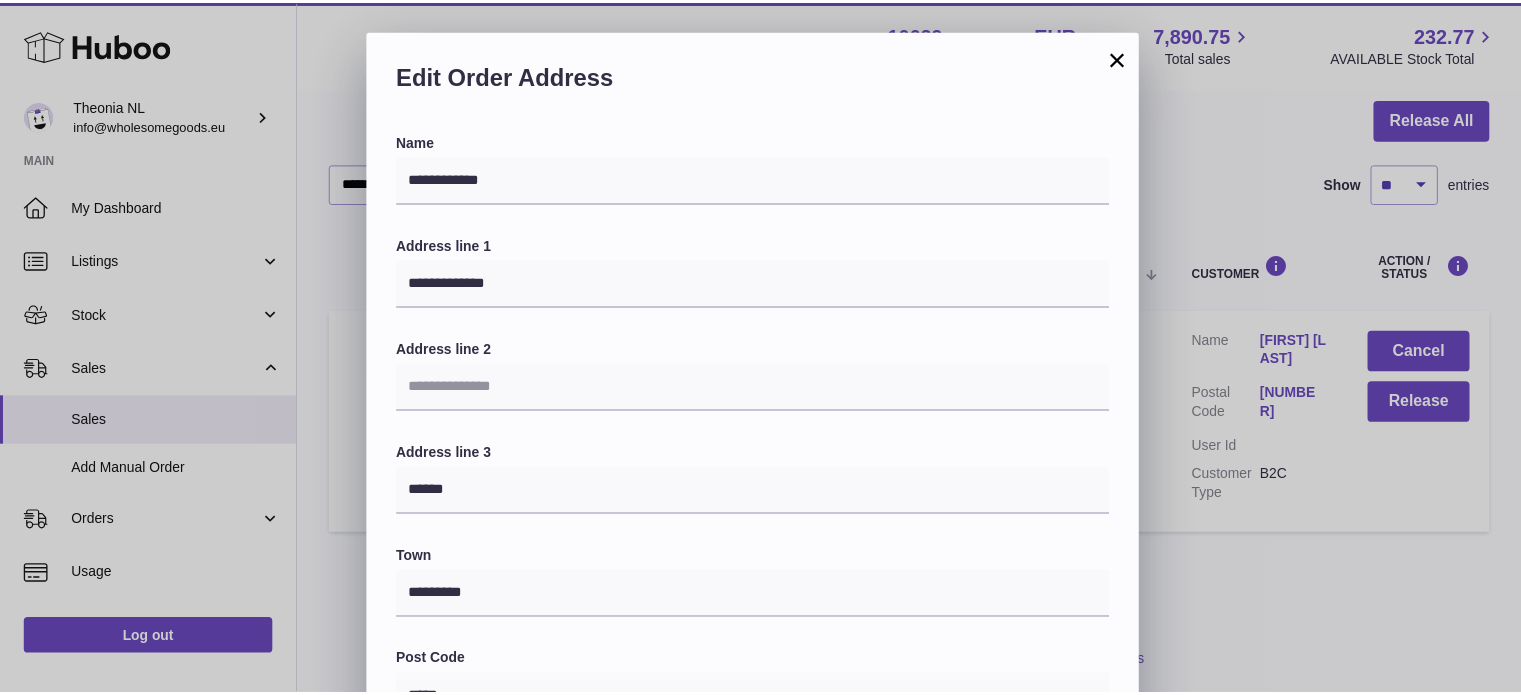 scroll, scrollTop: 564, scrollLeft: 0, axis: vertical 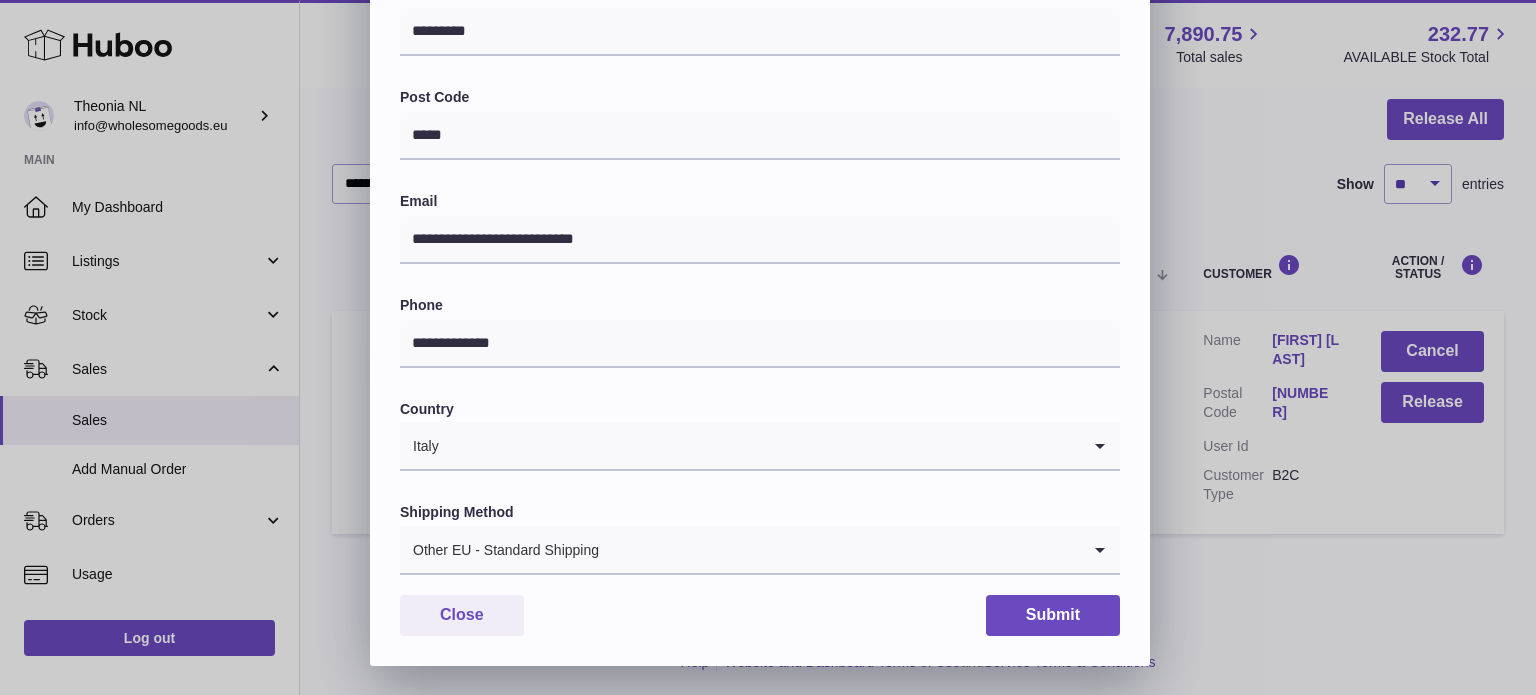 click on "Other EU - Standard Shipping" at bounding box center (740, 550) 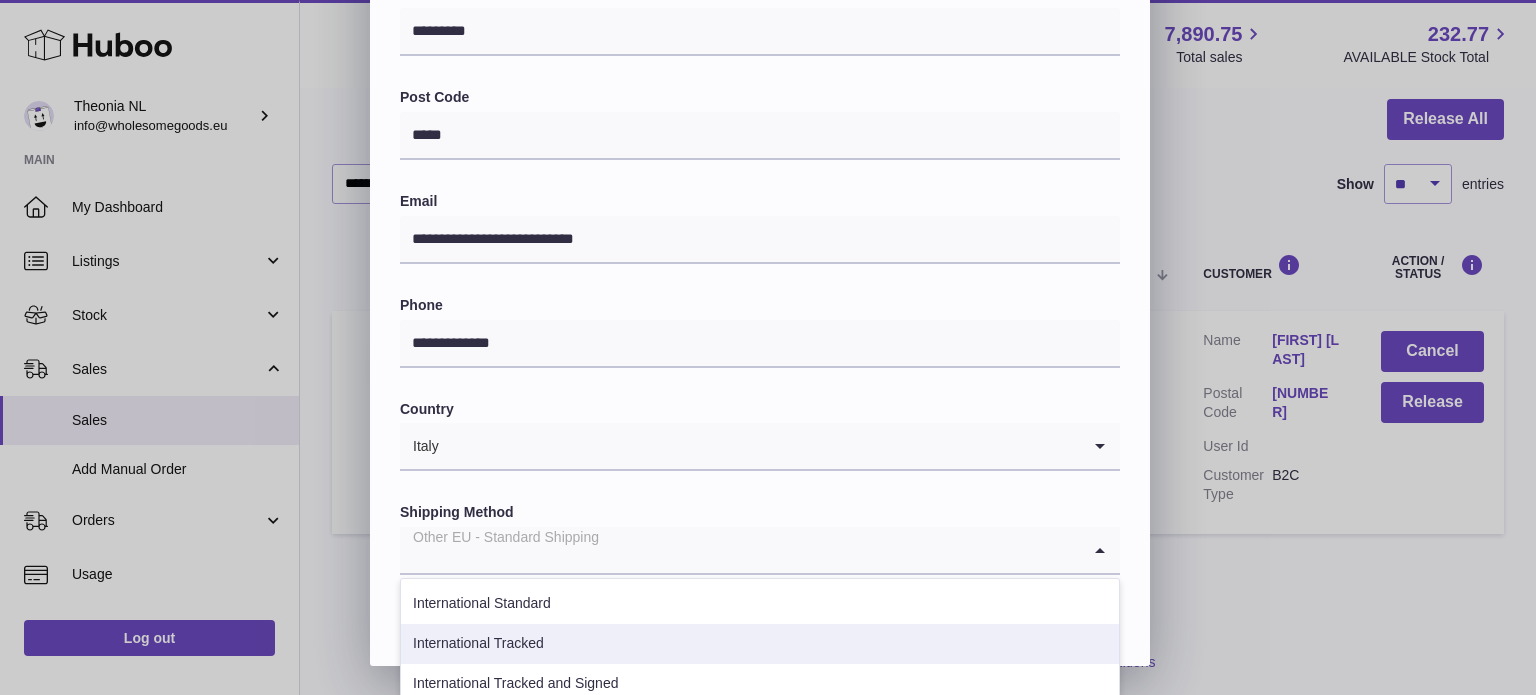 click on "International Tracked" at bounding box center [760, 644] 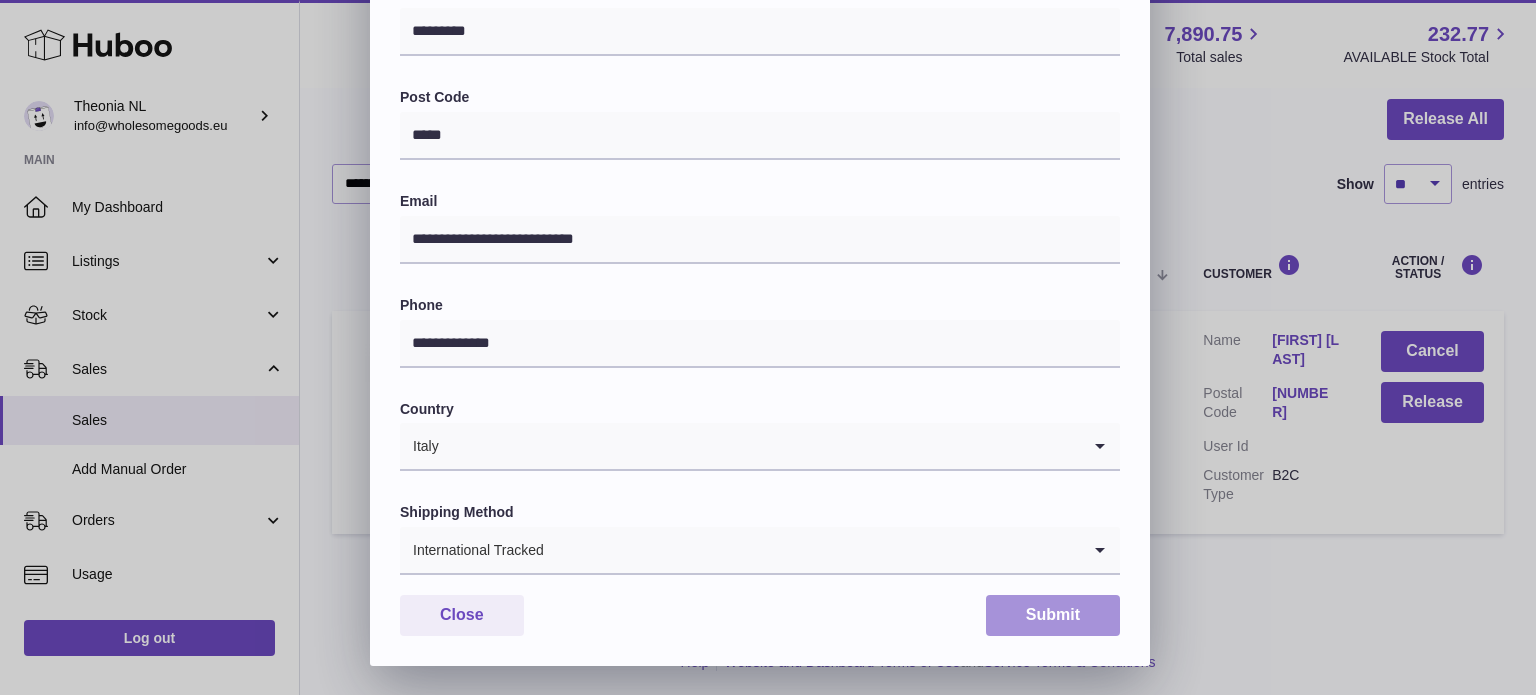 click on "Submit" at bounding box center [1053, 615] 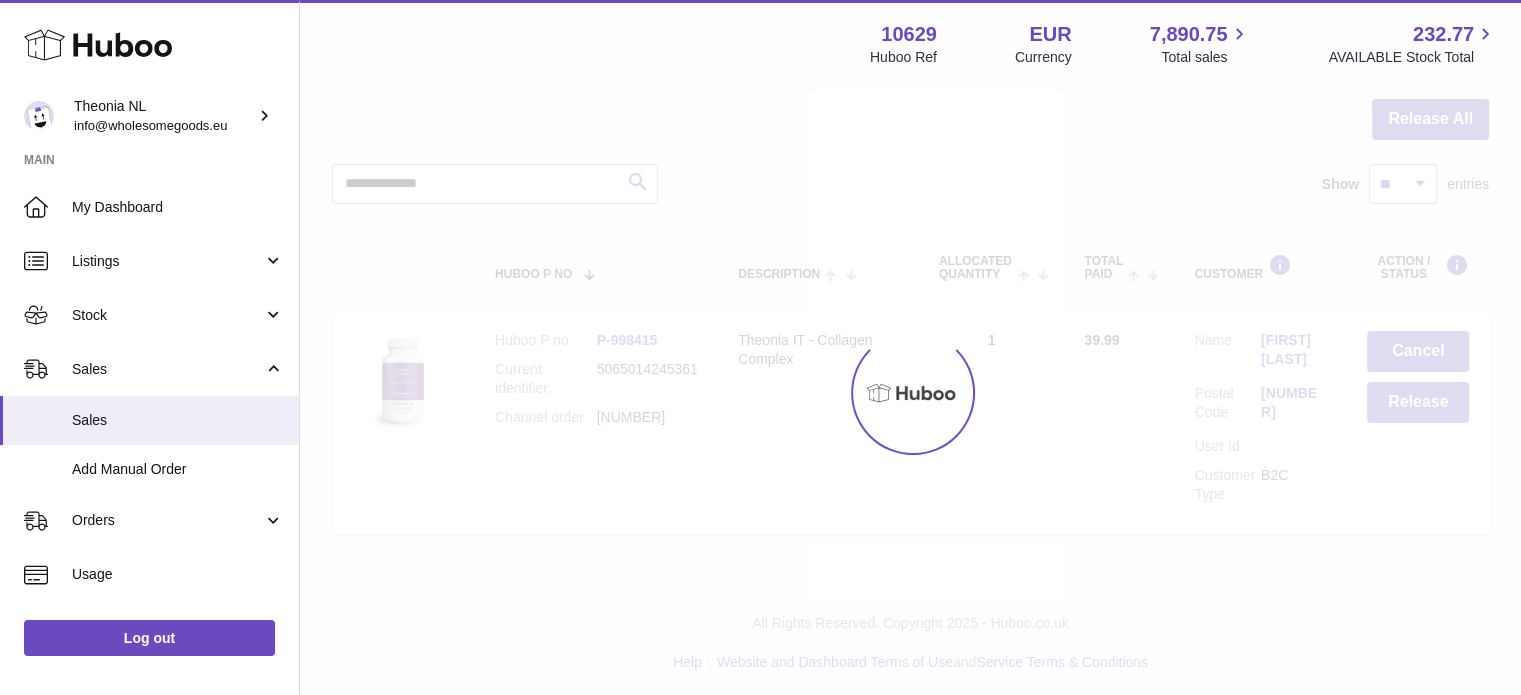 scroll, scrollTop: 0, scrollLeft: 0, axis: both 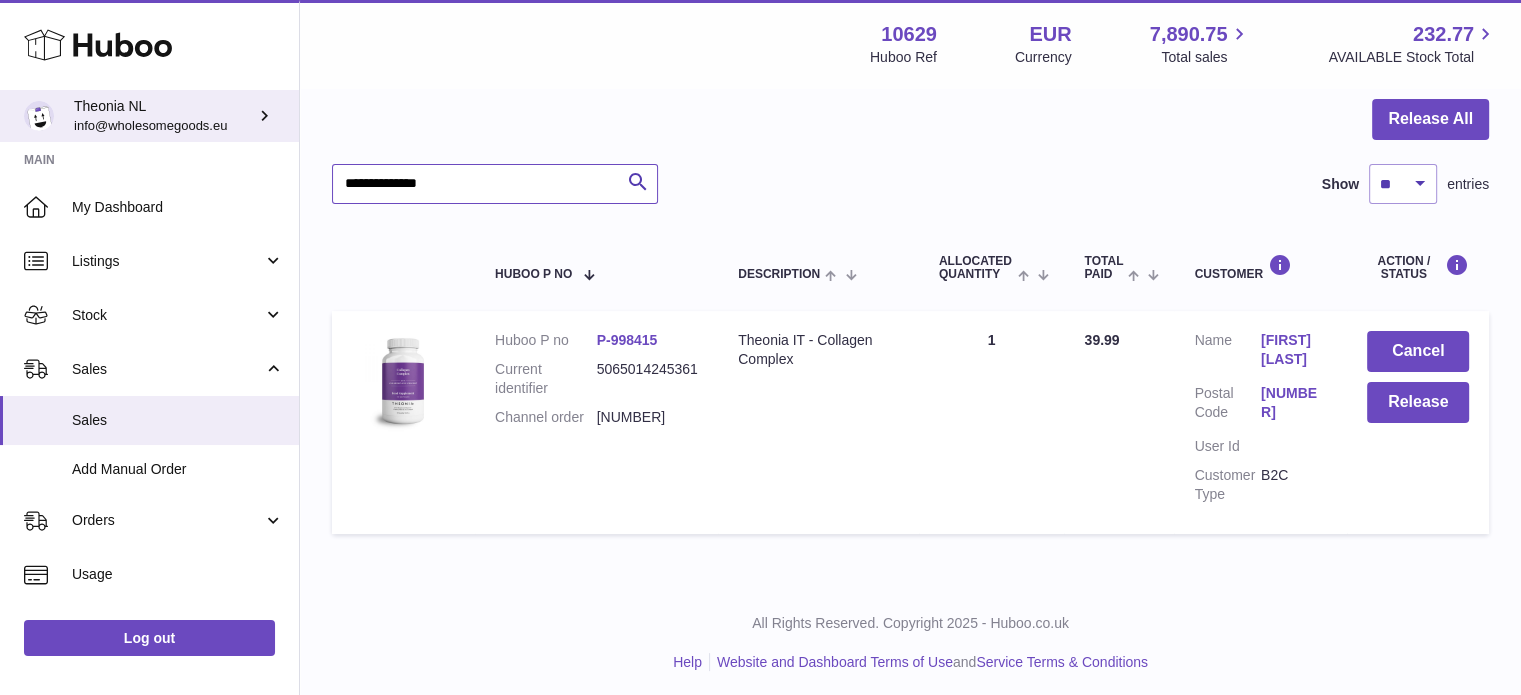 drag, startPoint x: 517, startPoint y: 182, endPoint x: 32, endPoint y: 128, distance: 487.99692 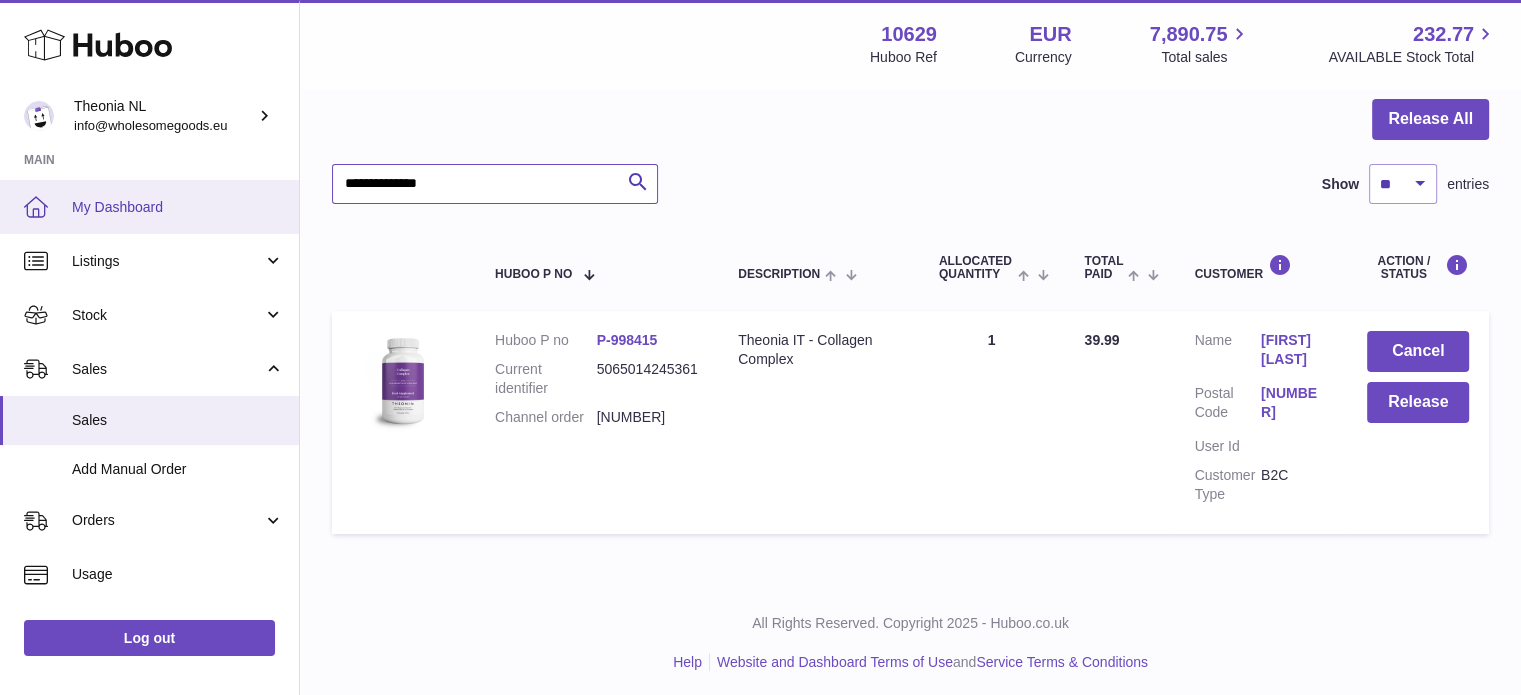 paste 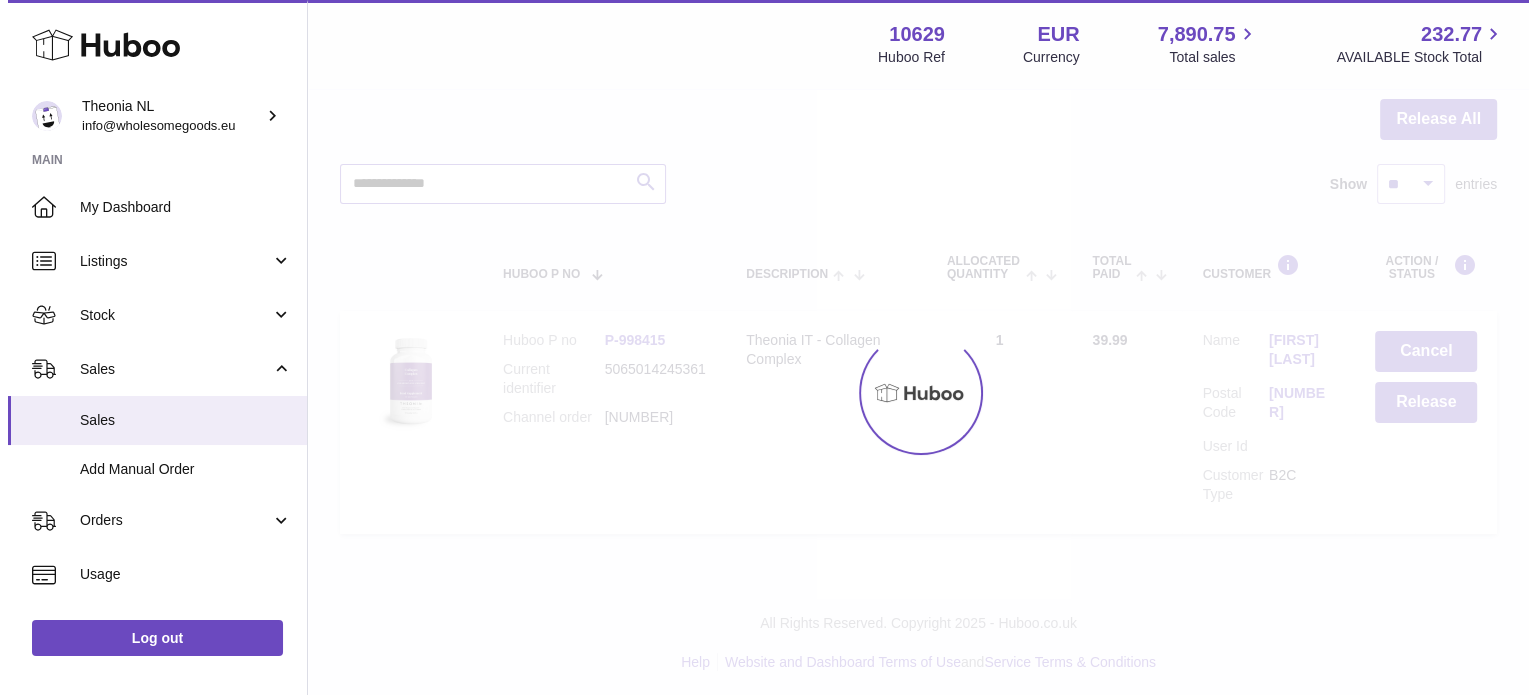 scroll, scrollTop: 0, scrollLeft: 0, axis: both 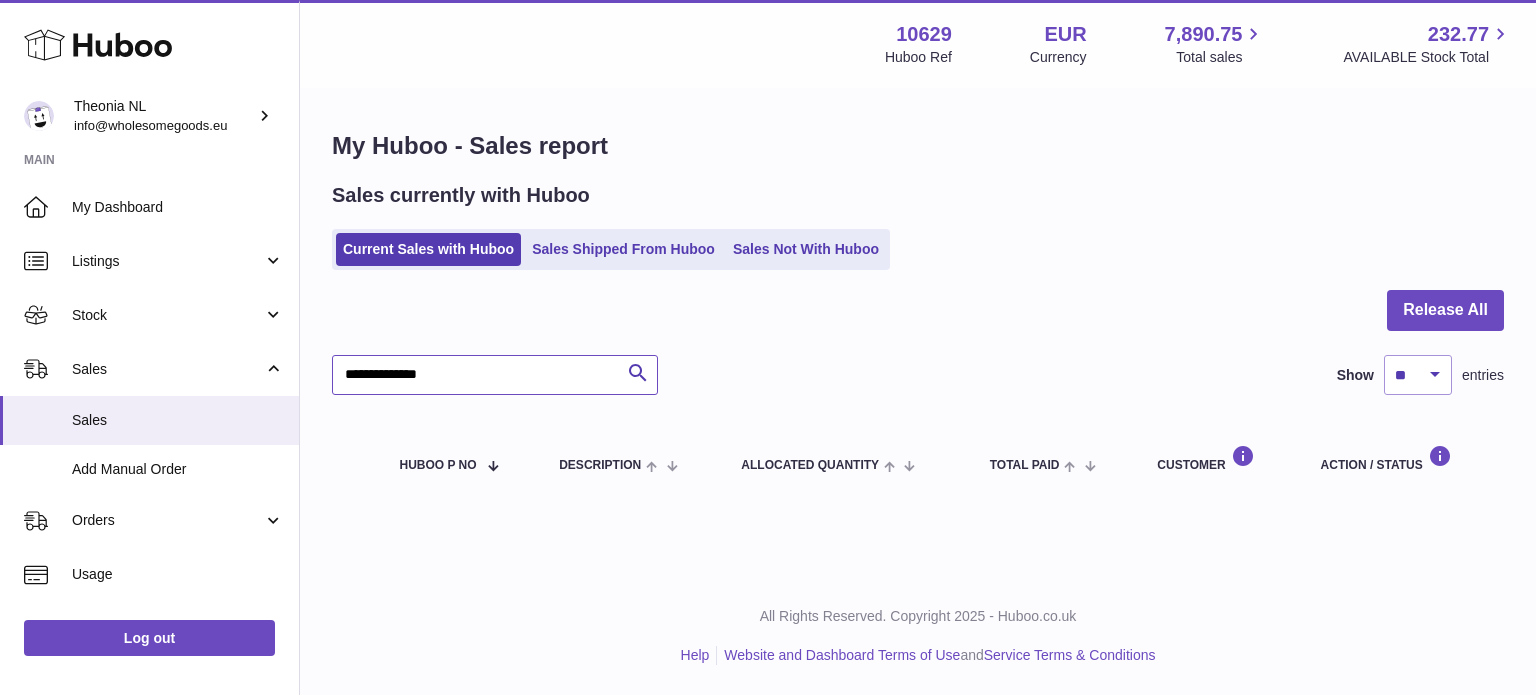type on "**********" 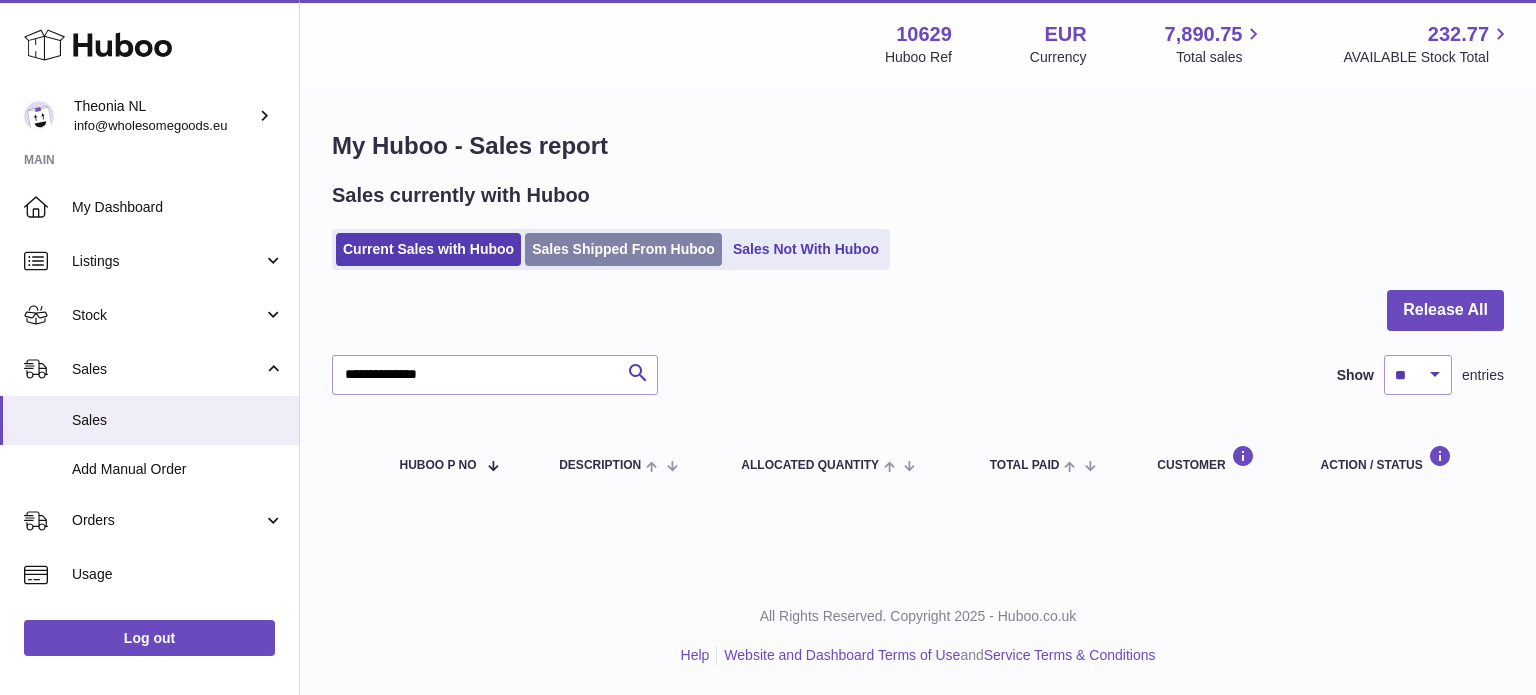 click on "Sales Shipped From Huboo" at bounding box center [623, 249] 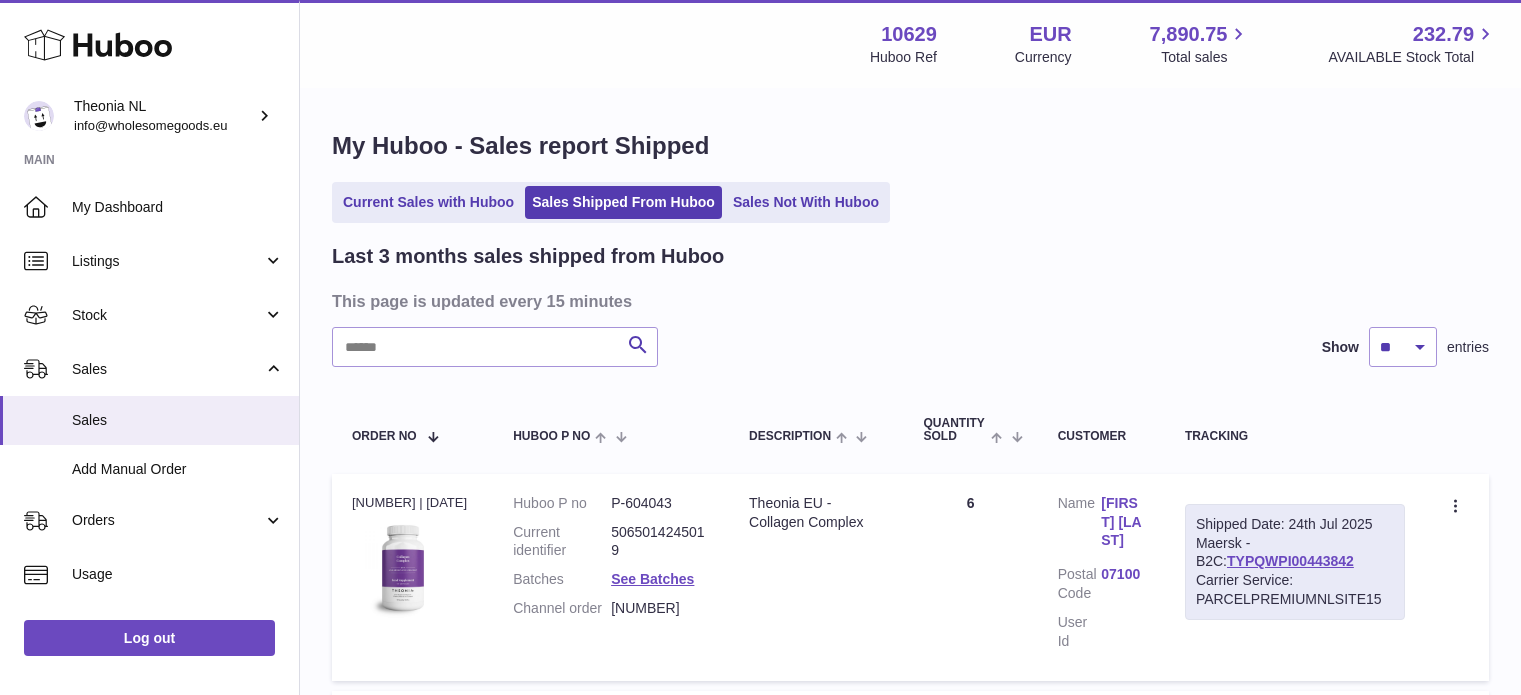 scroll, scrollTop: 0, scrollLeft: 0, axis: both 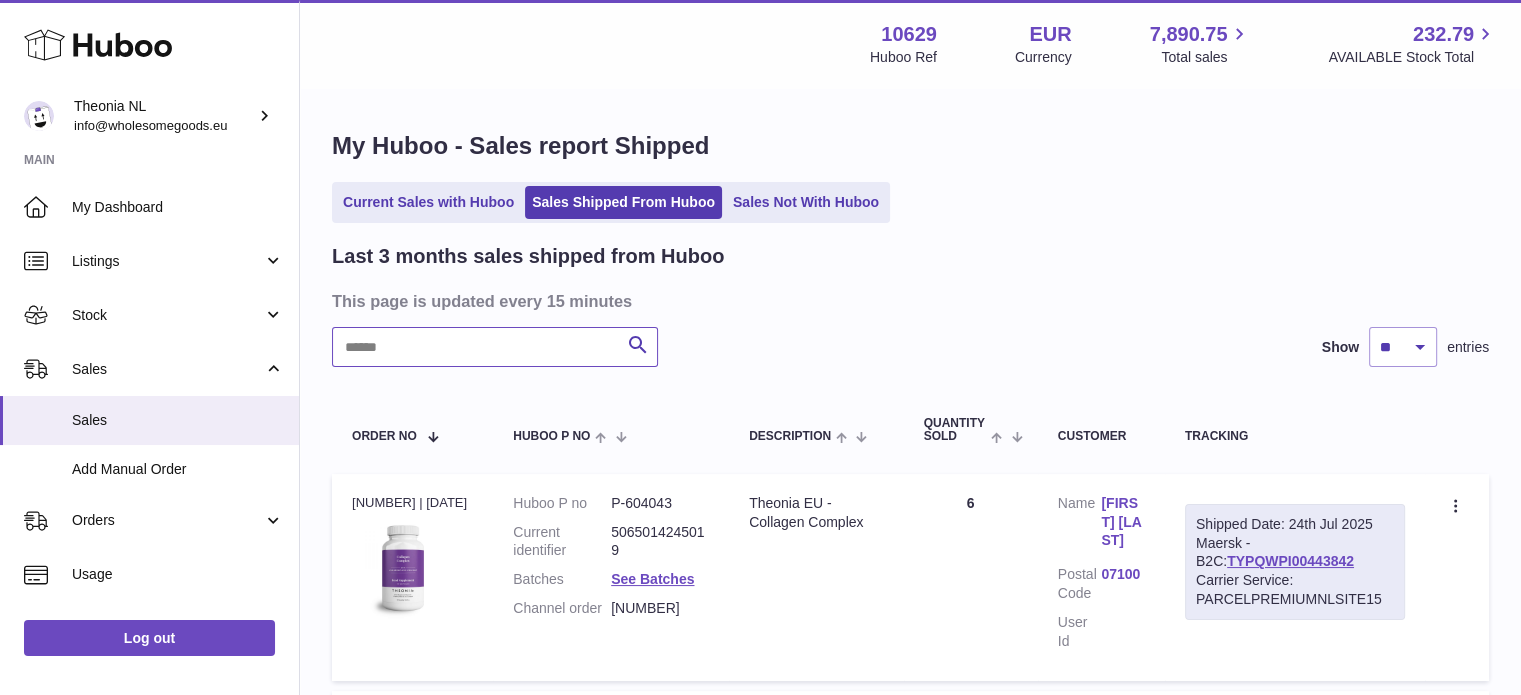 click at bounding box center (495, 347) 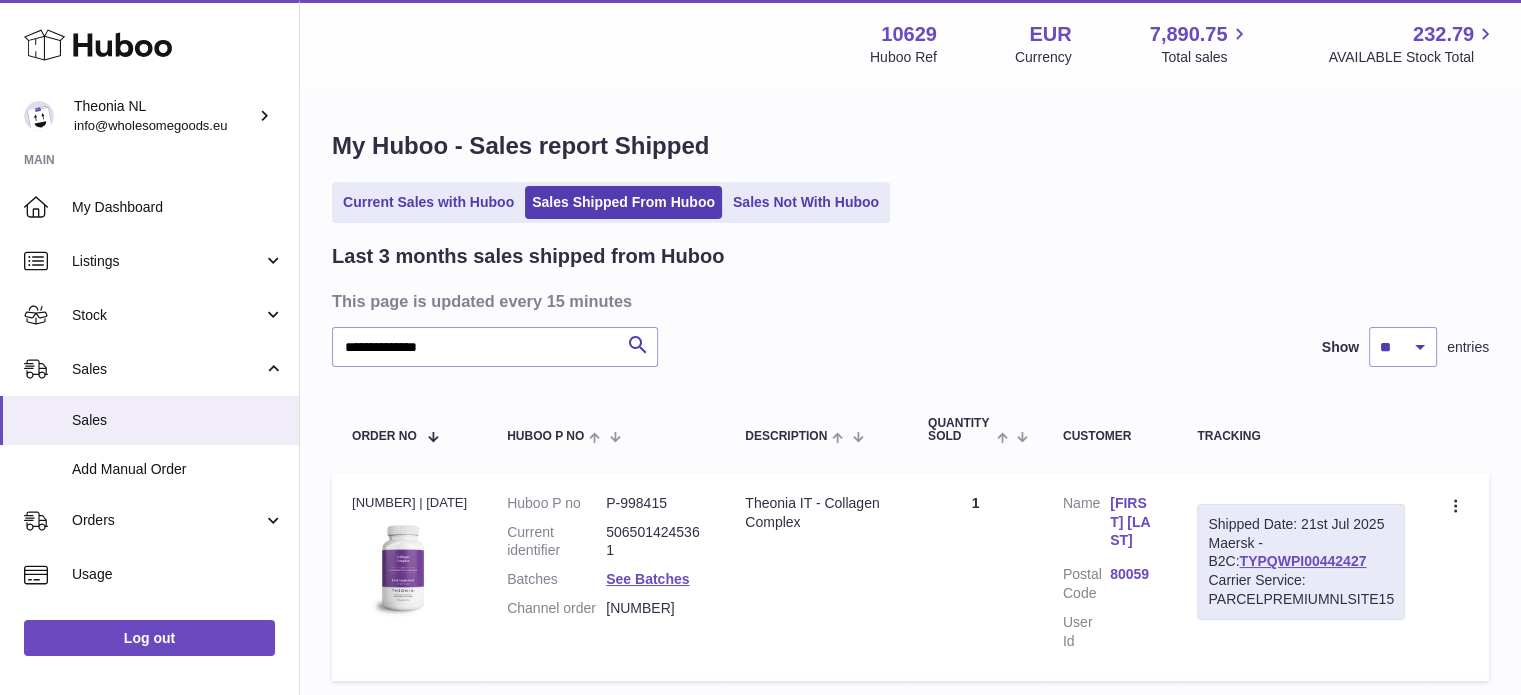 click on "TYPQWPI00442427" at bounding box center (1302, 561) 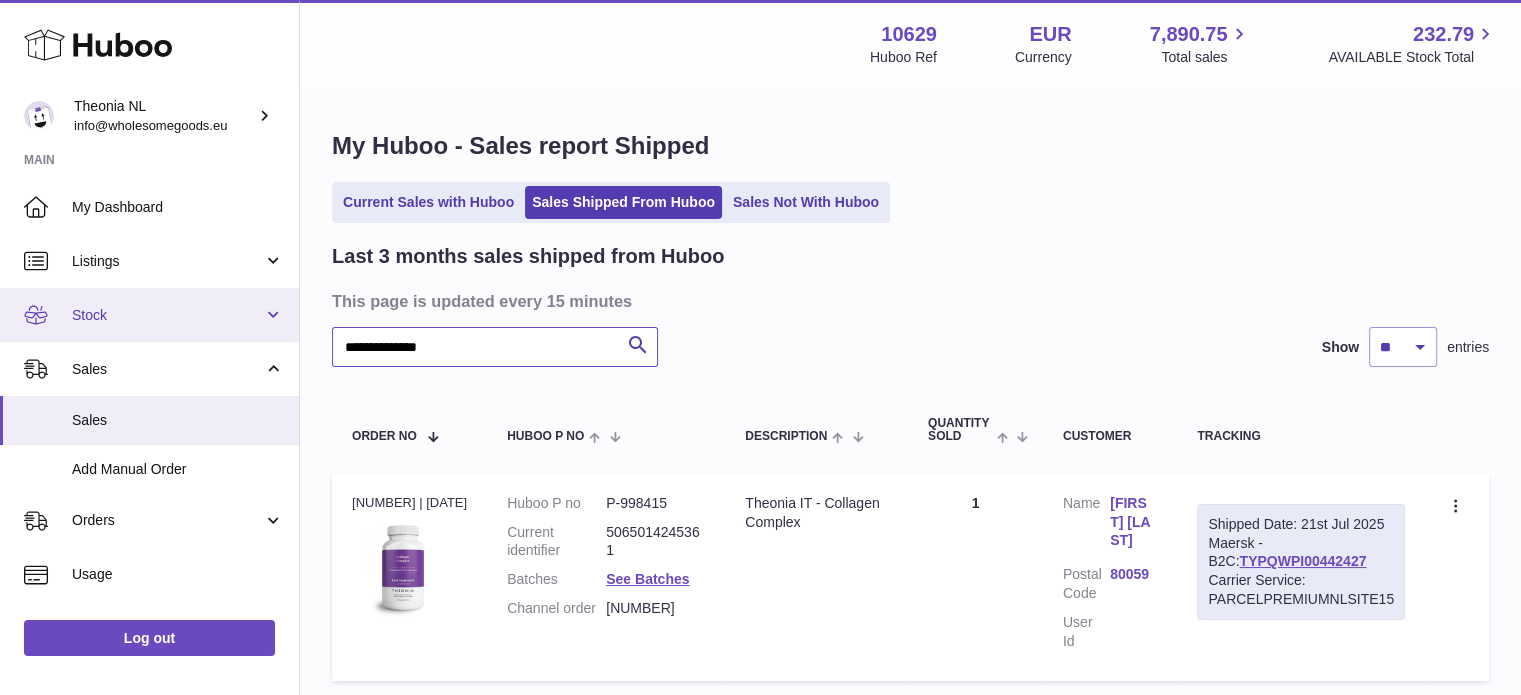 drag, startPoint x: 567, startPoint y: 336, endPoint x: 181, endPoint y: 340, distance: 386.02072 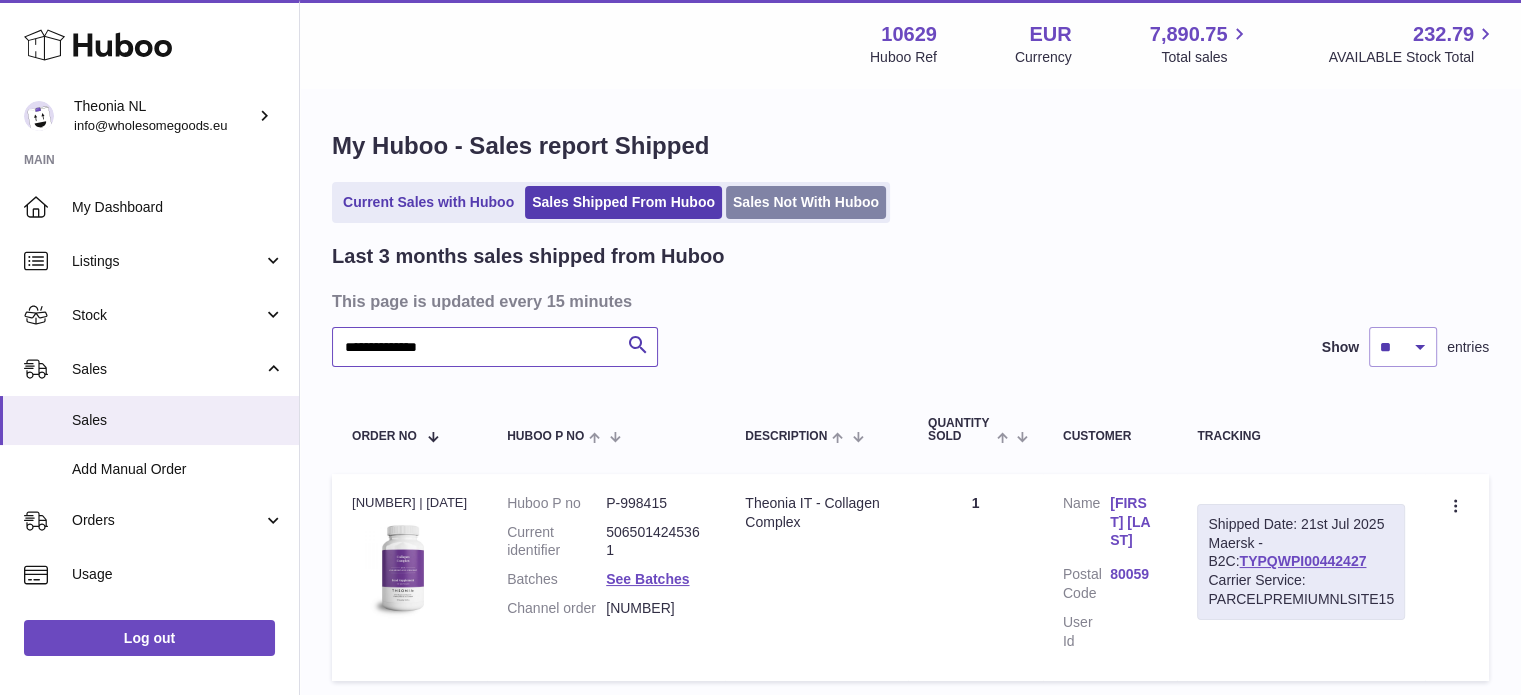 scroll, scrollTop: 100, scrollLeft: 0, axis: vertical 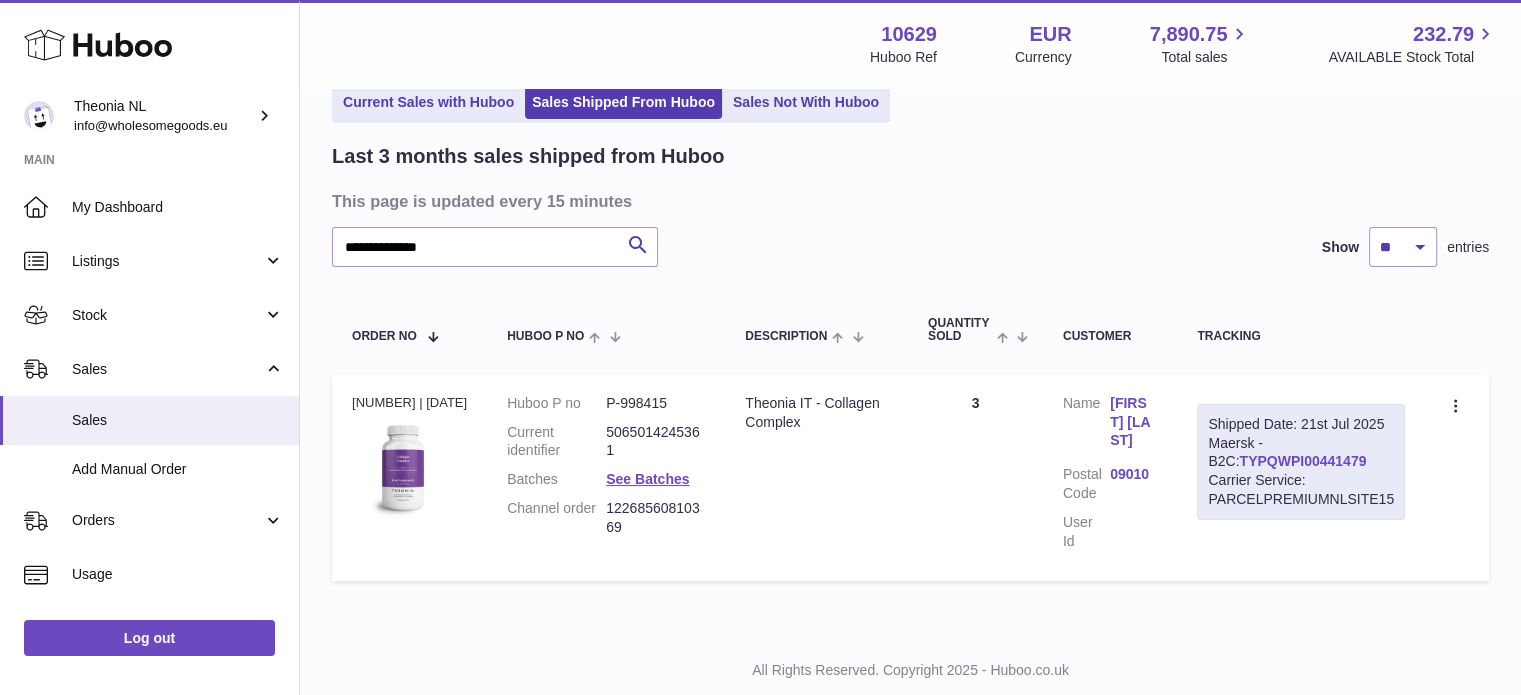 click on "TYPQWPI00441479" at bounding box center [1302, 461] 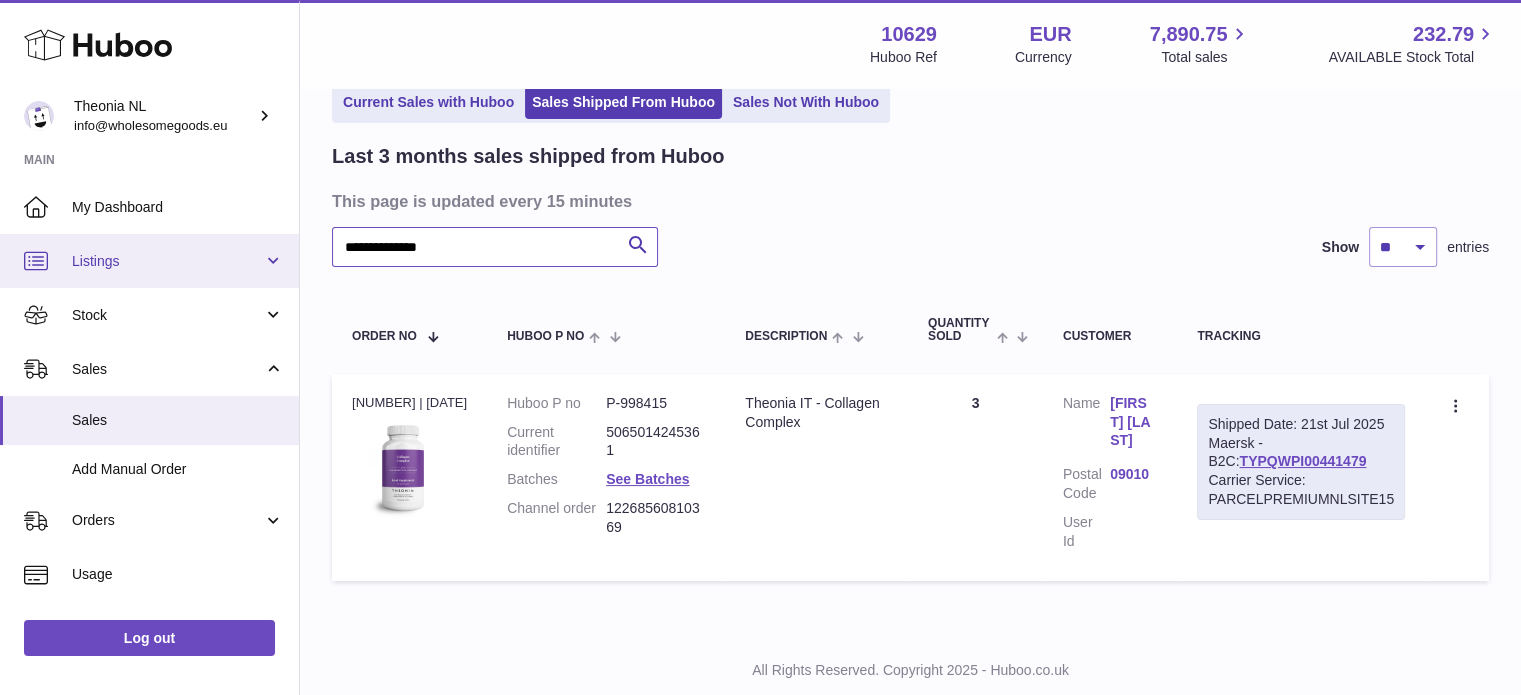 drag, startPoint x: 568, startPoint y: 243, endPoint x: 0, endPoint y: 236, distance: 568.04315 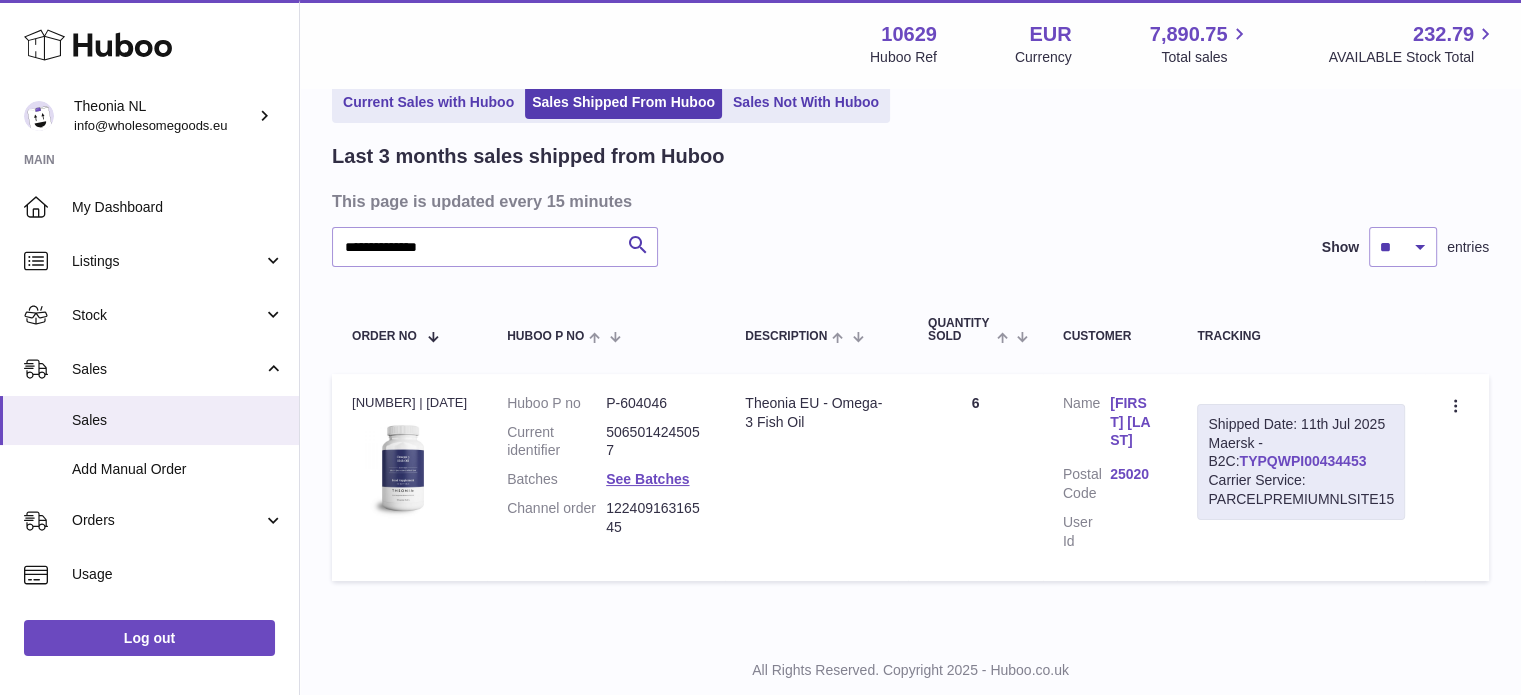 click on "TYPQWPI00434453" at bounding box center [1302, 461] 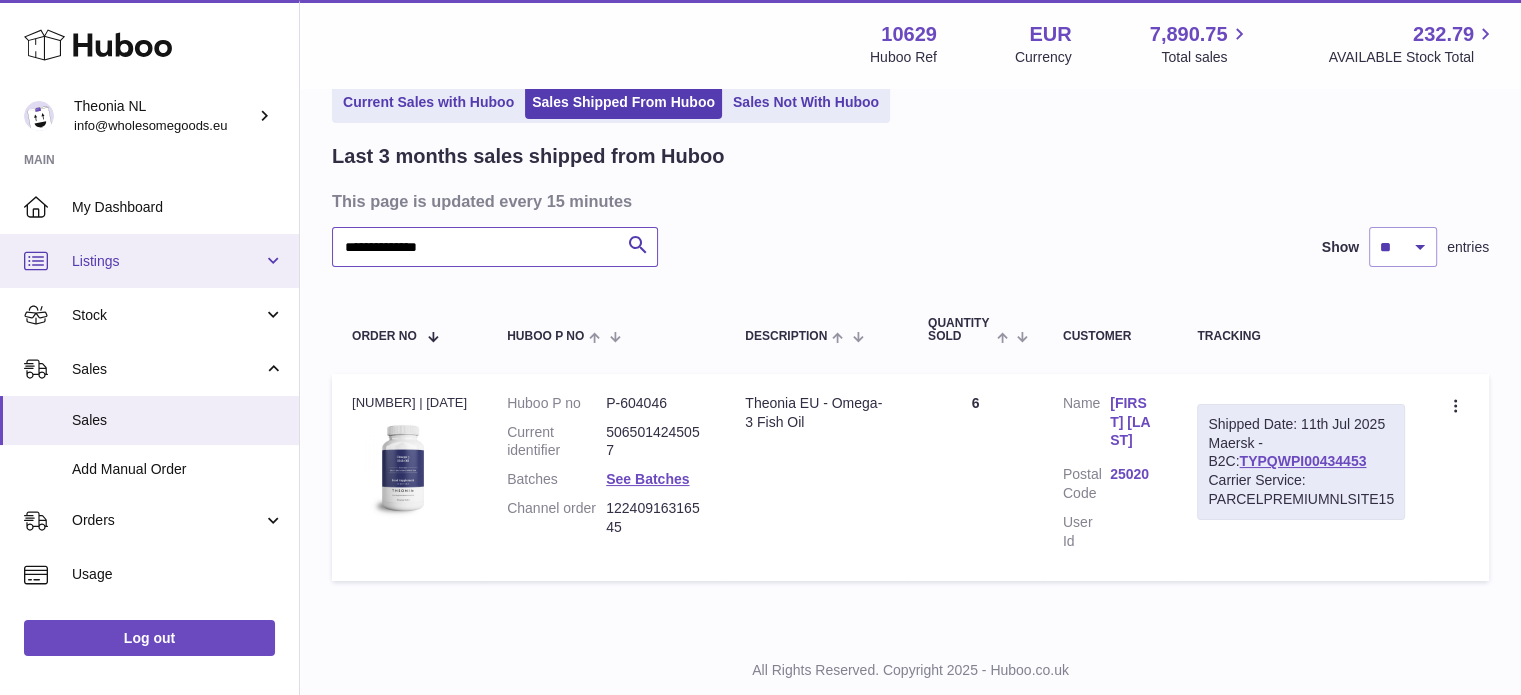 click on "**********" at bounding box center (760, 324) 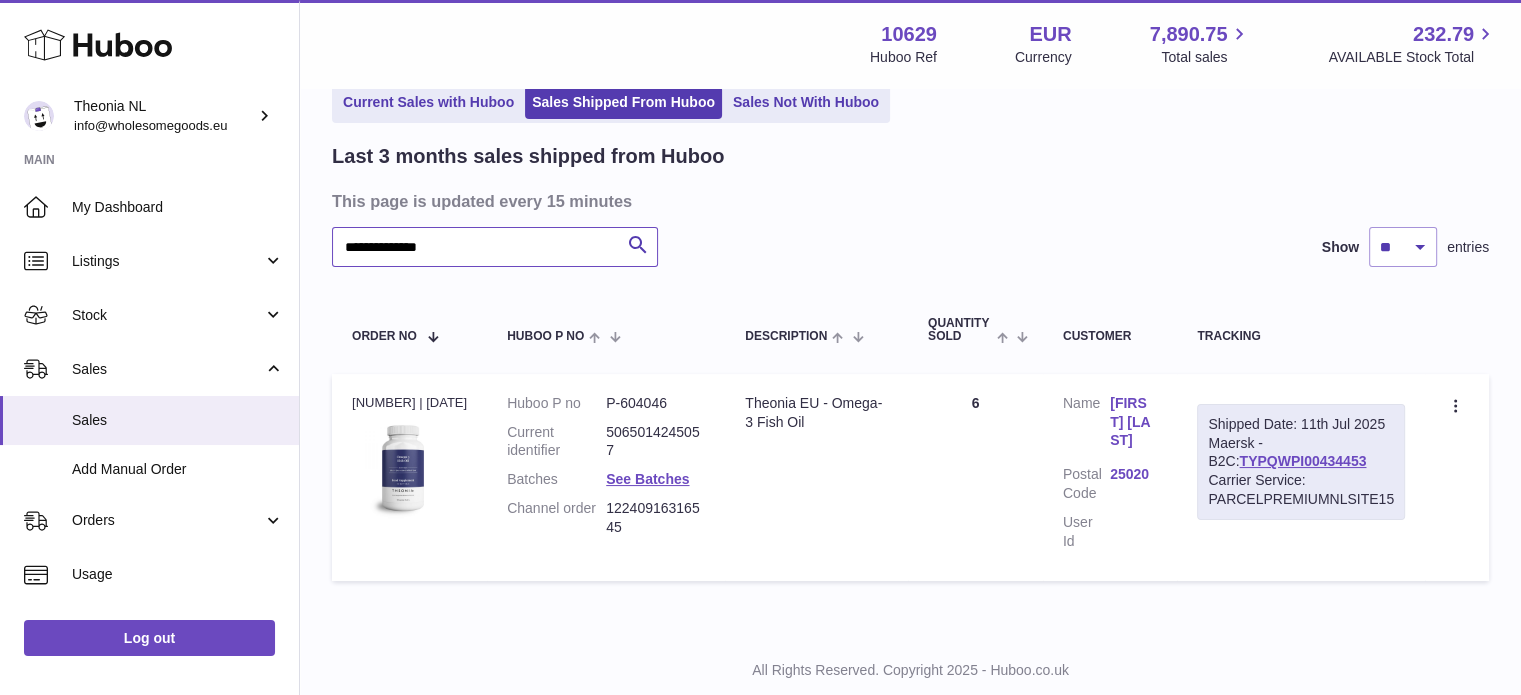 paste 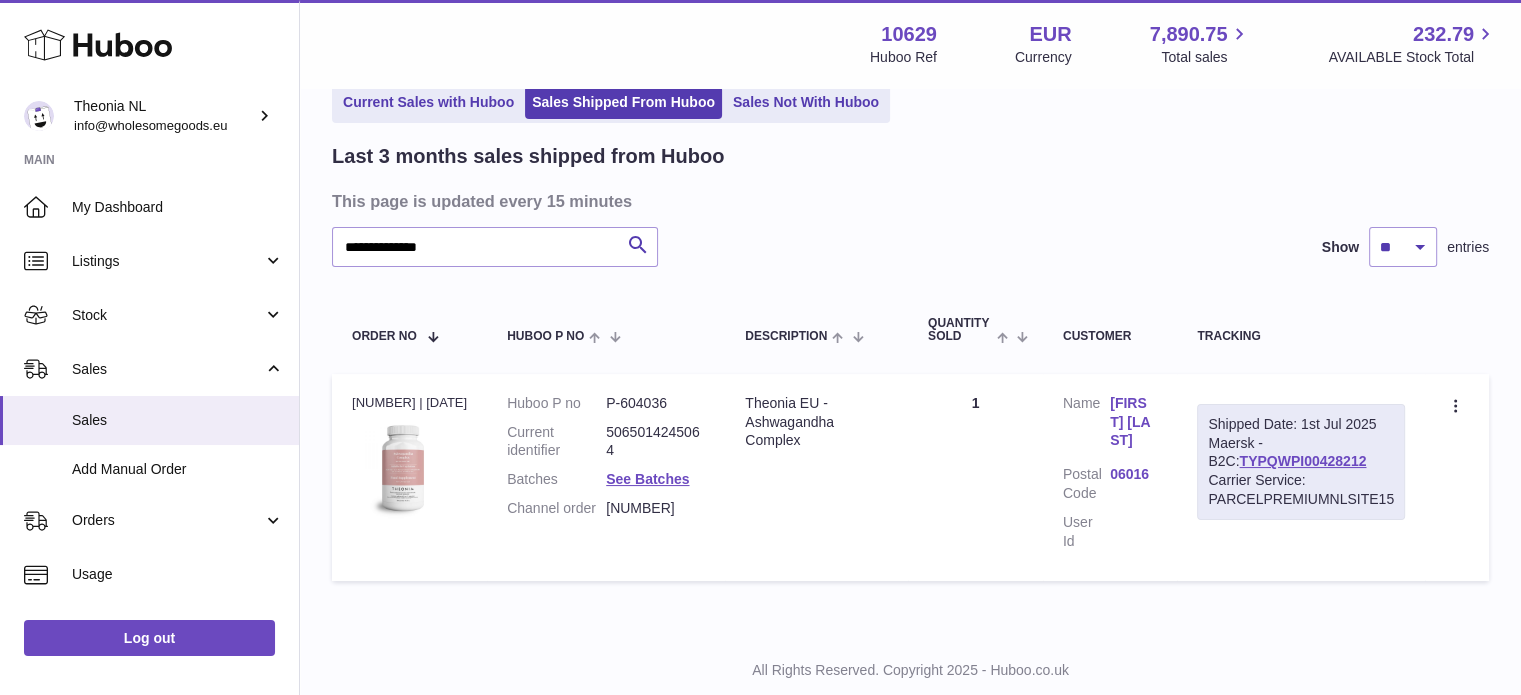click on "TYPQWPI00428212" at bounding box center (1302, 461) 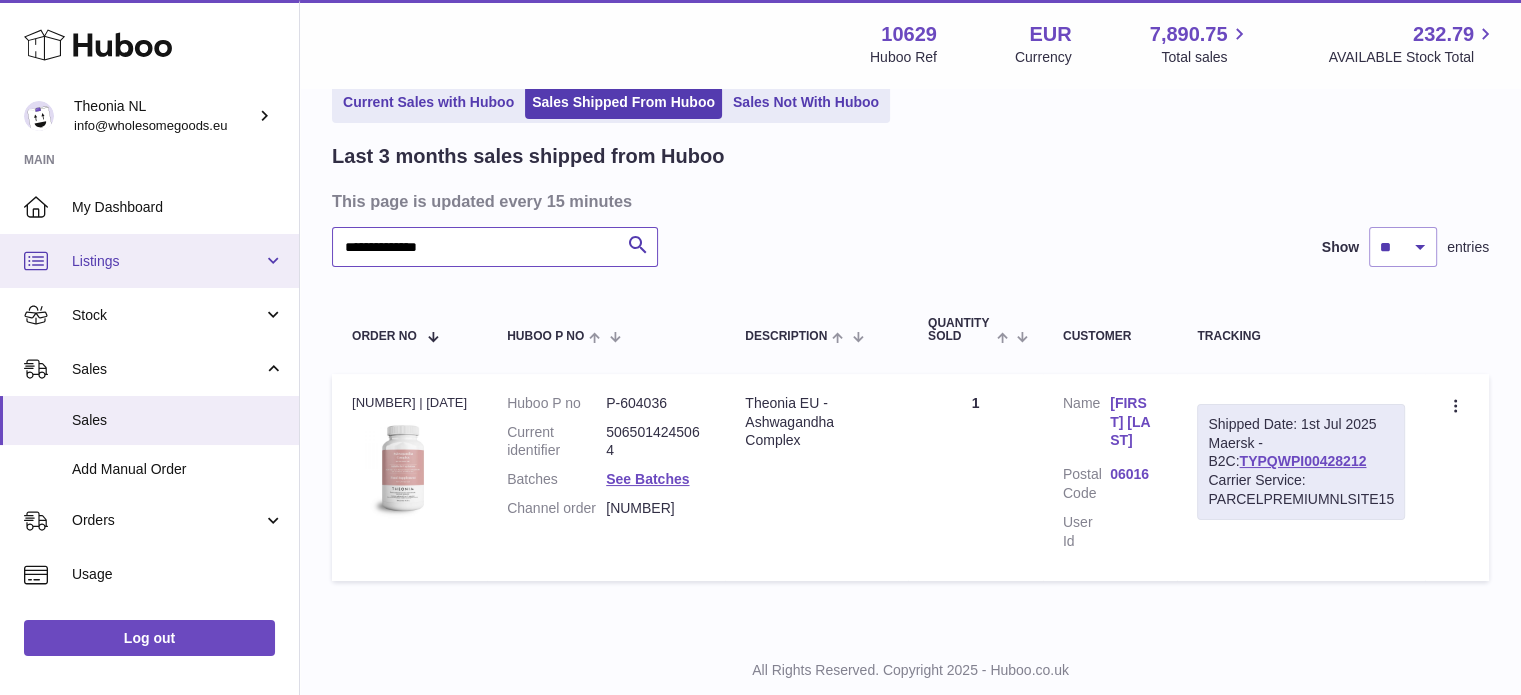 click on "**********" at bounding box center [760, 324] 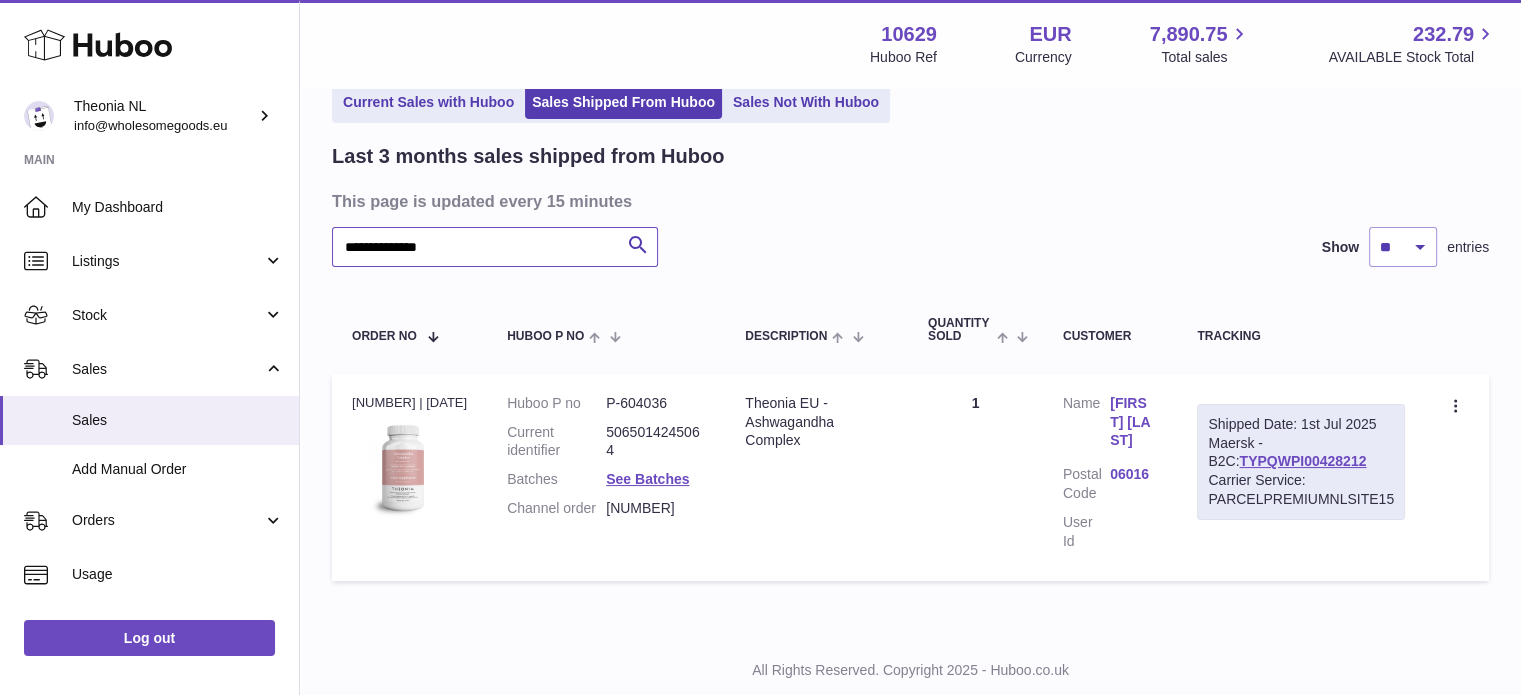 scroll, scrollTop: 152, scrollLeft: 0, axis: vertical 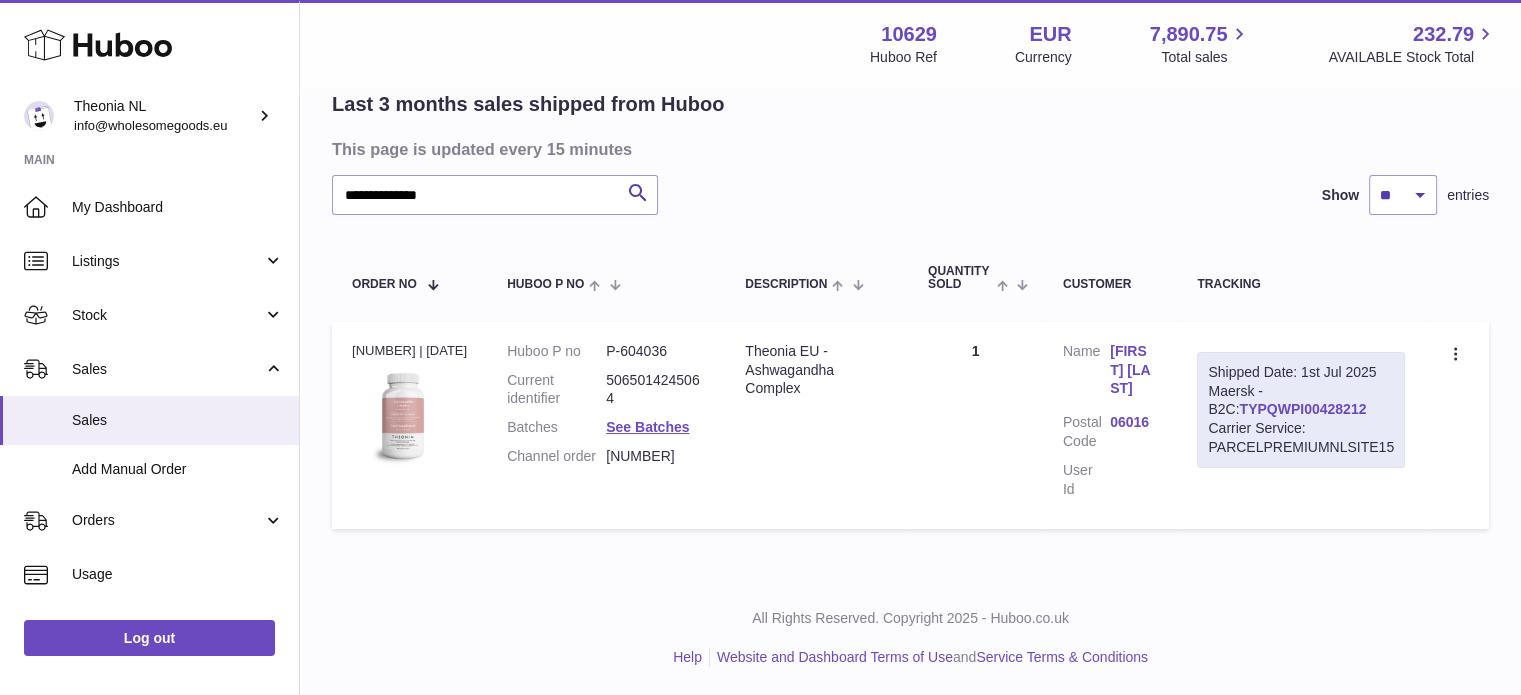 click on "TYPQWPI00428212" at bounding box center (1302, 409) 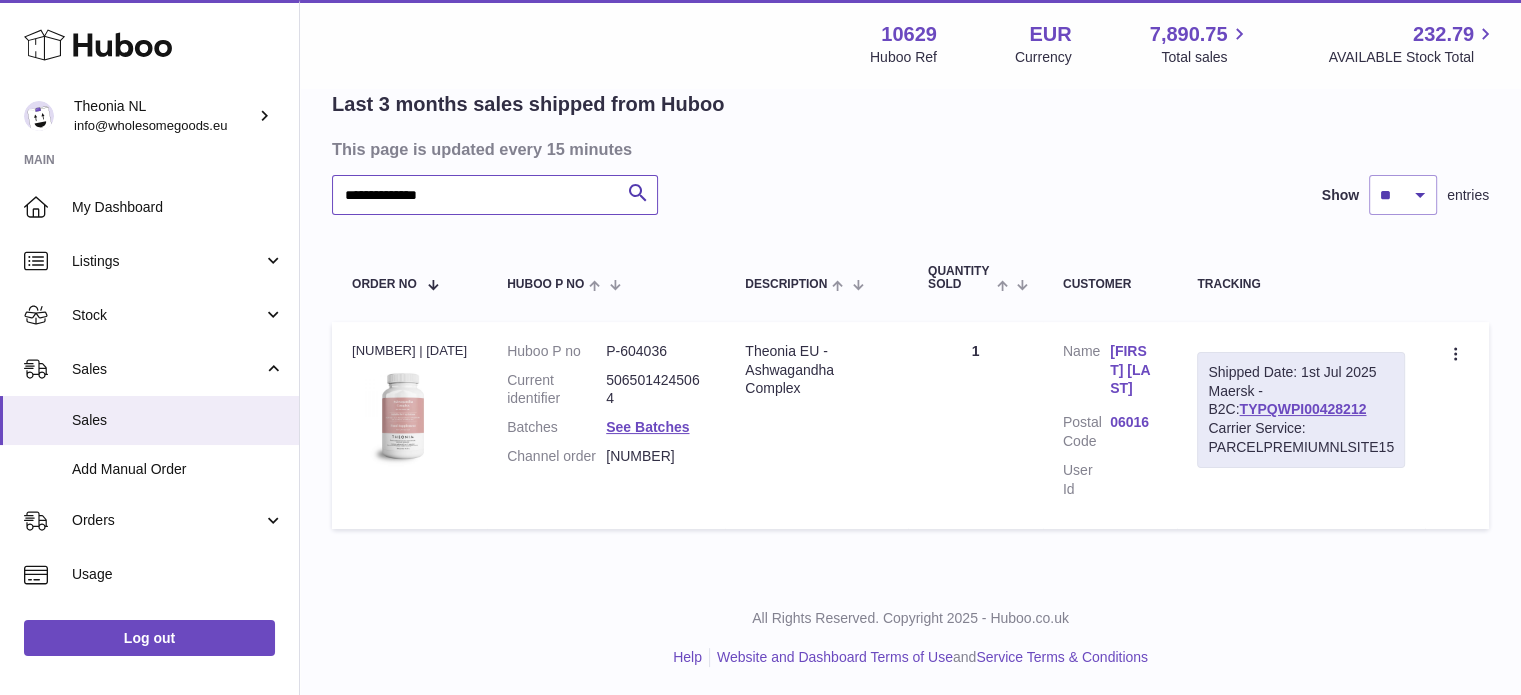 drag, startPoint x: 503, startPoint y: 191, endPoint x: 0, endPoint y: 151, distance: 504.58795 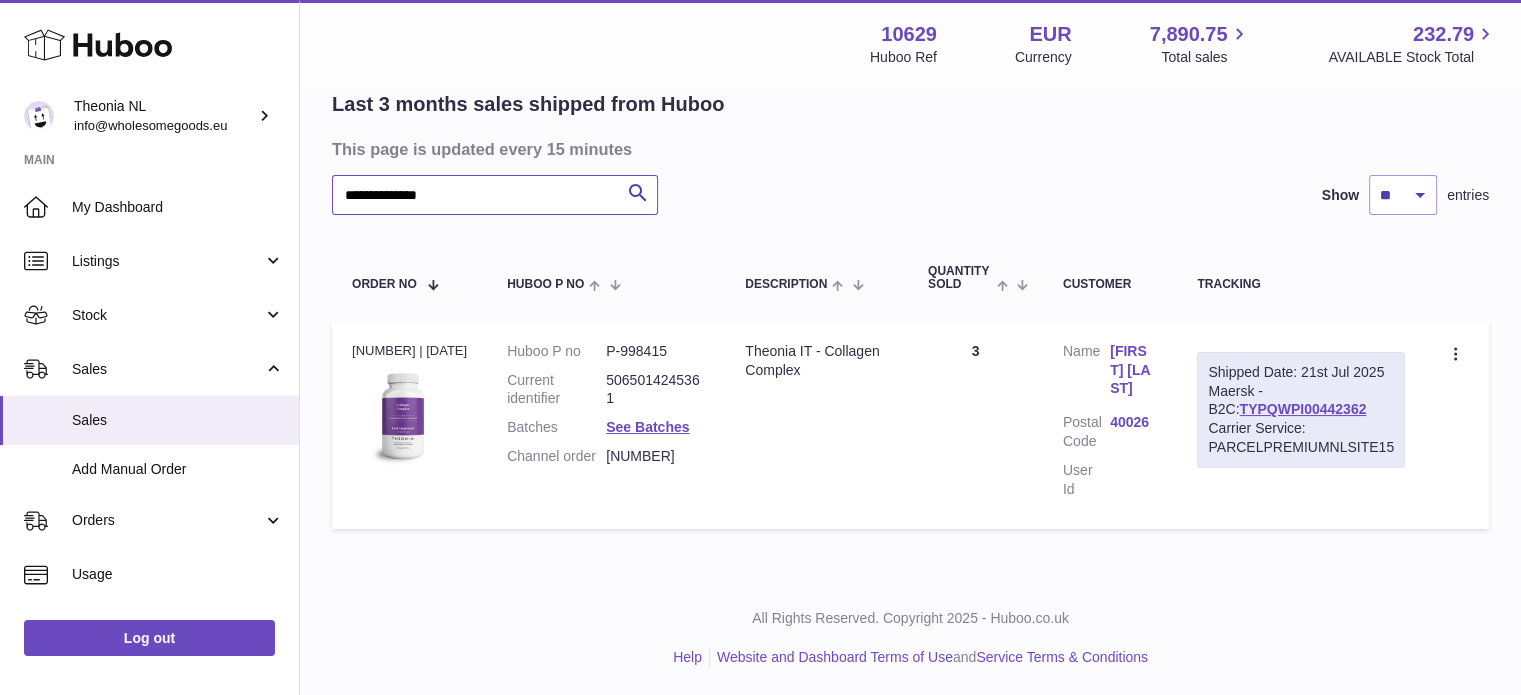 scroll, scrollTop: 138, scrollLeft: 0, axis: vertical 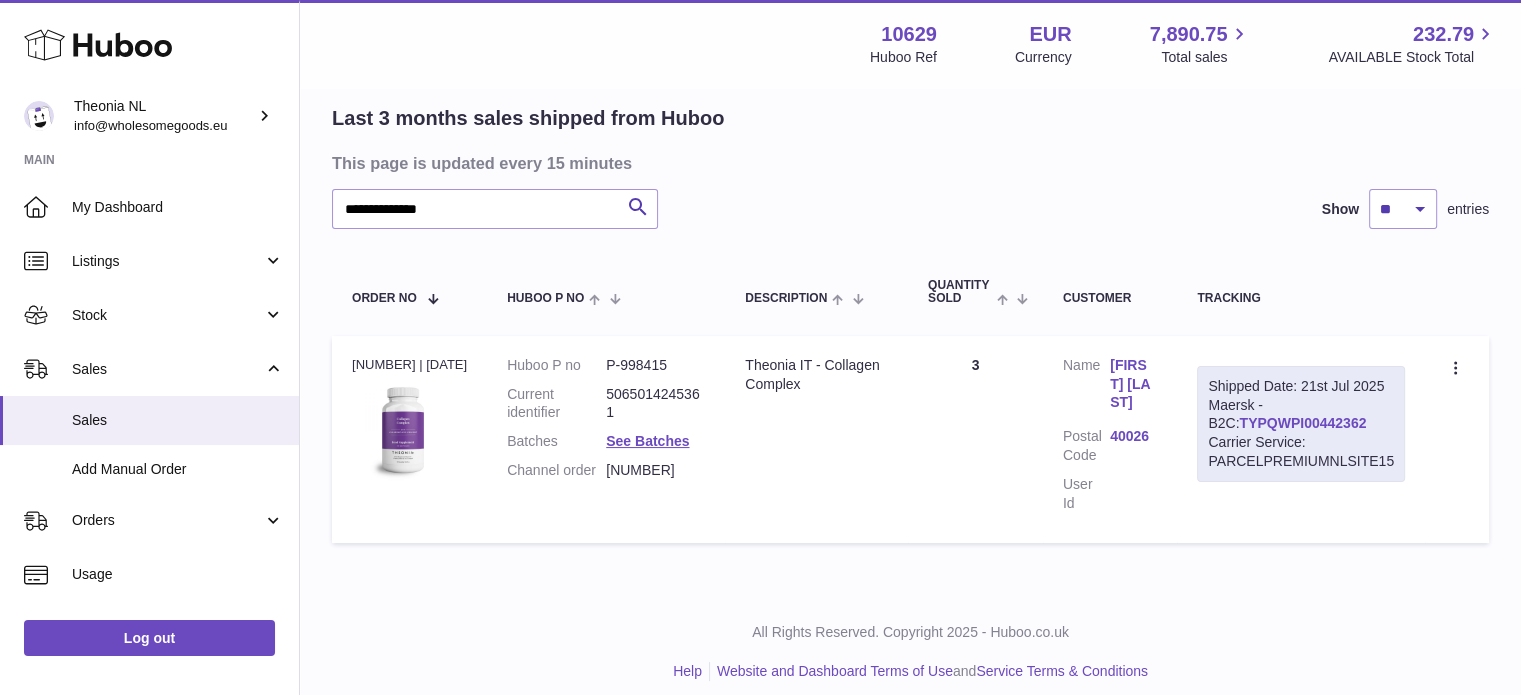 click on "TYPQWPI00442362" at bounding box center [1302, 423] 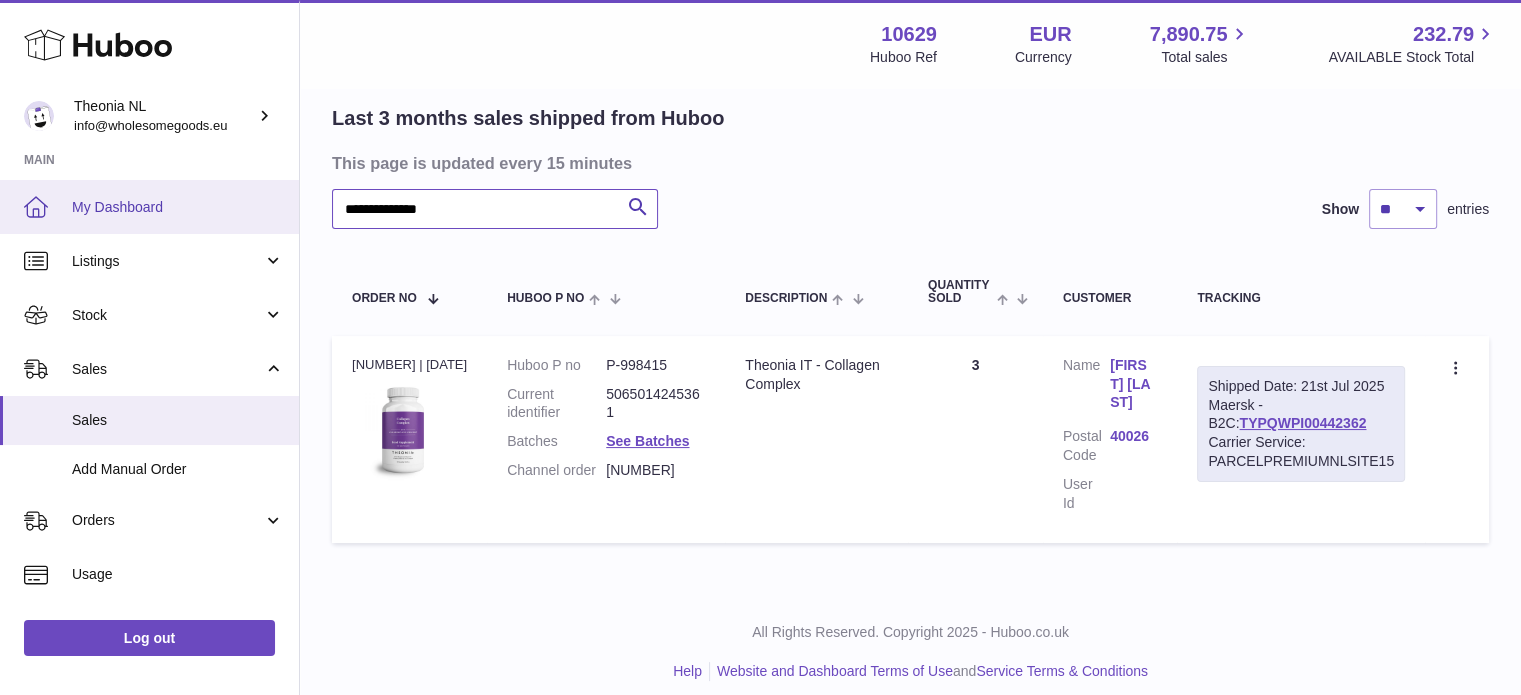 drag, startPoint x: 581, startPoint y: 205, endPoint x: 0, endPoint y: 245, distance: 582.3753 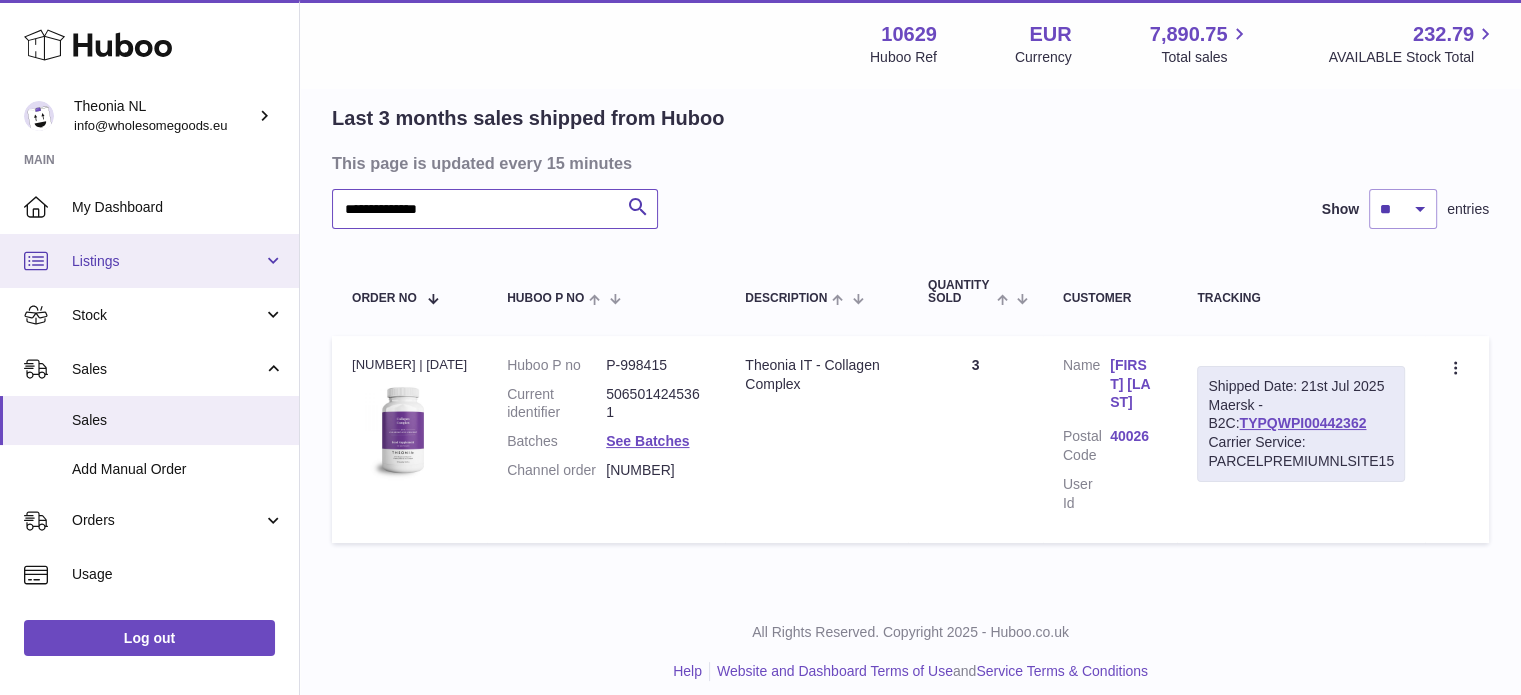 paste 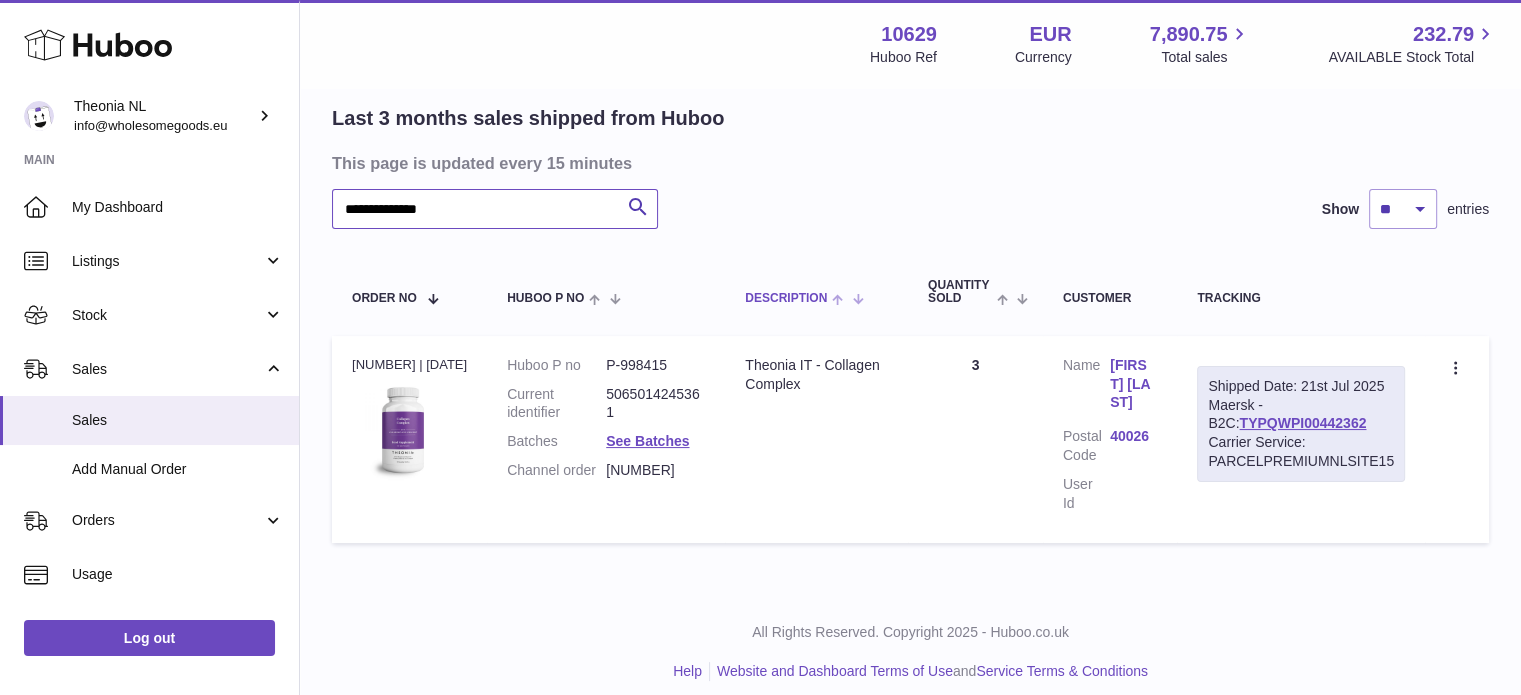 scroll, scrollTop: 0, scrollLeft: 0, axis: both 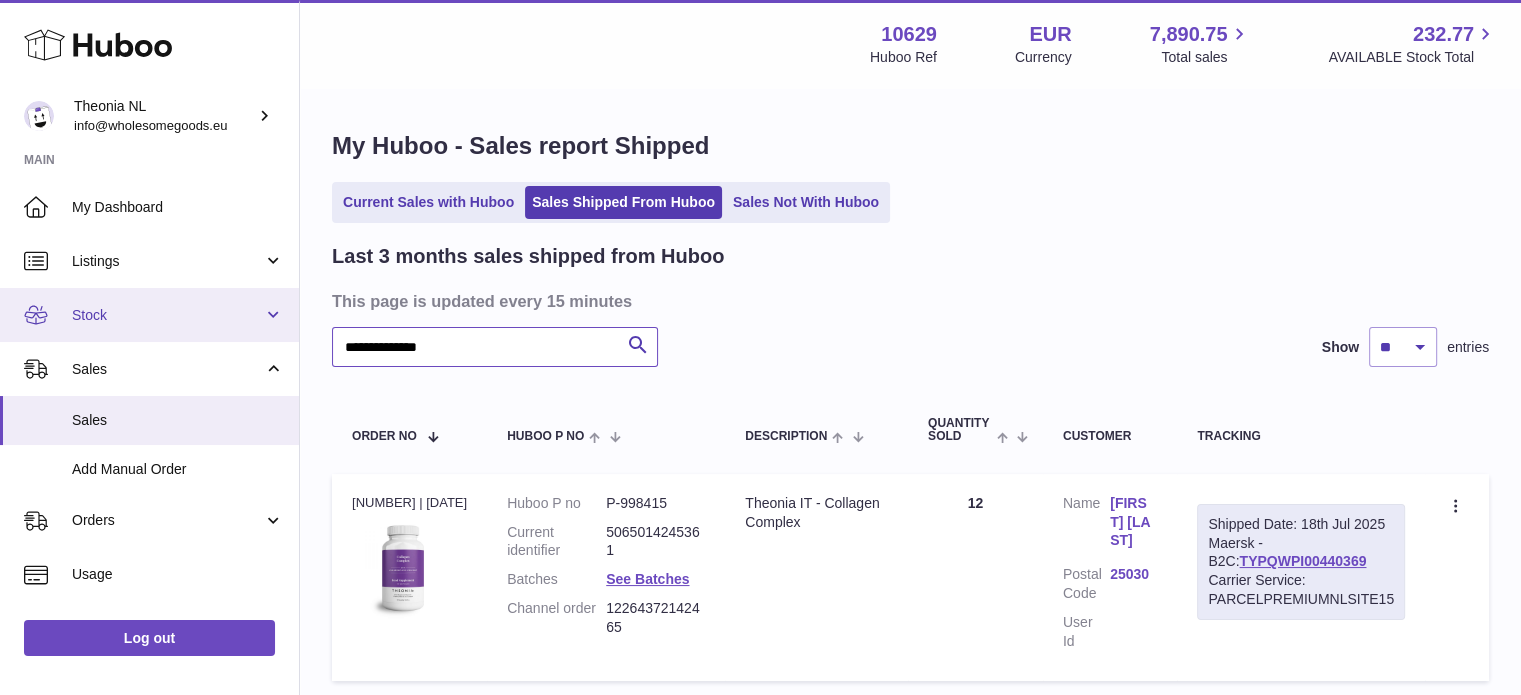 drag, startPoint x: 557, startPoint y: 344, endPoint x: 152, endPoint y: 311, distance: 406.34222 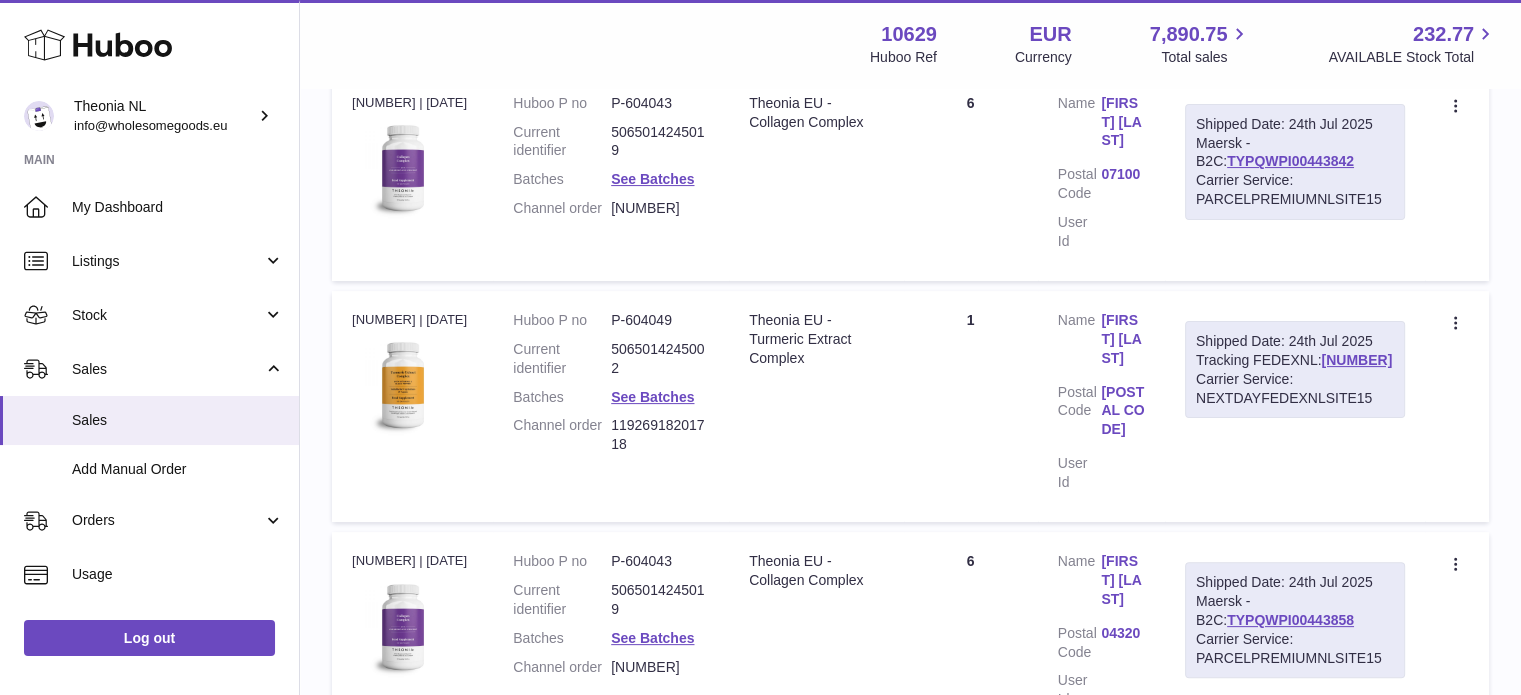 scroll, scrollTop: 0, scrollLeft: 0, axis: both 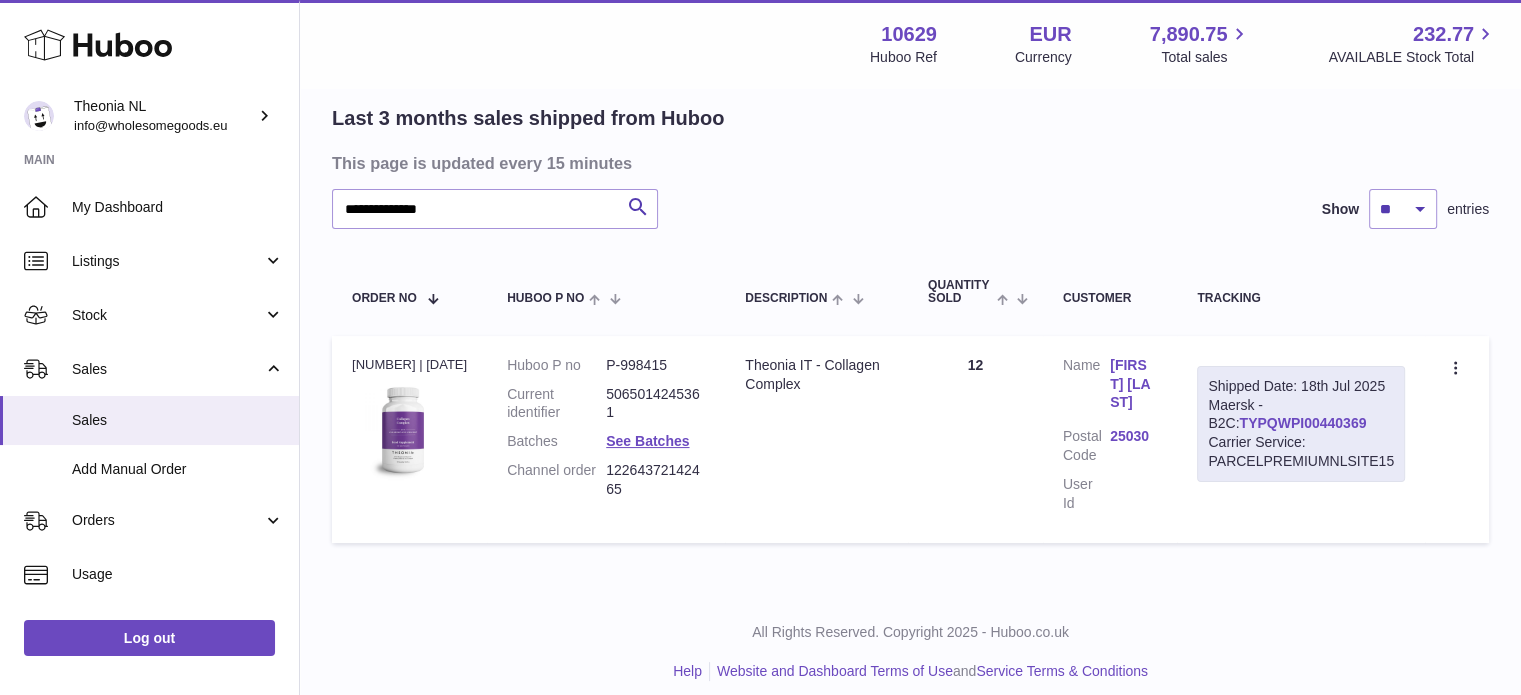 click on "TYPQWPI00440369" at bounding box center [1302, 423] 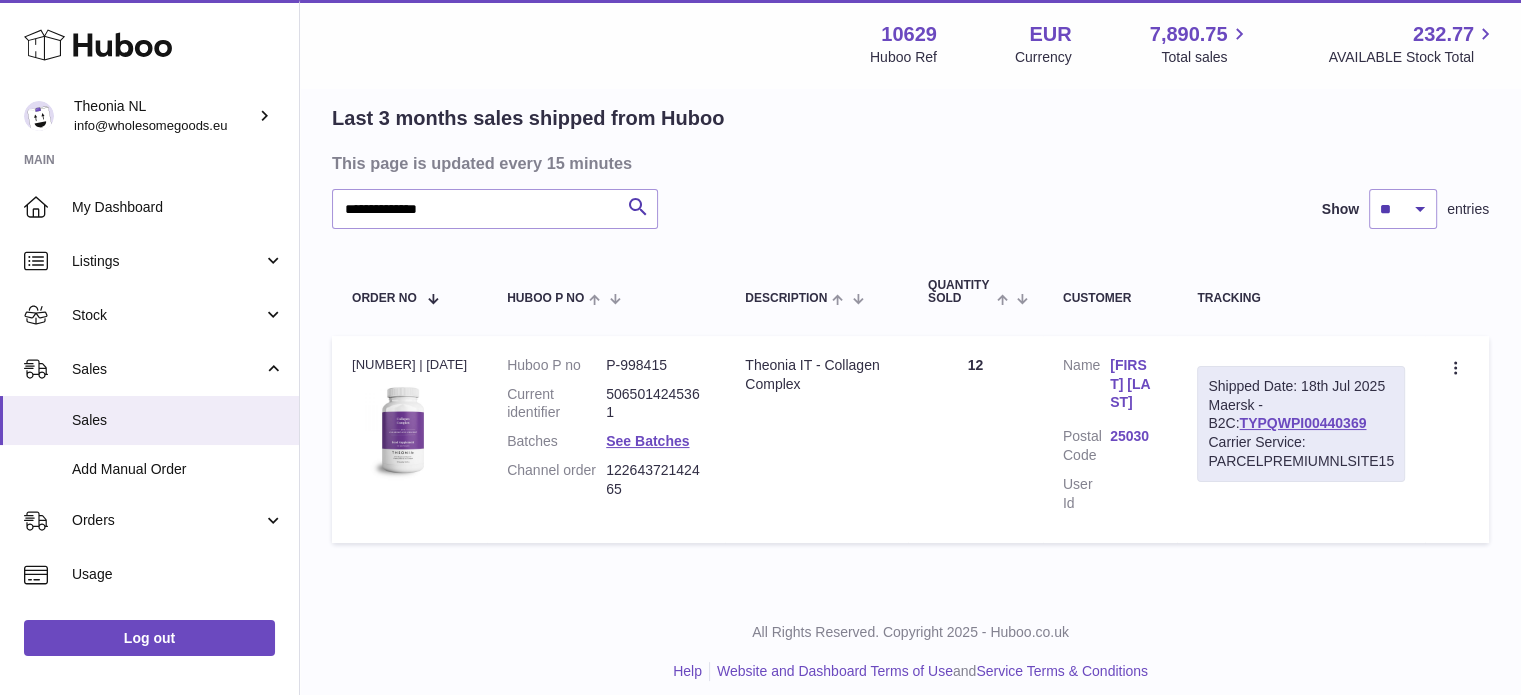 scroll, scrollTop: 38, scrollLeft: 0, axis: vertical 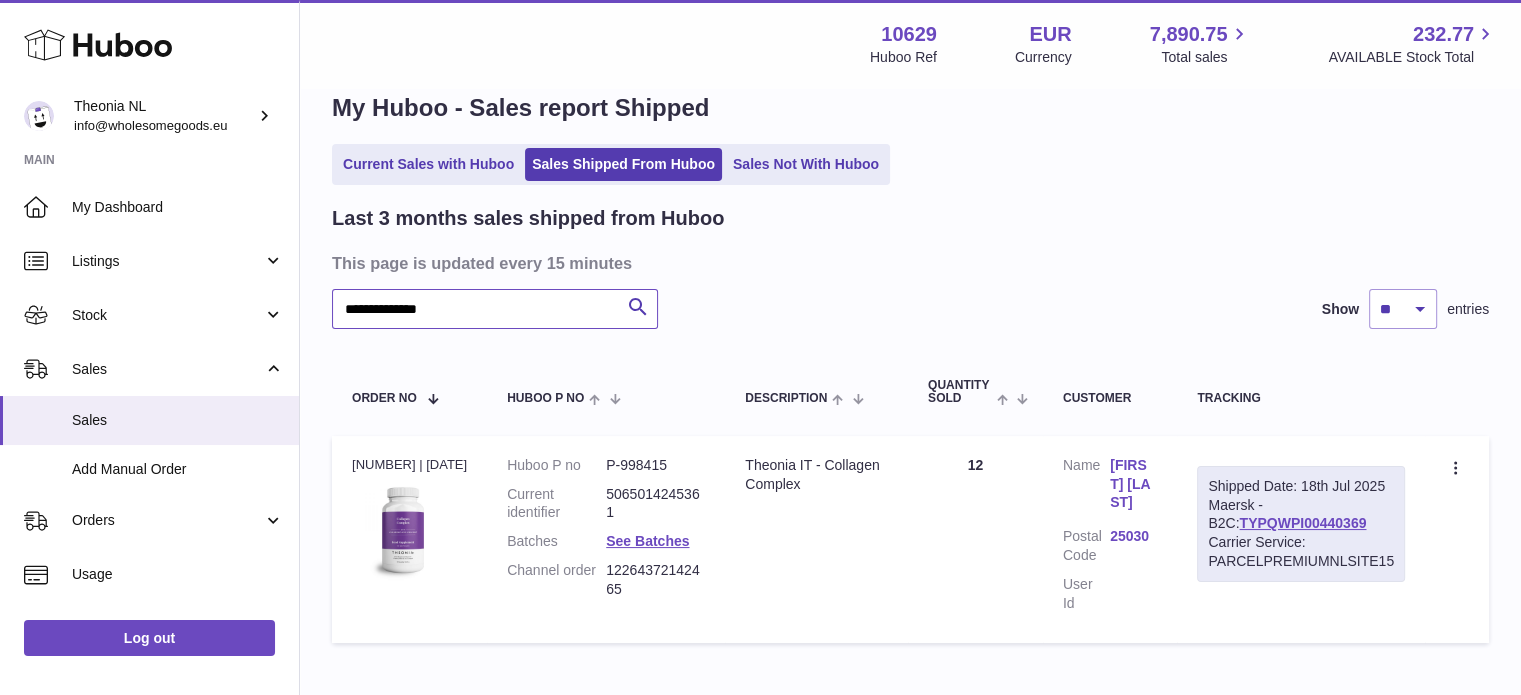 drag, startPoint x: 538, startPoint y: 324, endPoint x: 519, endPoint y: 312, distance: 22.472204 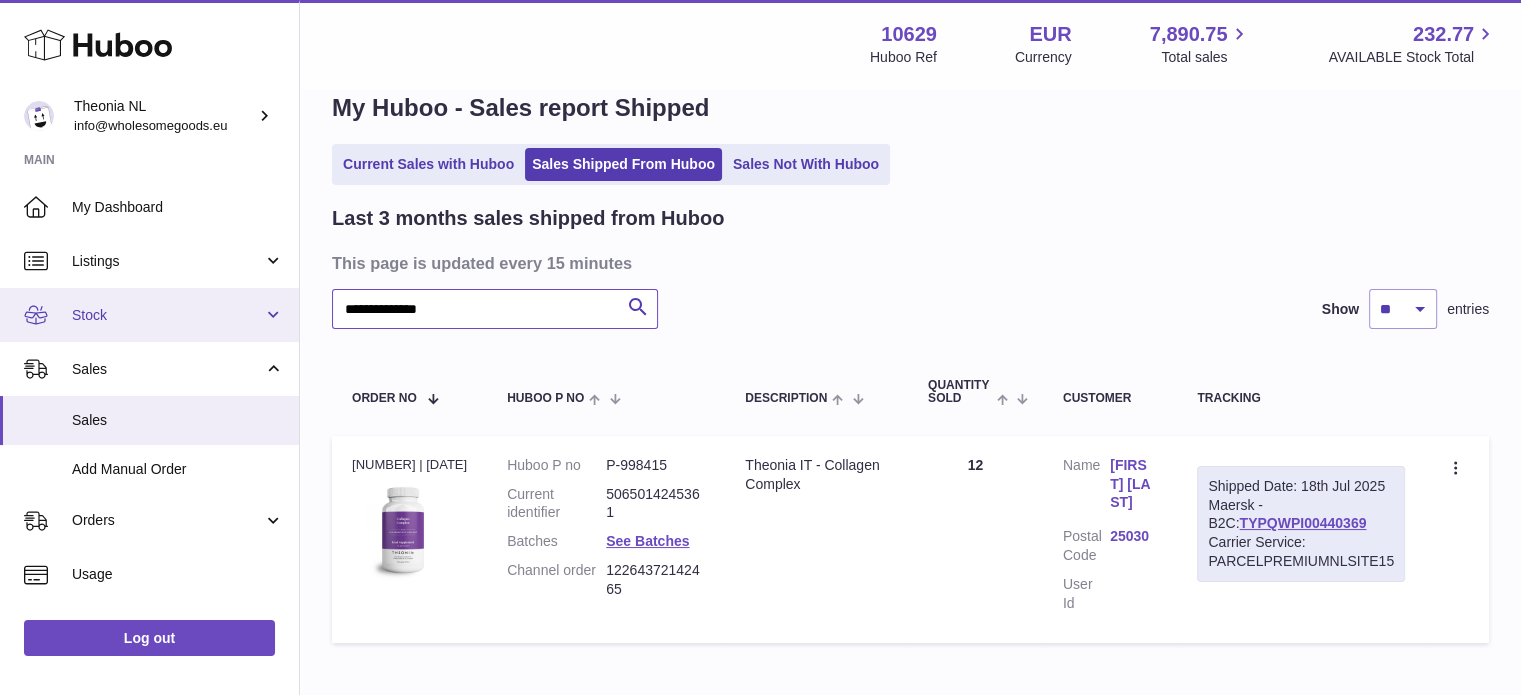 drag, startPoint x: 519, startPoint y: 312, endPoint x: 0, endPoint y: 331, distance: 519.34766 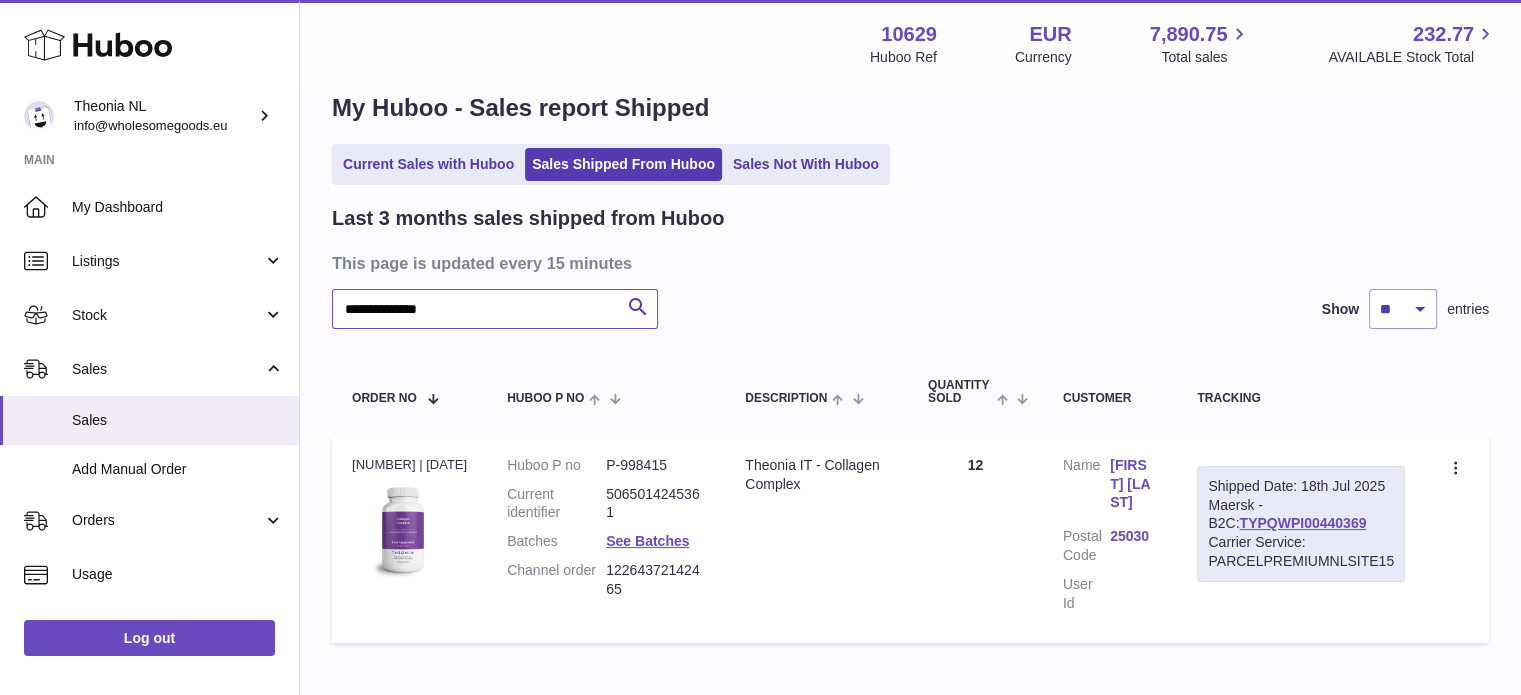 paste 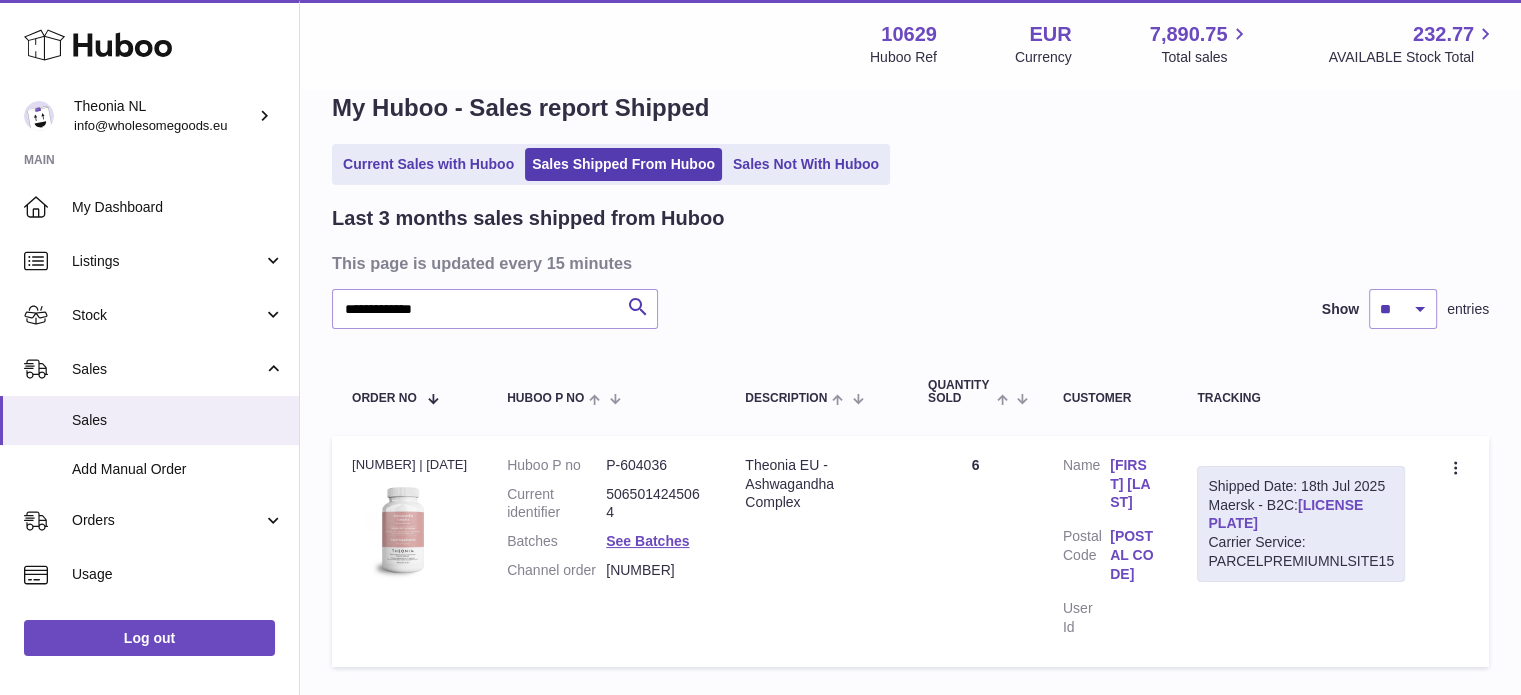 click on "TYPQWPI00439632" at bounding box center [1285, 514] 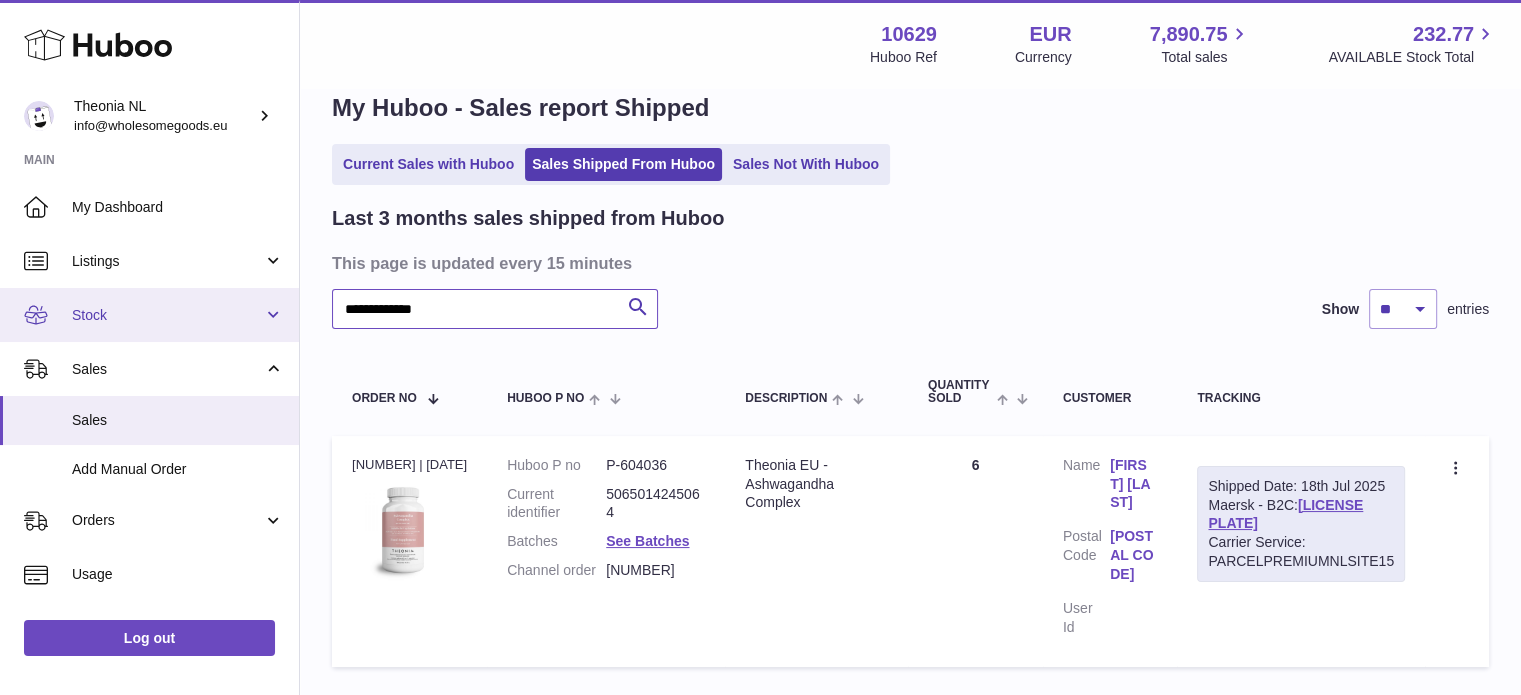 drag, startPoint x: 571, startPoint y: 300, endPoint x: 198, endPoint y: 323, distance: 373.70844 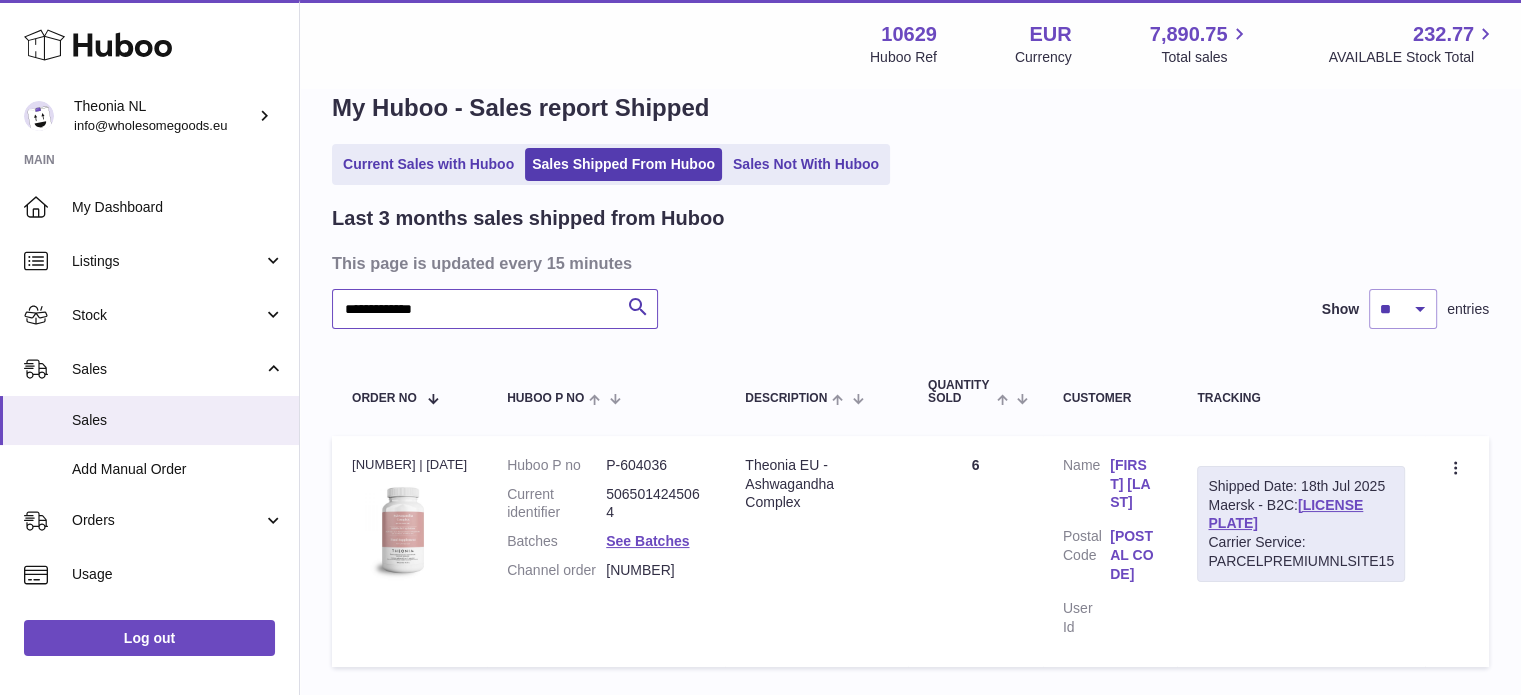 paste 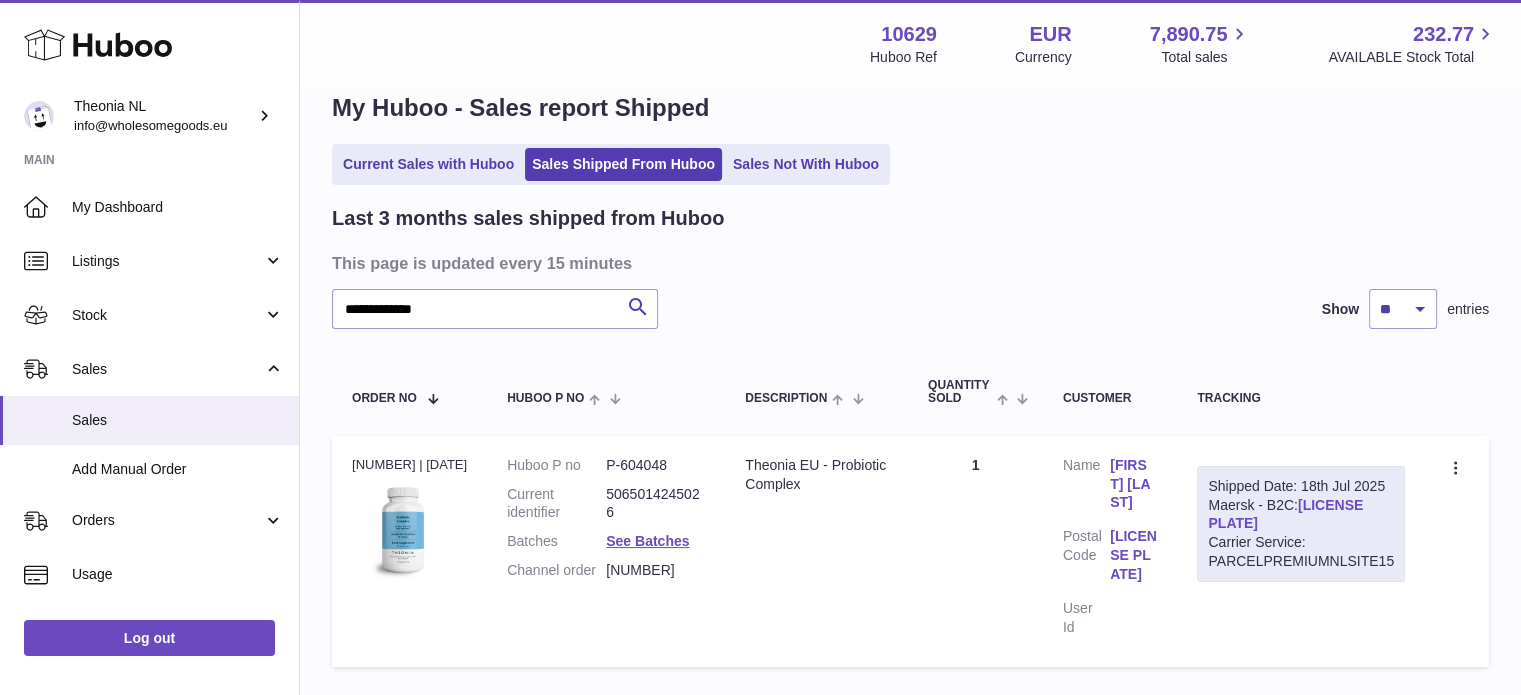 click on "TYPQWPI00440363" at bounding box center [1285, 514] 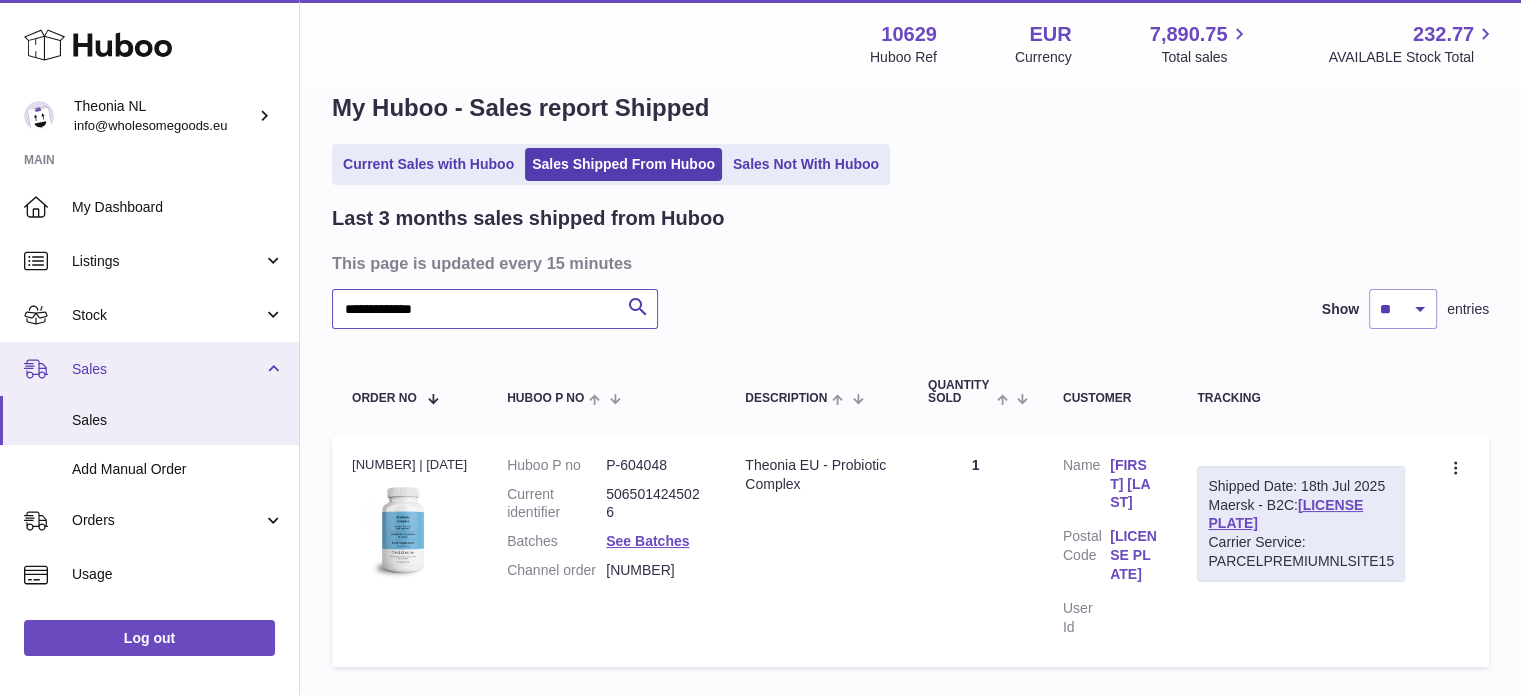 drag, startPoint x: 568, startPoint y: 314, endPoint x: 0, endPoint y: 346, distance: 568.9007 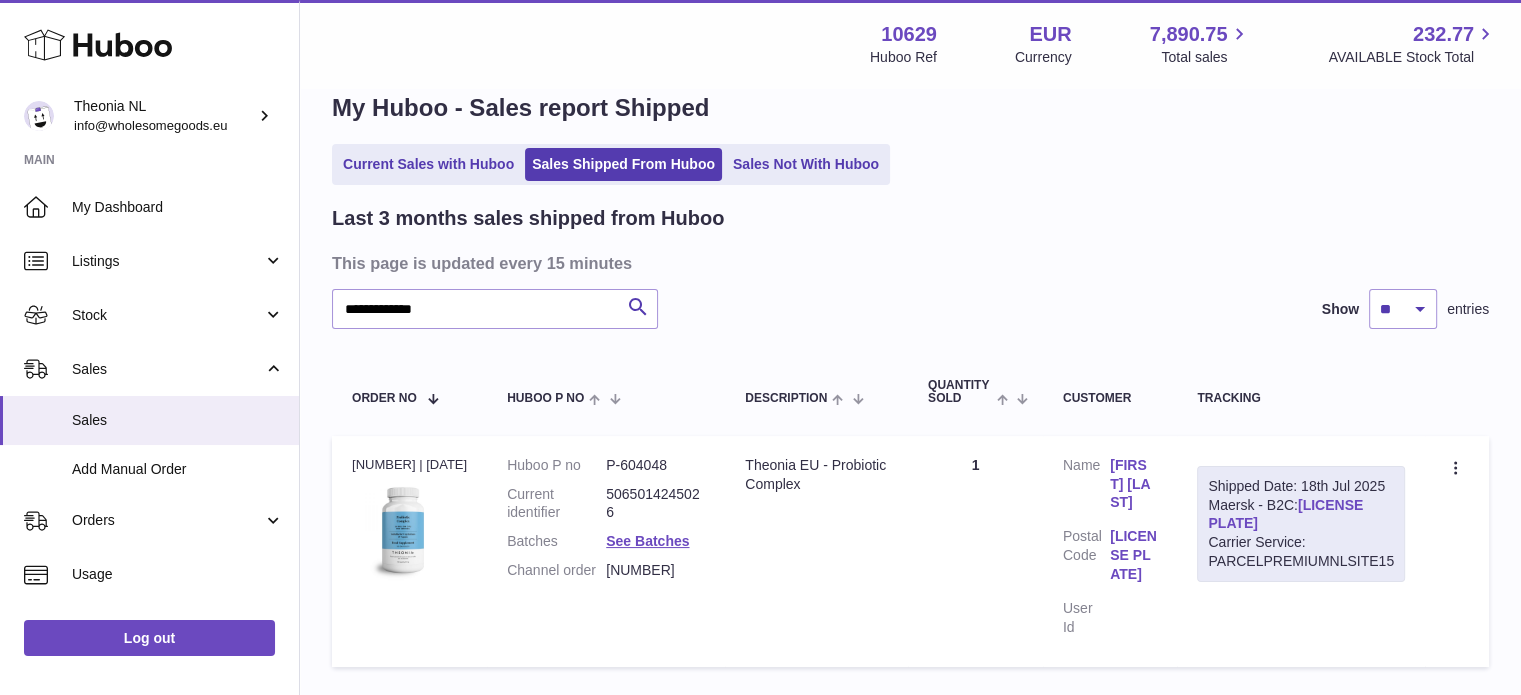 click on "TYPQWPI00440363" at bounding box center (1285, 514) 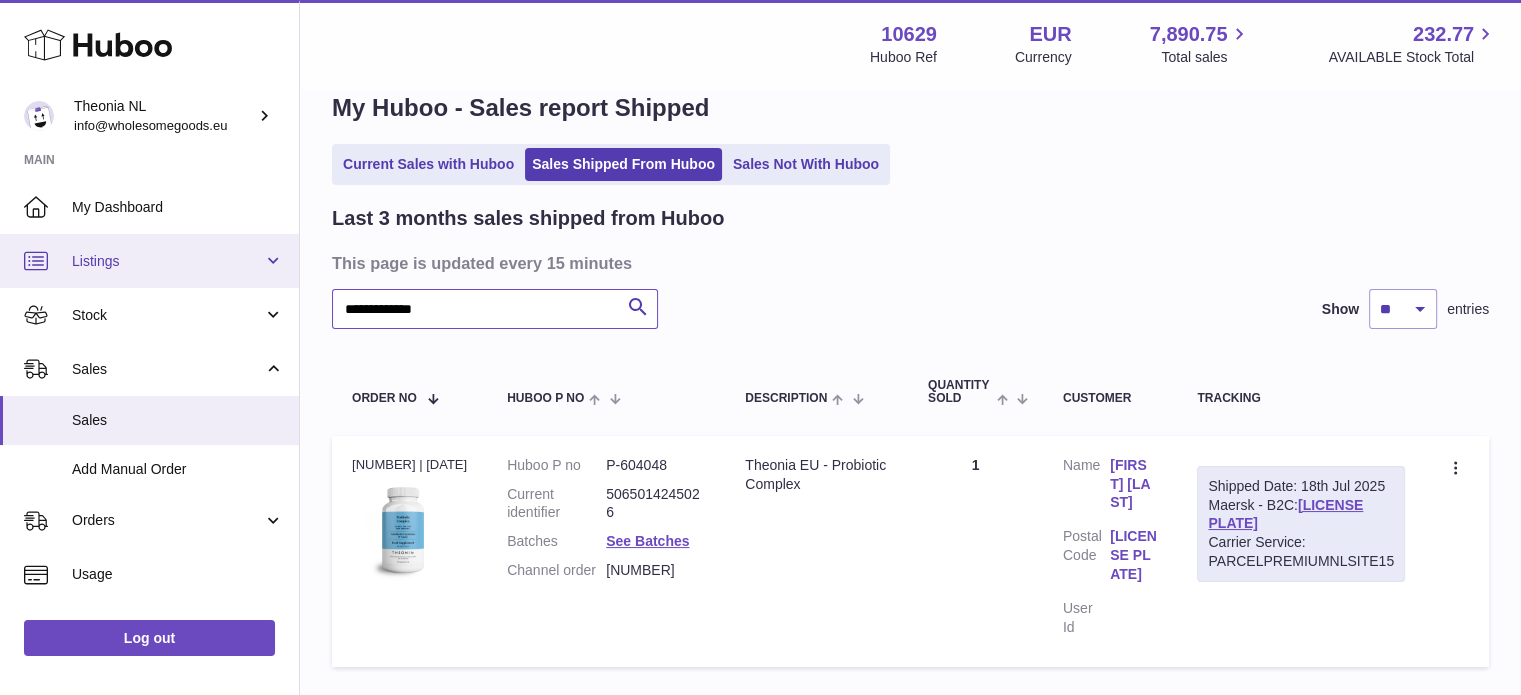 drag, startPoint x: 516, startPoint y: 320, endPoint x: 0, endPoint y: 233, distance: 523.2829 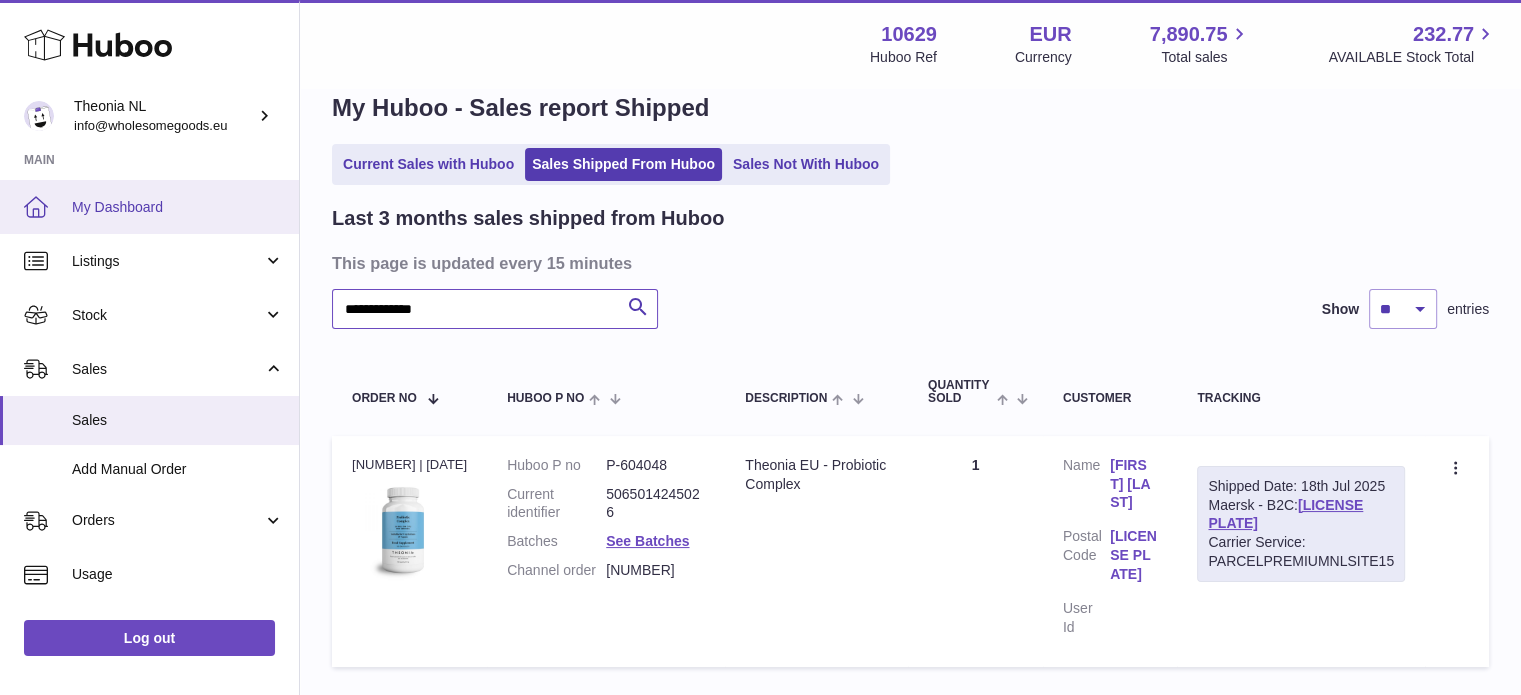 paste 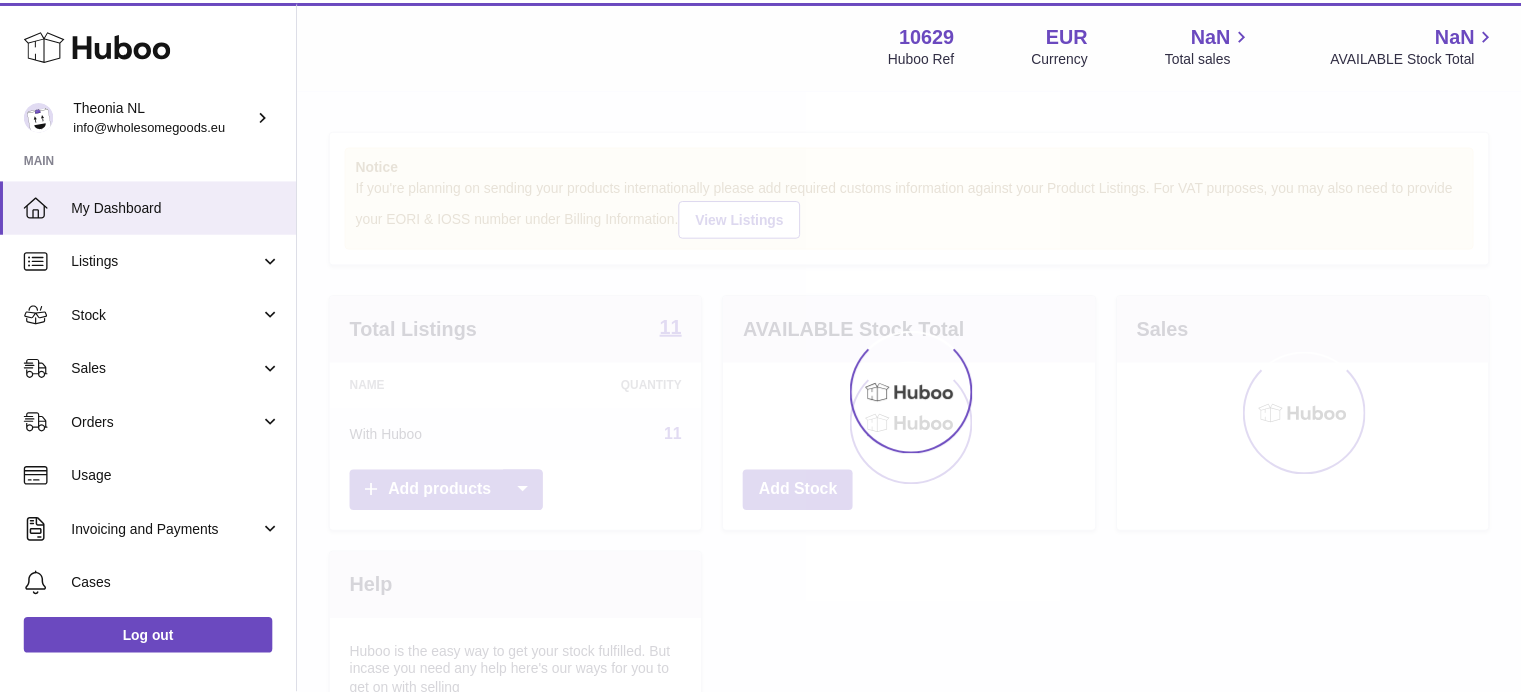 scroll, scrollTop: 0, scrollLeft: 0, axis: both 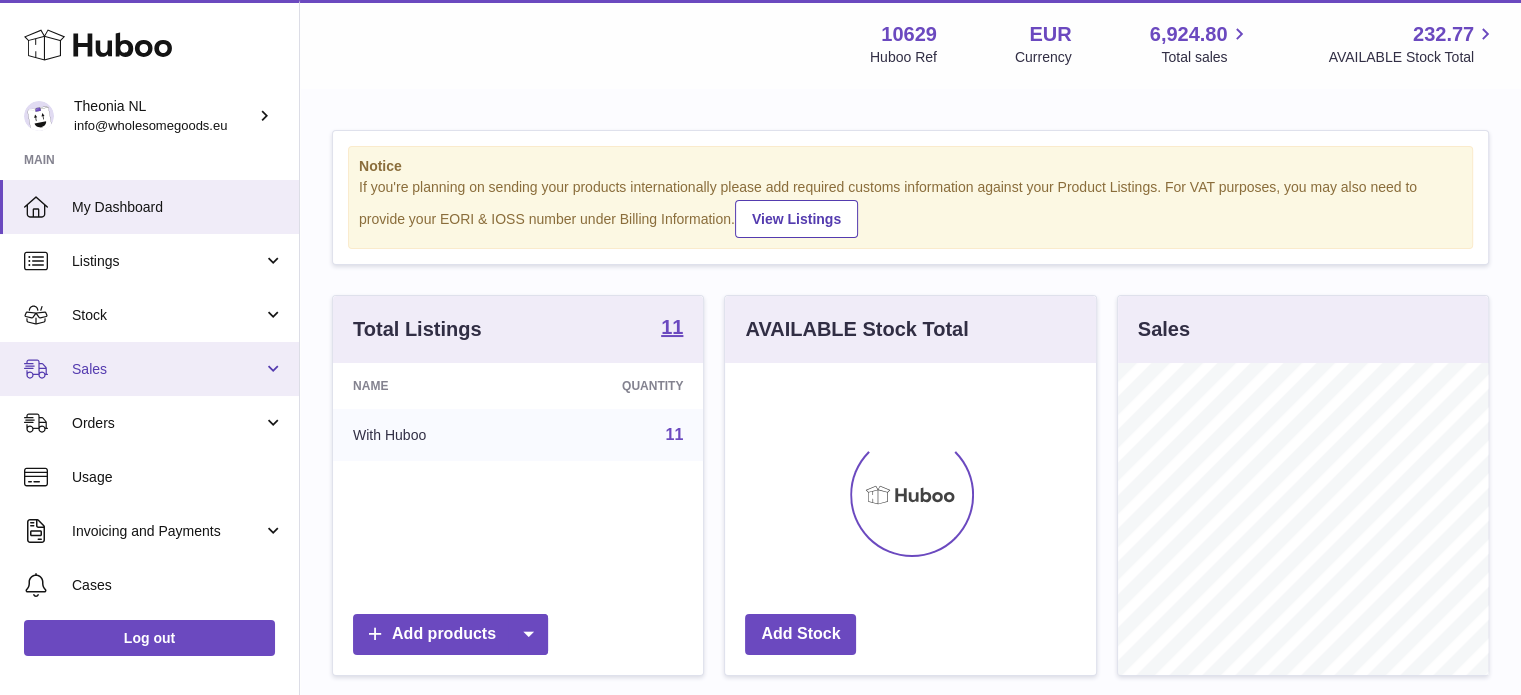 click on "Sales" at bounding box center (149, 369) 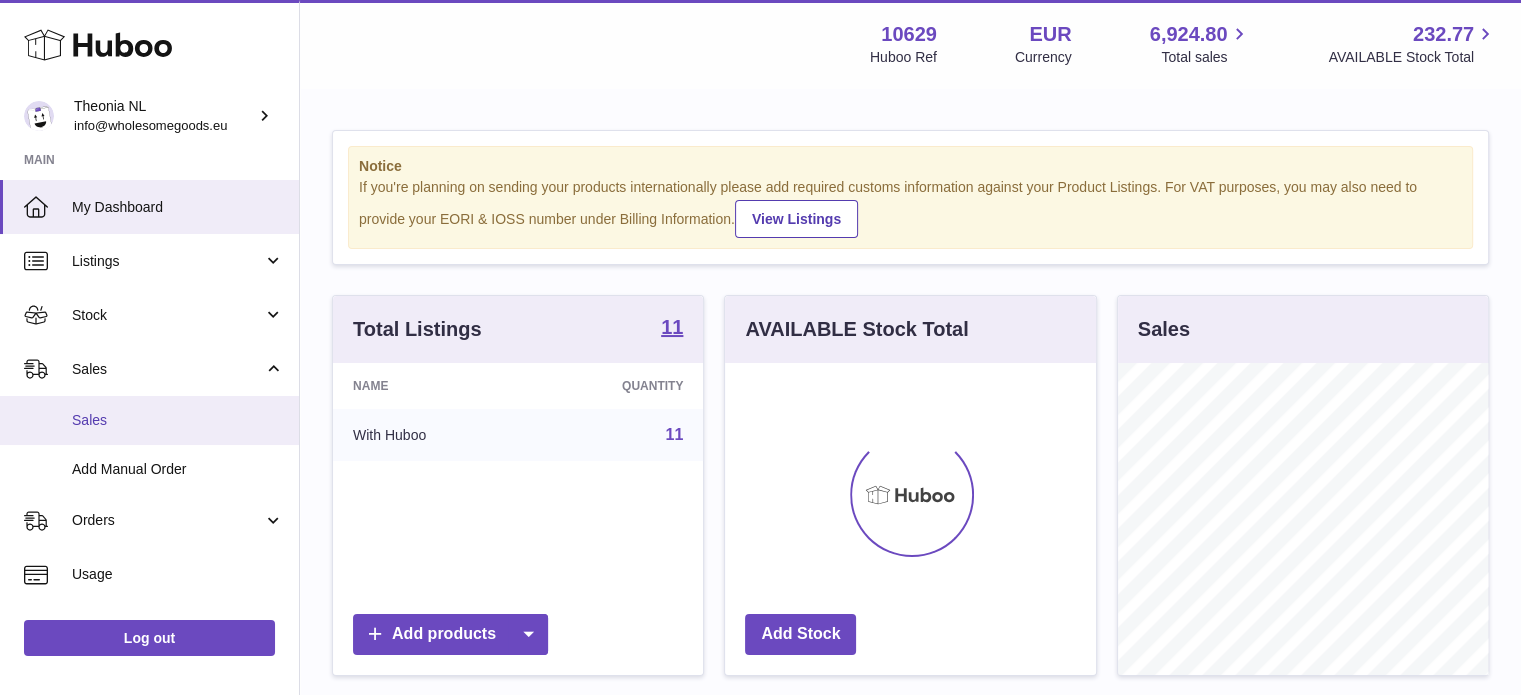 click on "Sales" at bounding box center (149, 420) 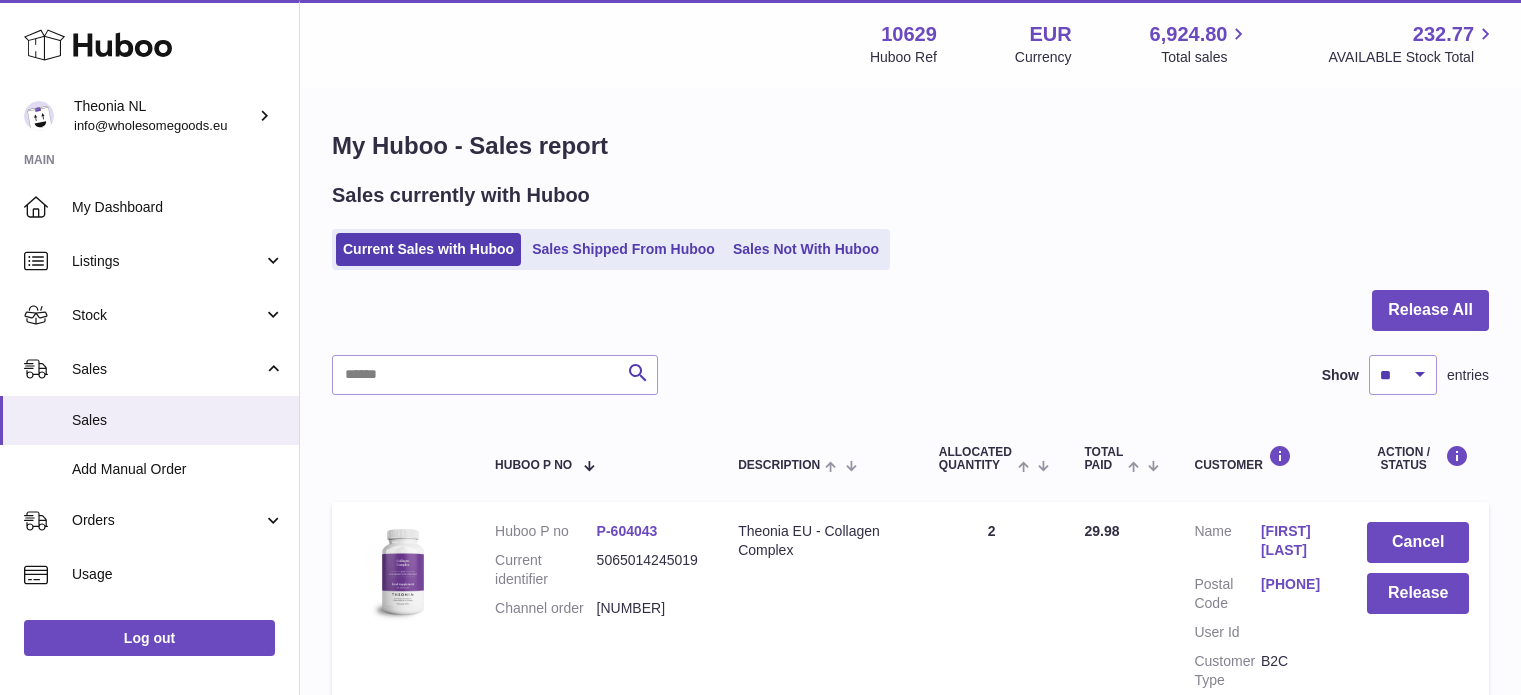 scroll, scrollTop: 0, scrollLeft: 0, axis: both 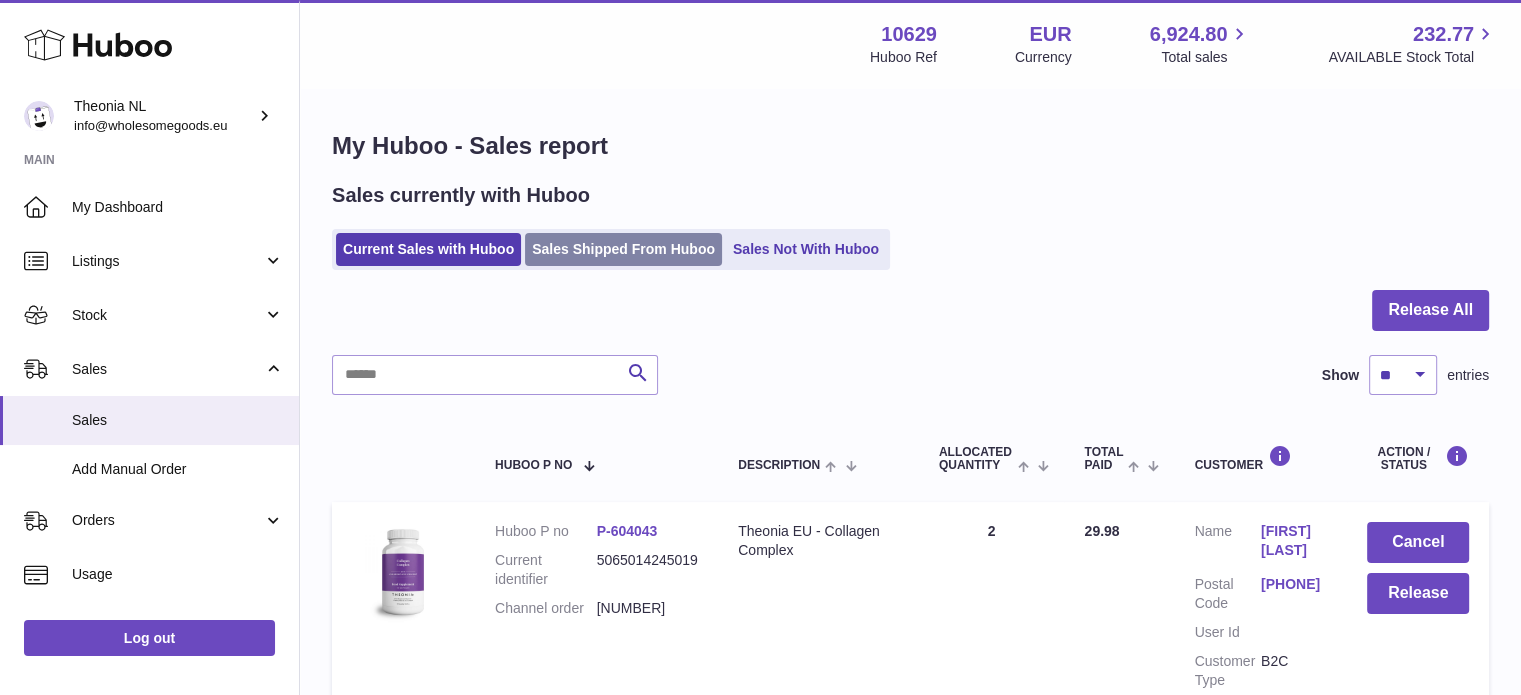 click on "Sales Shipped From Huboo" at bounding box center (623, 249) 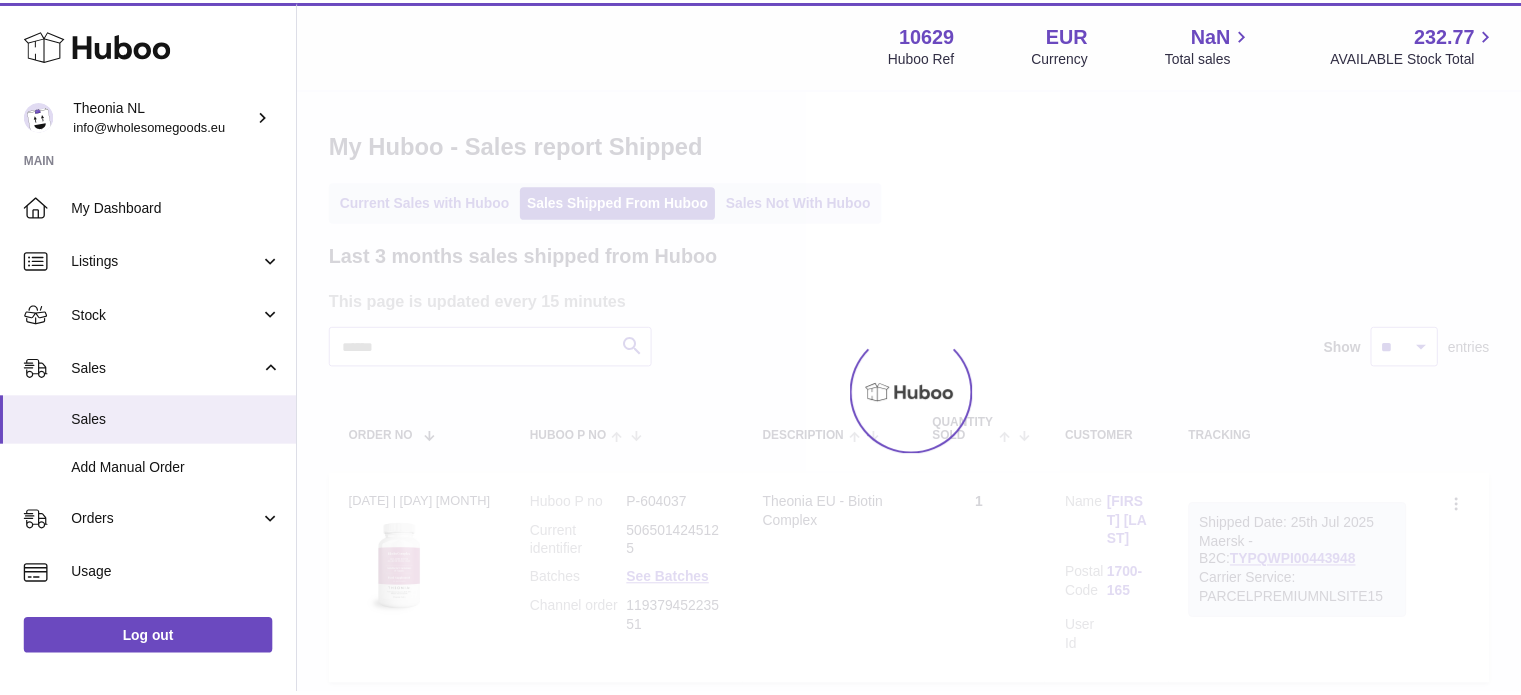 scroll, scrollTop: 0, scrollLeft: 0, axis: both 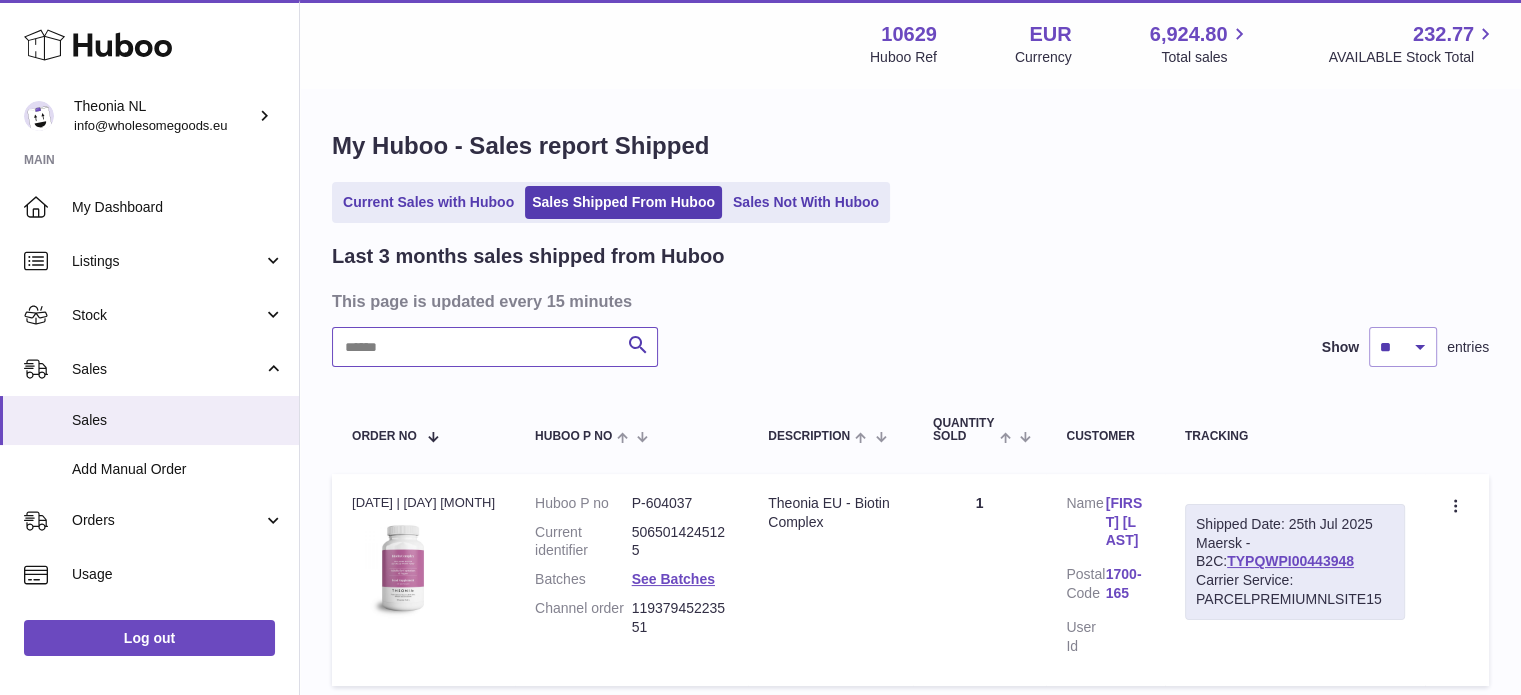 click at bounding box center [495, 347] 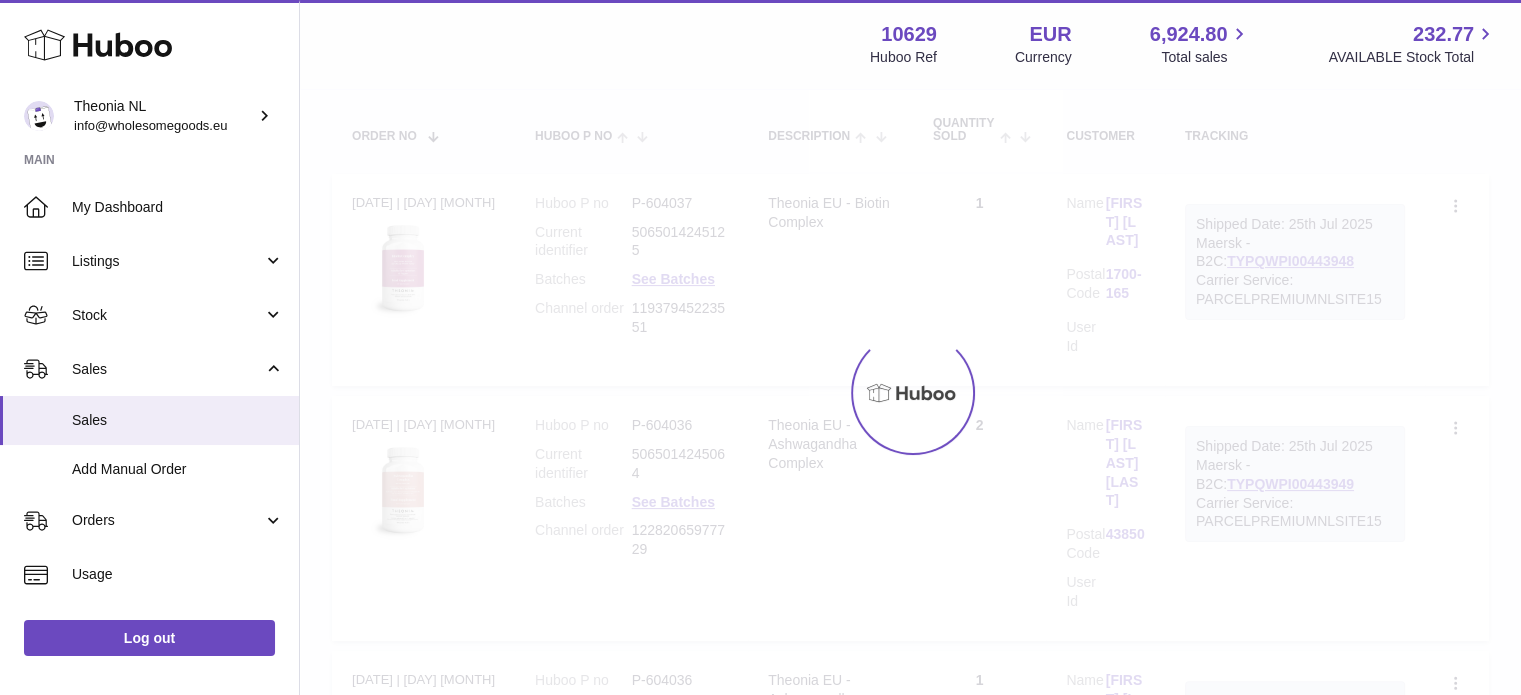 scroll, scrollTop: 157, scrollLeft: 0, axis: vertical 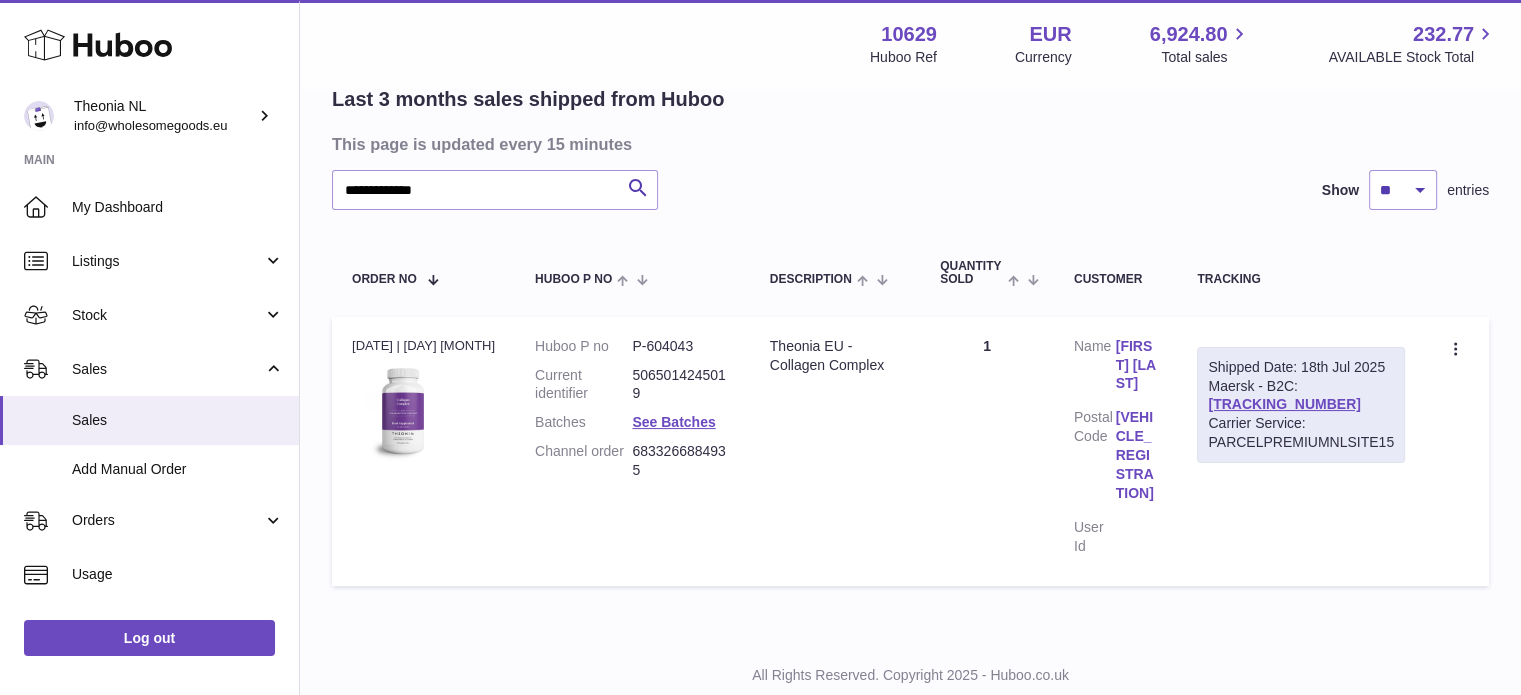 click on "Shipped Date: 18th Jul 2025
Maersk - B2C:
TYPQWPI00440486
Carrier Service: PARCELPREMIUMNLSITE15" at bounding box center (1301, 405) 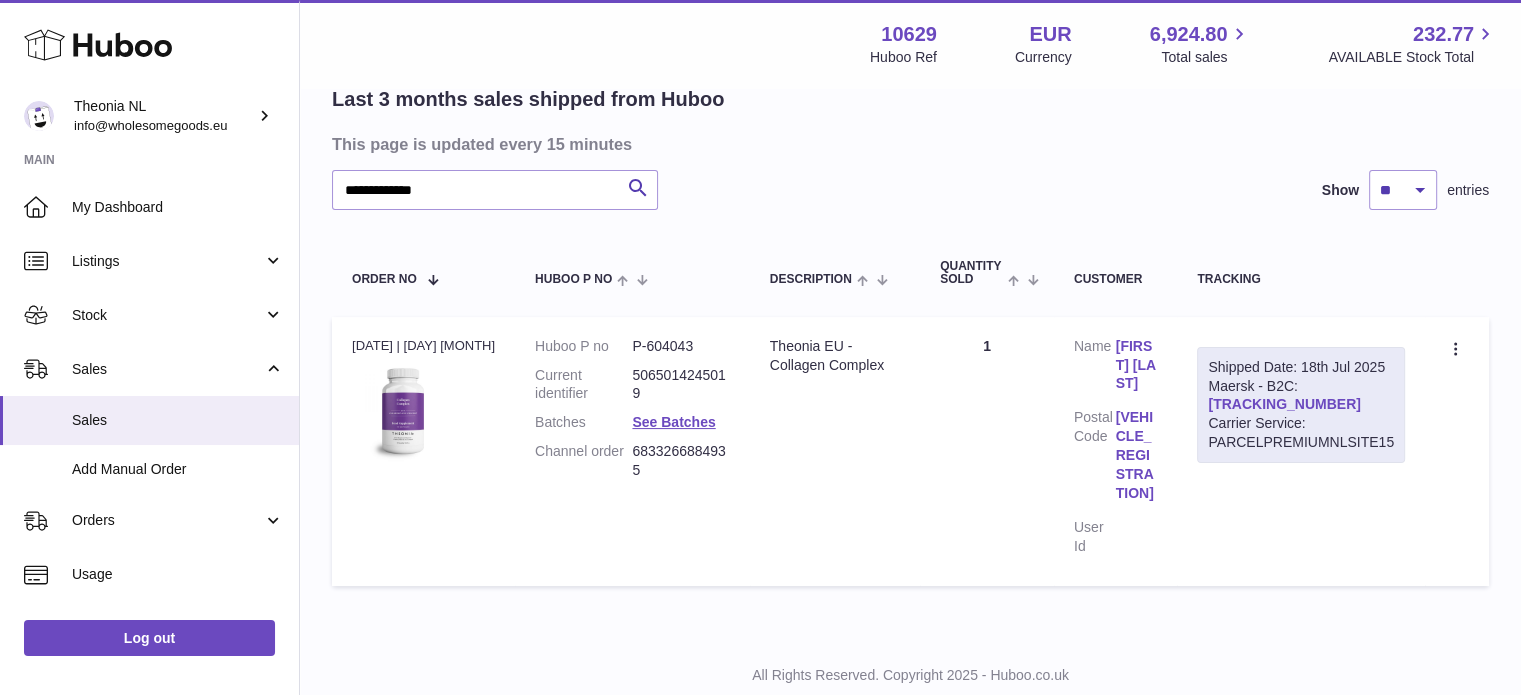 click on "TYPQWPI00440486" at bounding box center (1284, 404) 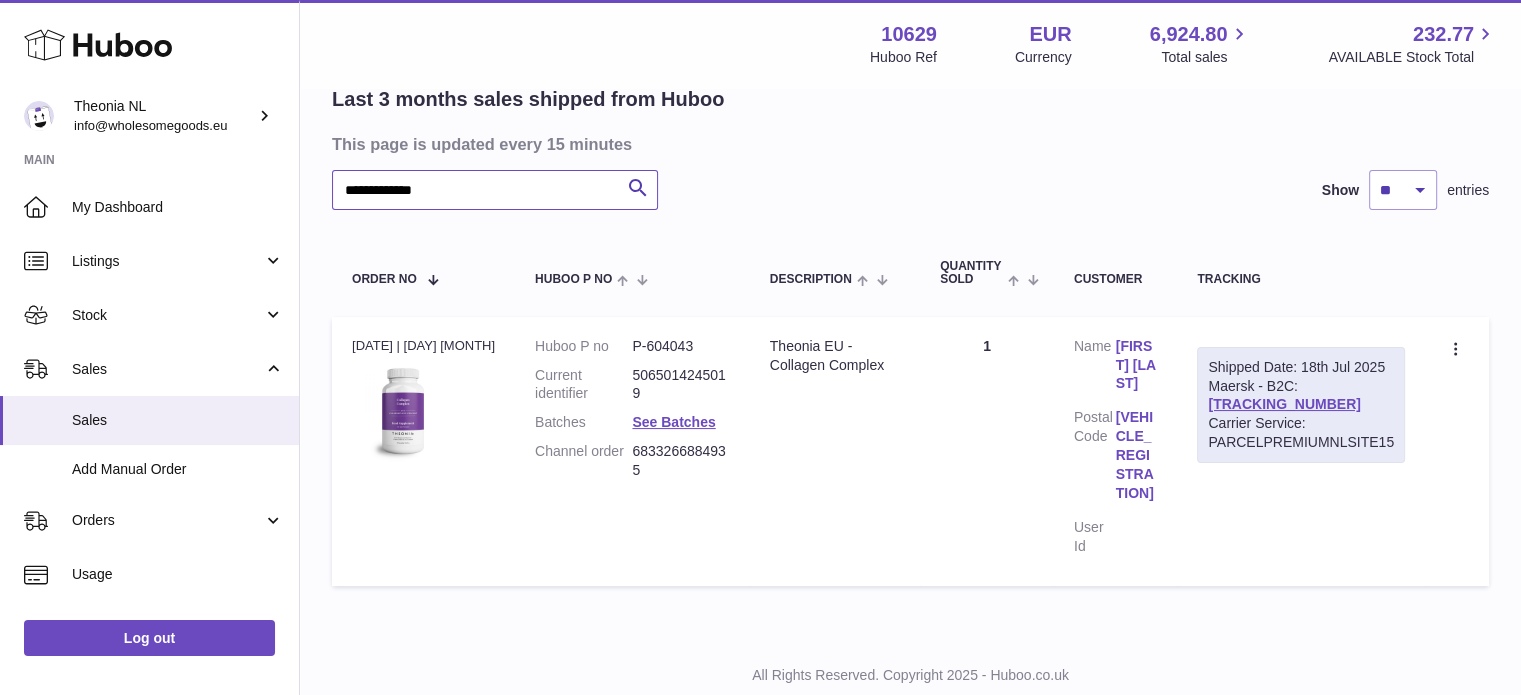 drag, startPoint x: 430, startPoint y: 194, endPoint x: 339, endPoint y: 184, distance: 91.5478 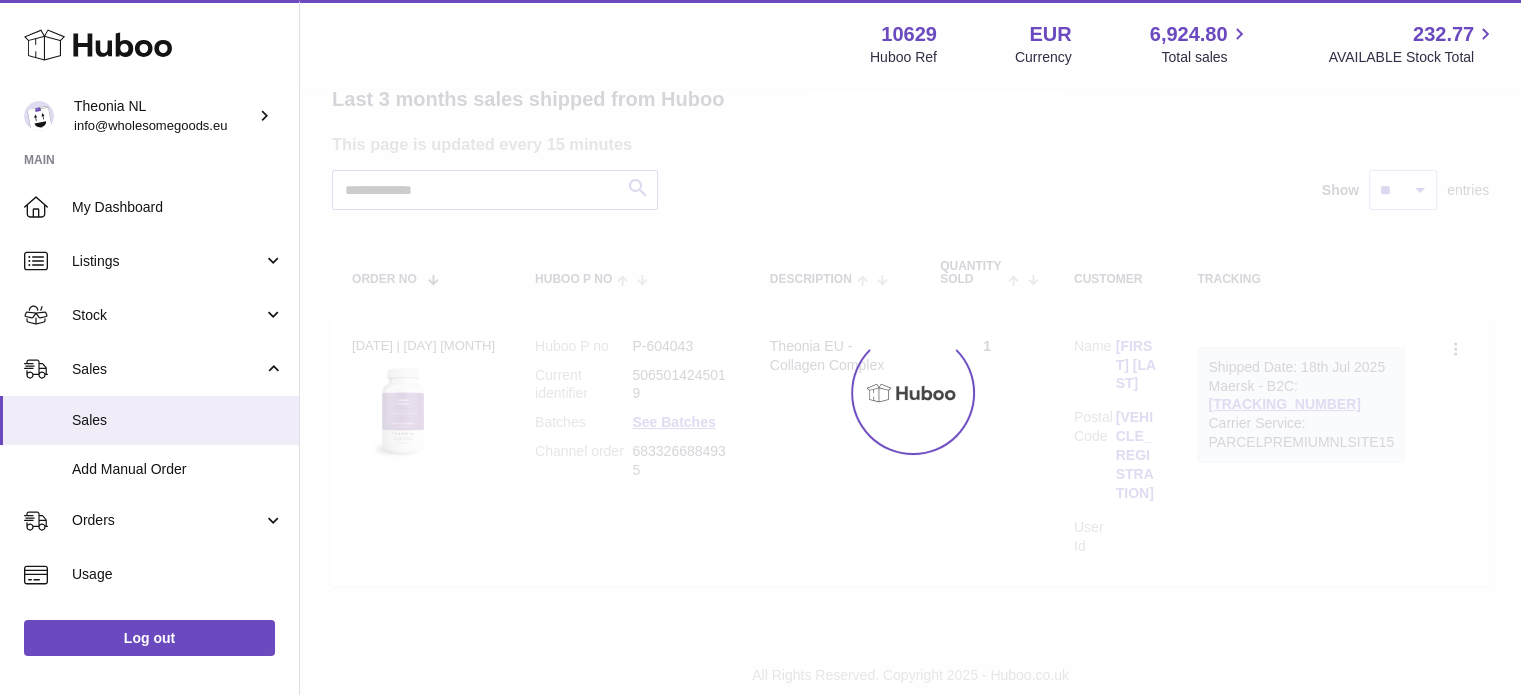 scroll, scrollTop: 138, scrollLeft: 0, axis: vertical 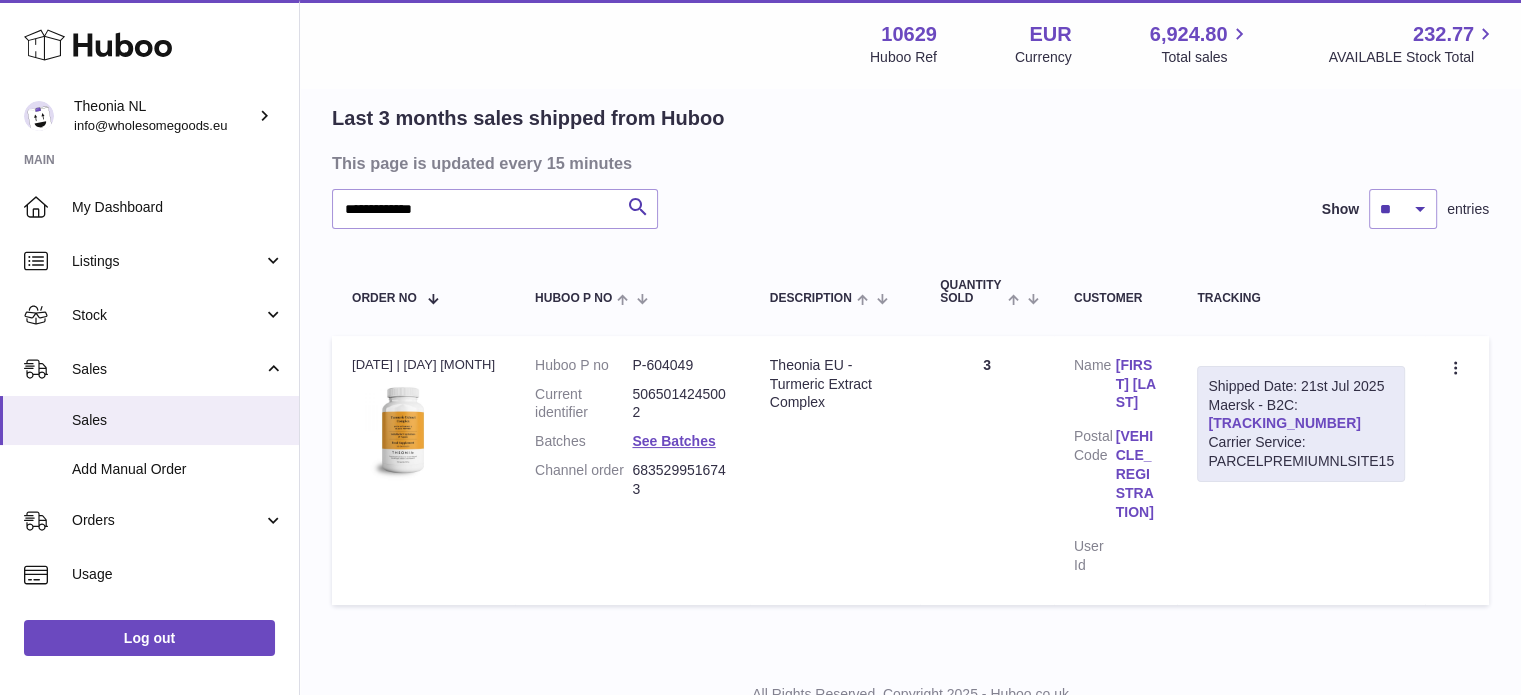click on "TYPQWPI00441268" at bounding box center (1284, 423) 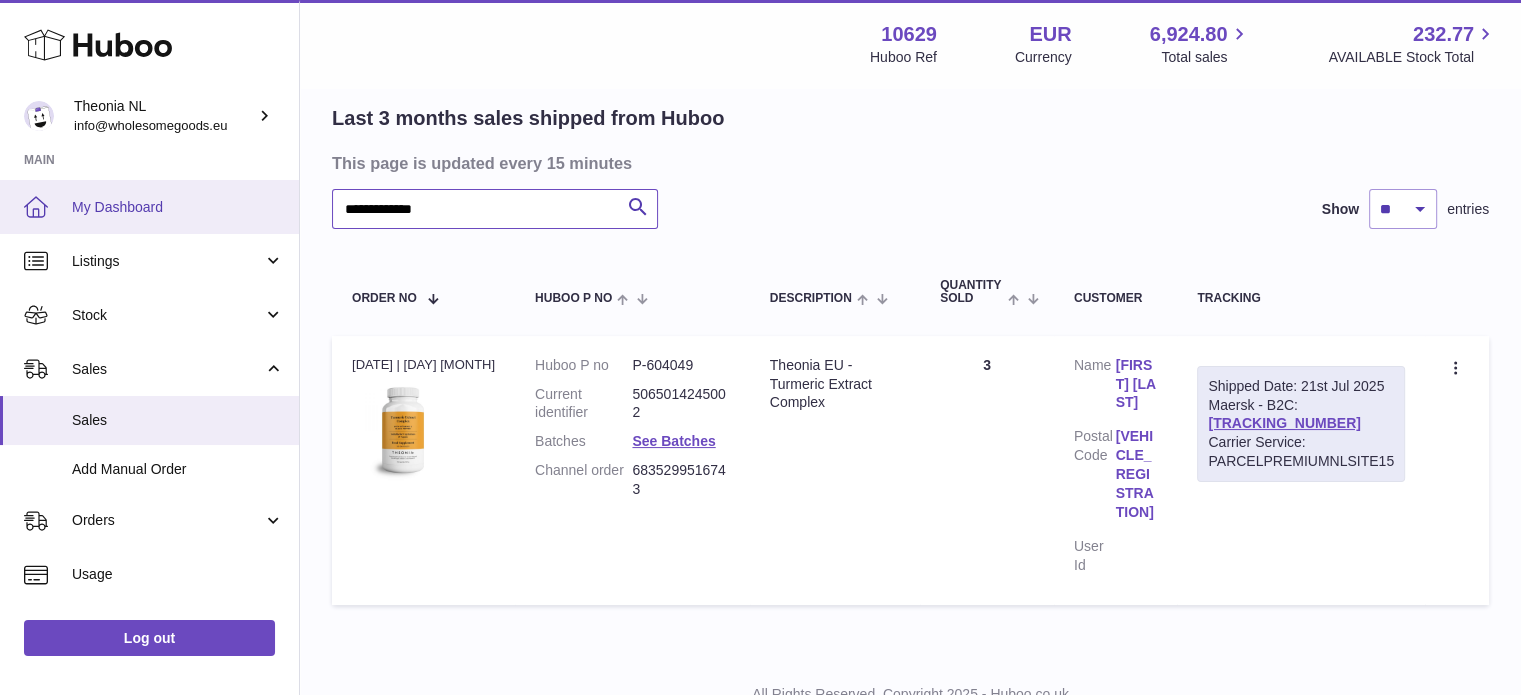 drag, startPoint x: 552, startPoint y: 219, endPoint x: 0, endPoint y: 229, distance: 552.0906 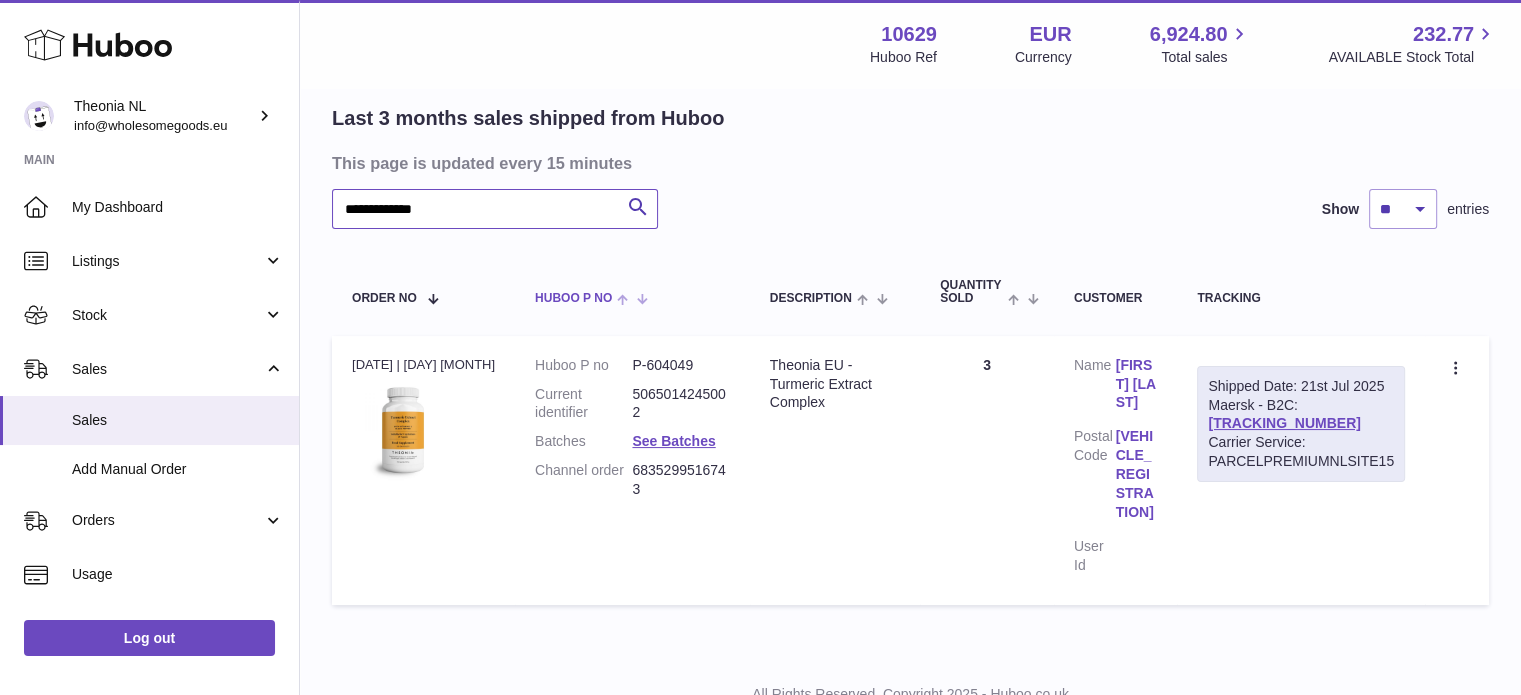 scroll, scrollTop: 0, scrollLeft: 0, axis: both 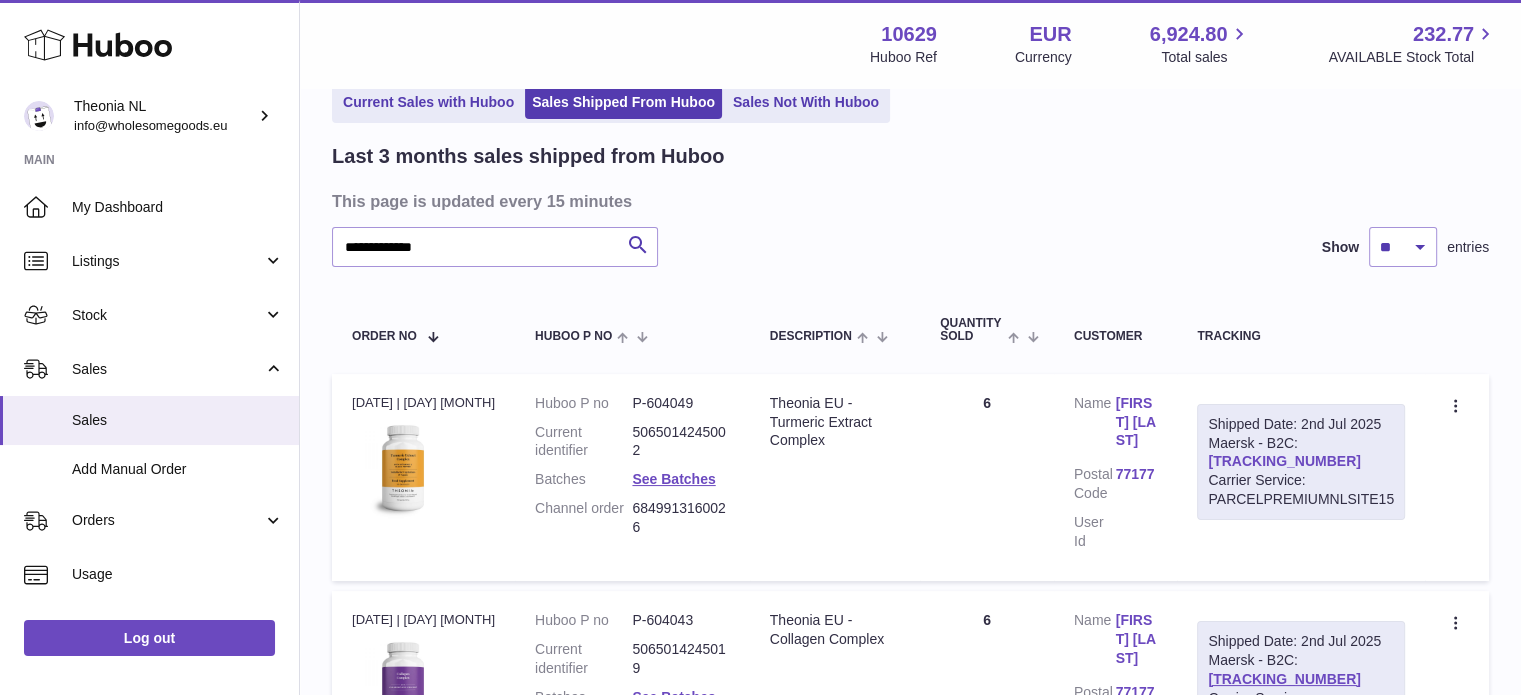 click on "TYPQWPI00428363" at bounding box center [1284, 461] 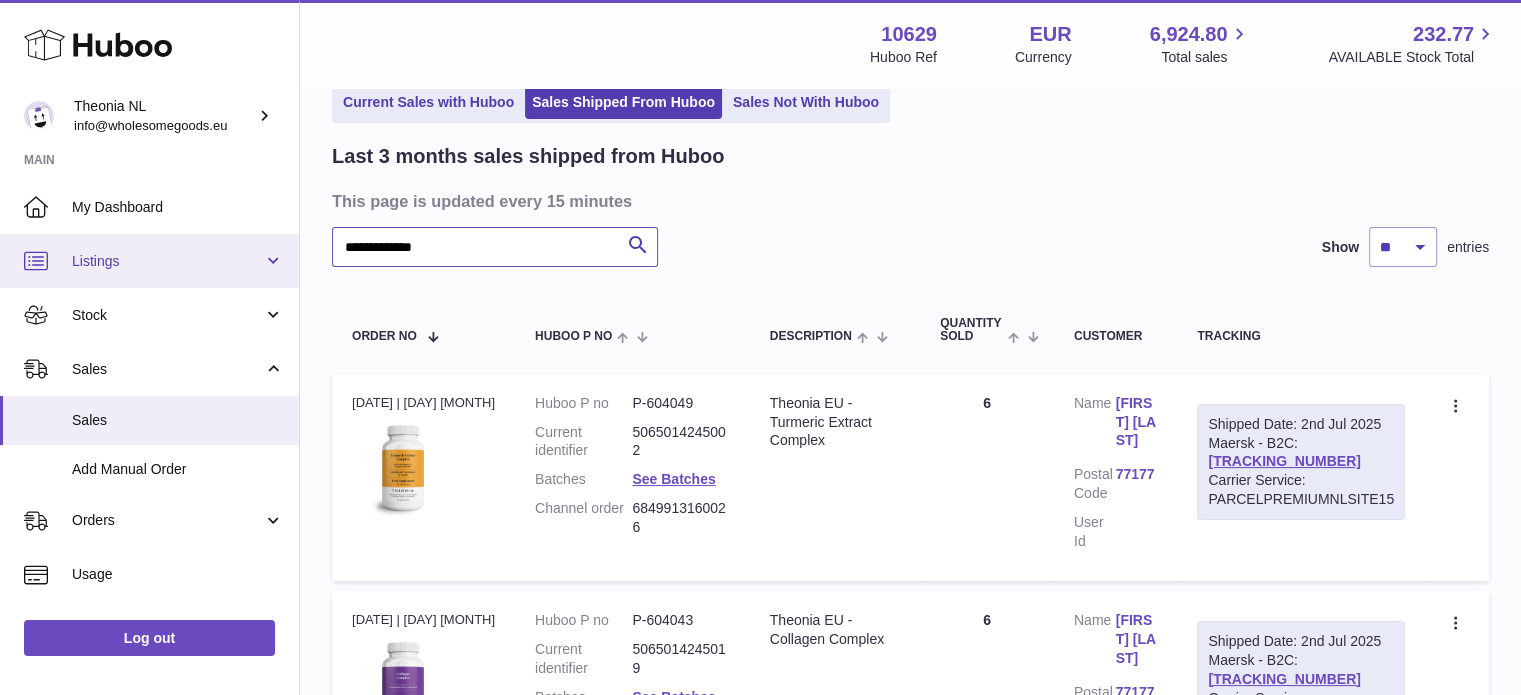 drag, startPoint x: 563, startPoint y: 255, endPoint x: 0, endPoint y: 241, distance: 563.174 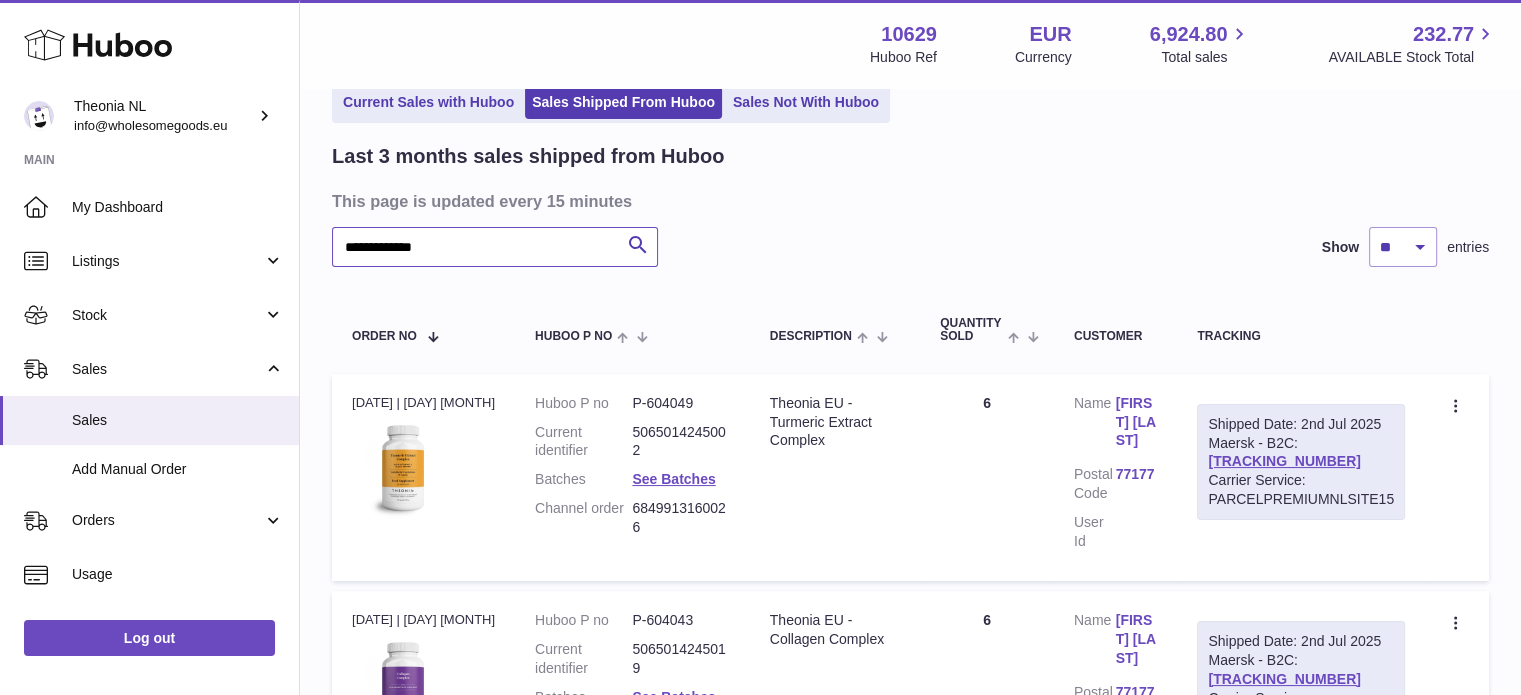 paste 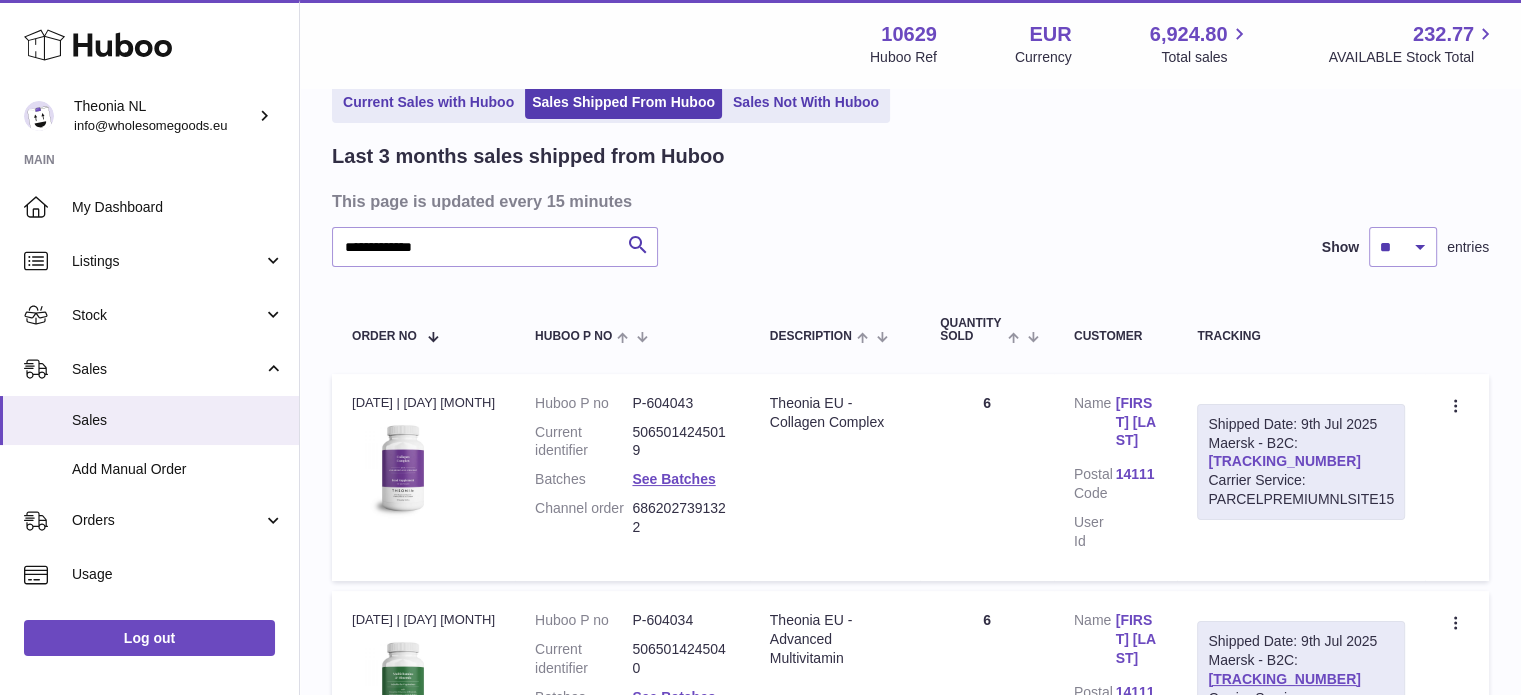 click on "TYPQWPI00432916" at bounding box center (1284, 461) 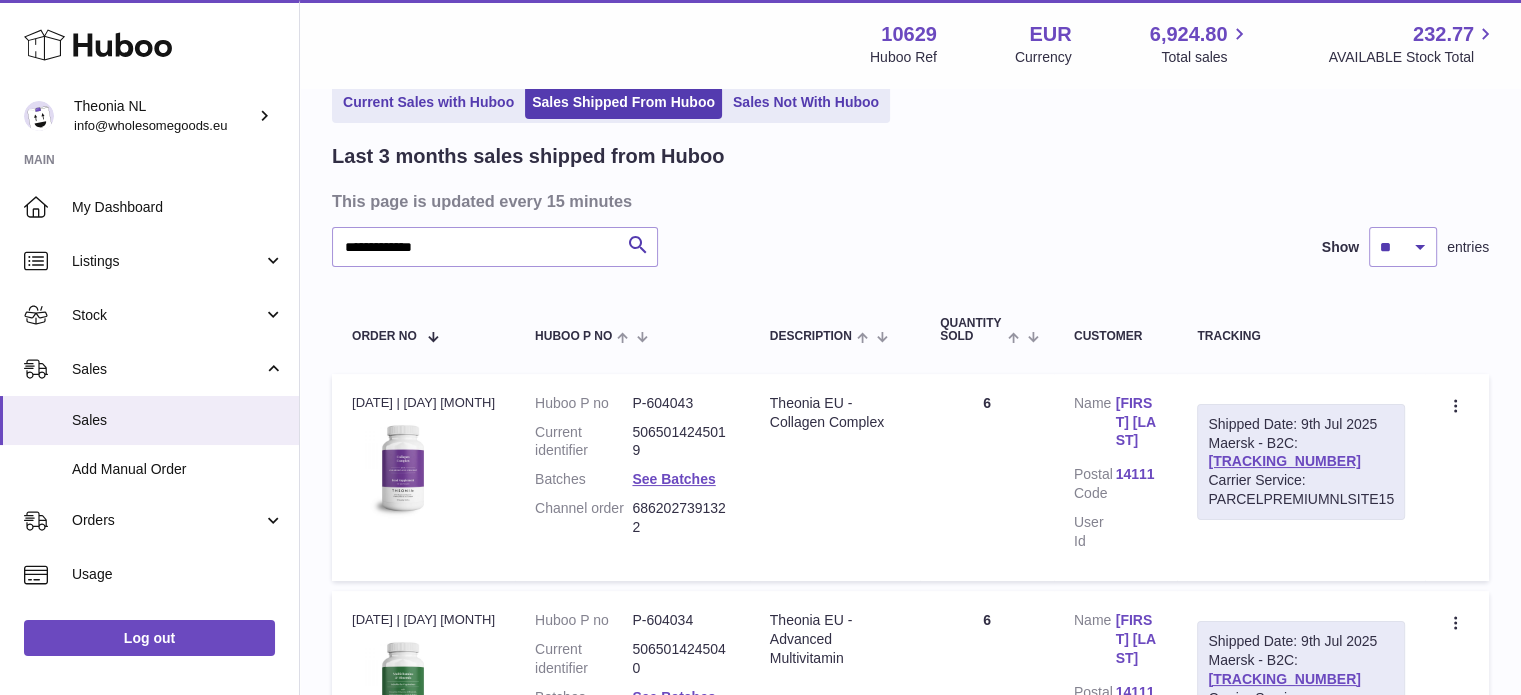 click on "Description
Theonia EU - Advanced Multivitamin" at bounding box center (835, 694) 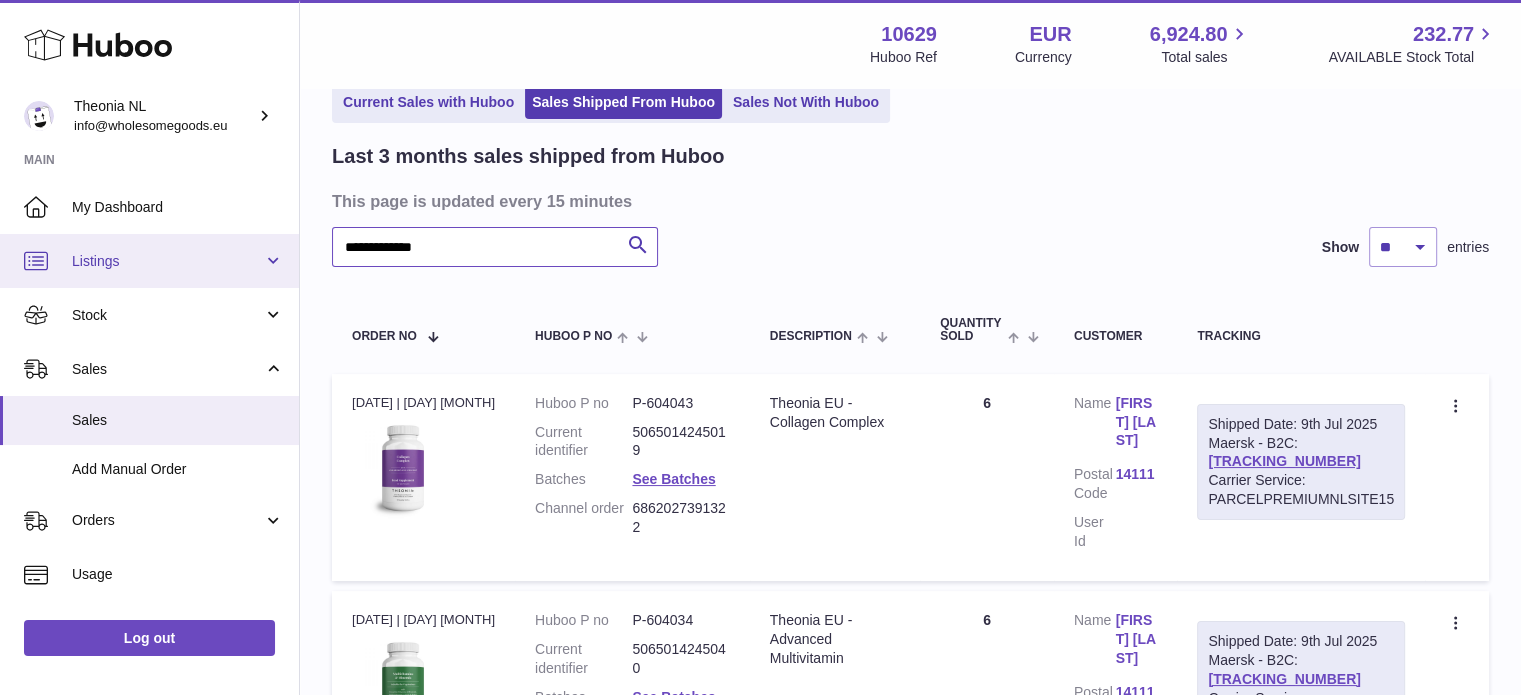drag, startPoint x: 157, startPoint y: 271, endPoint x: 48, endPoint y: 263, distance: 109.29318 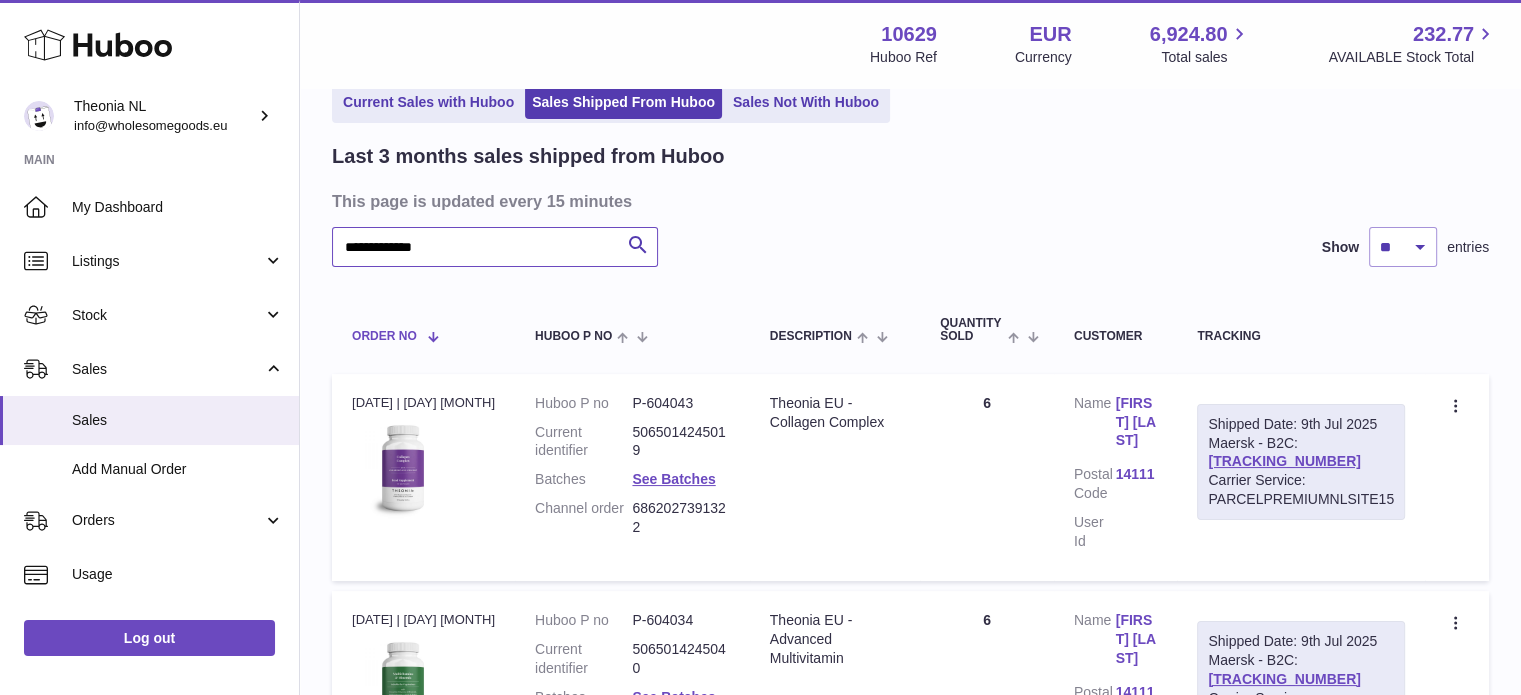 paste 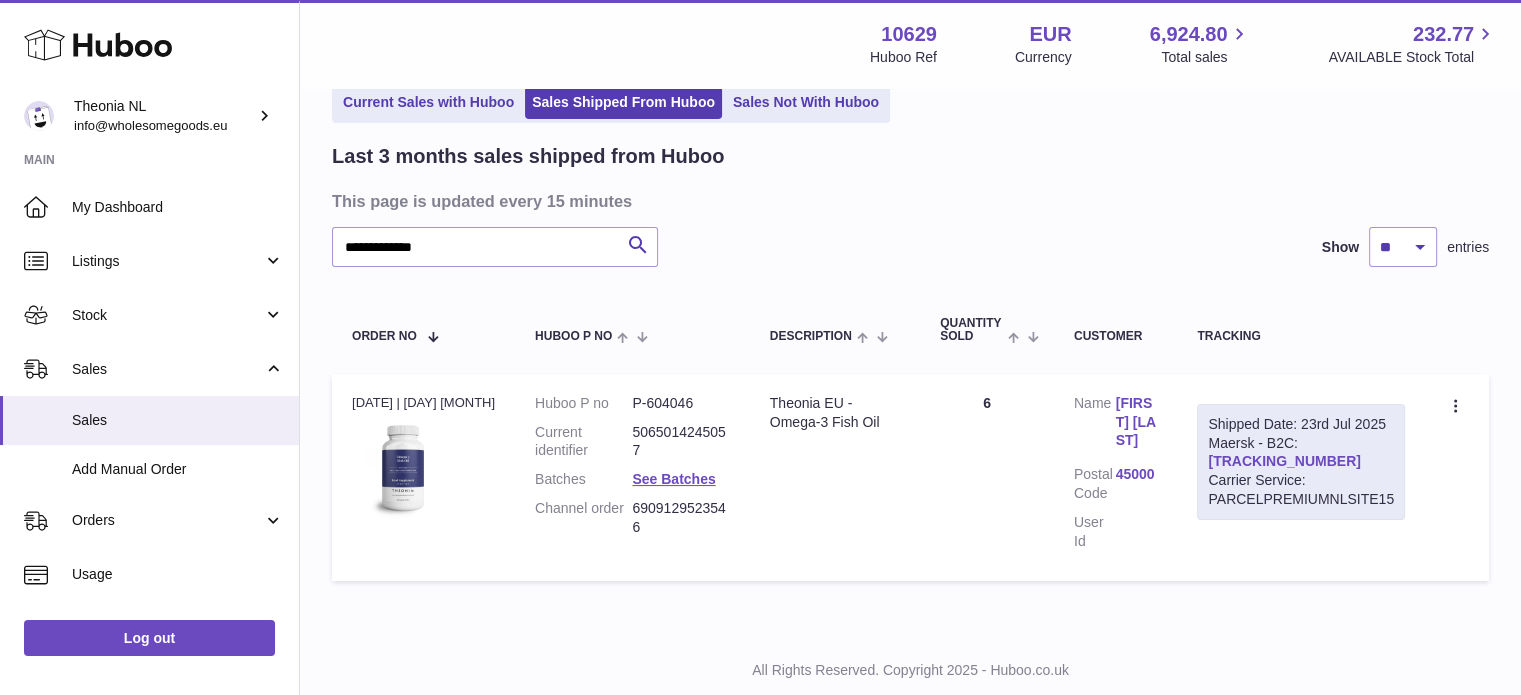 click on "TYPQWPI00443210" at bounding box center [1284, 461] 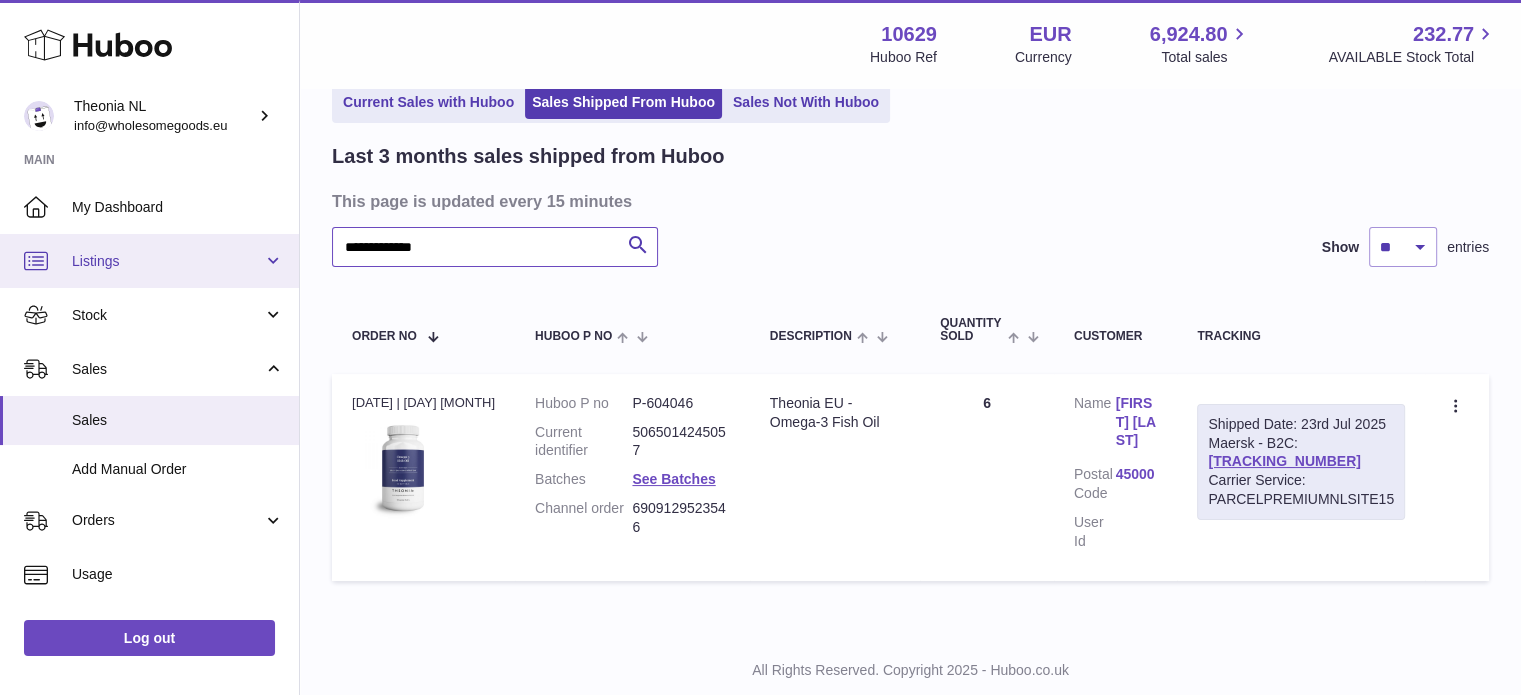 drag, startPoint x: 552, startPoint y: 248, endPoint x: 0, endPoint y: 235, distance: 552.1531 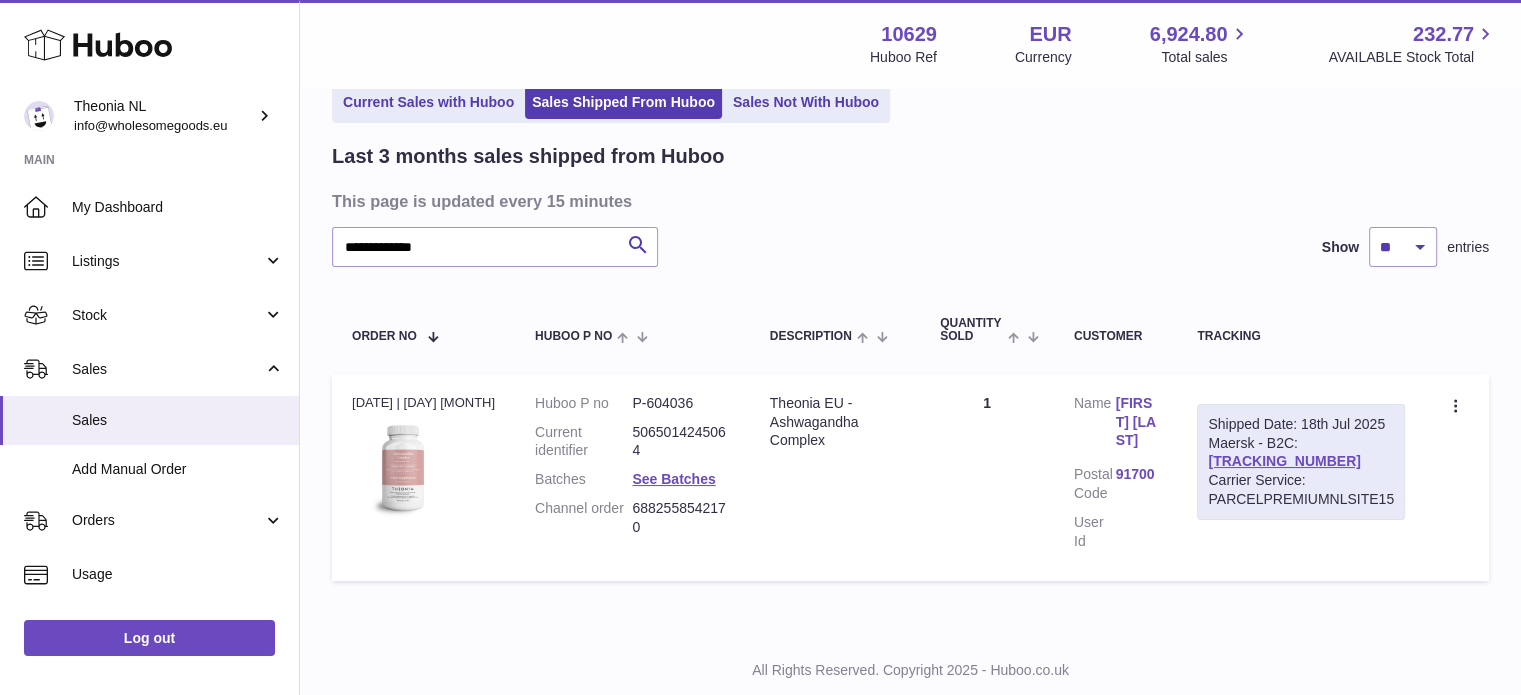 click on "TYPQWPI00439689" at bounding box center (1284, 461) 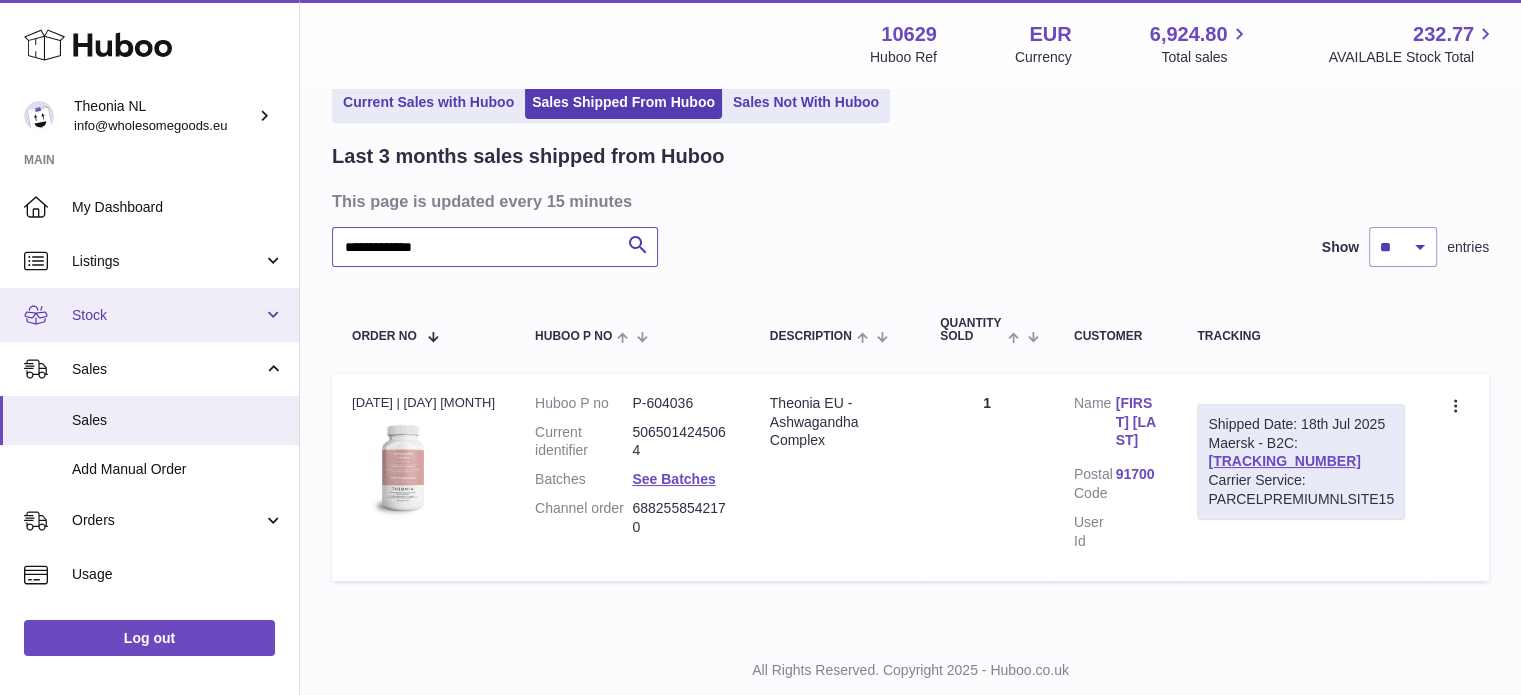 drag, startPoint x: 541, startPoint y: 257, endPoint x: 42, endPoint y: 305, distance: 501.3033 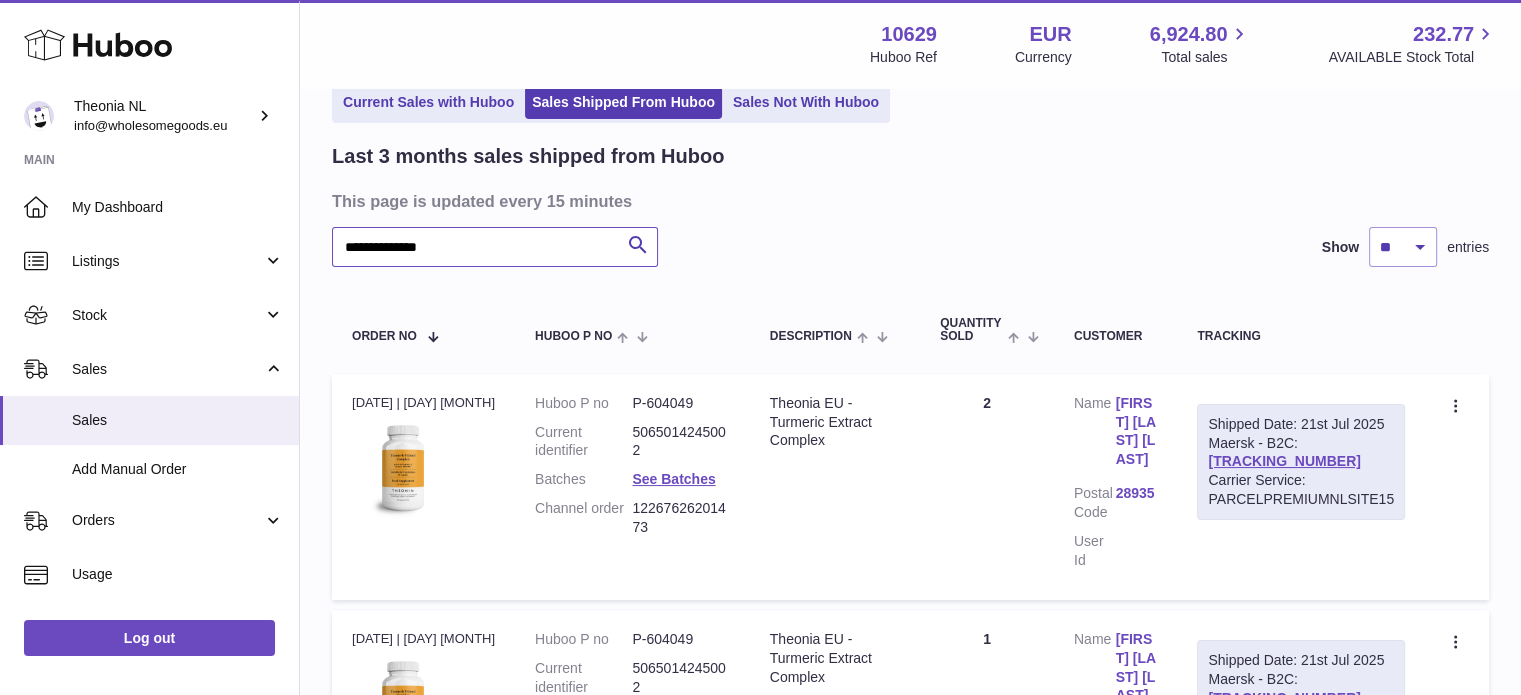 type on "**********" 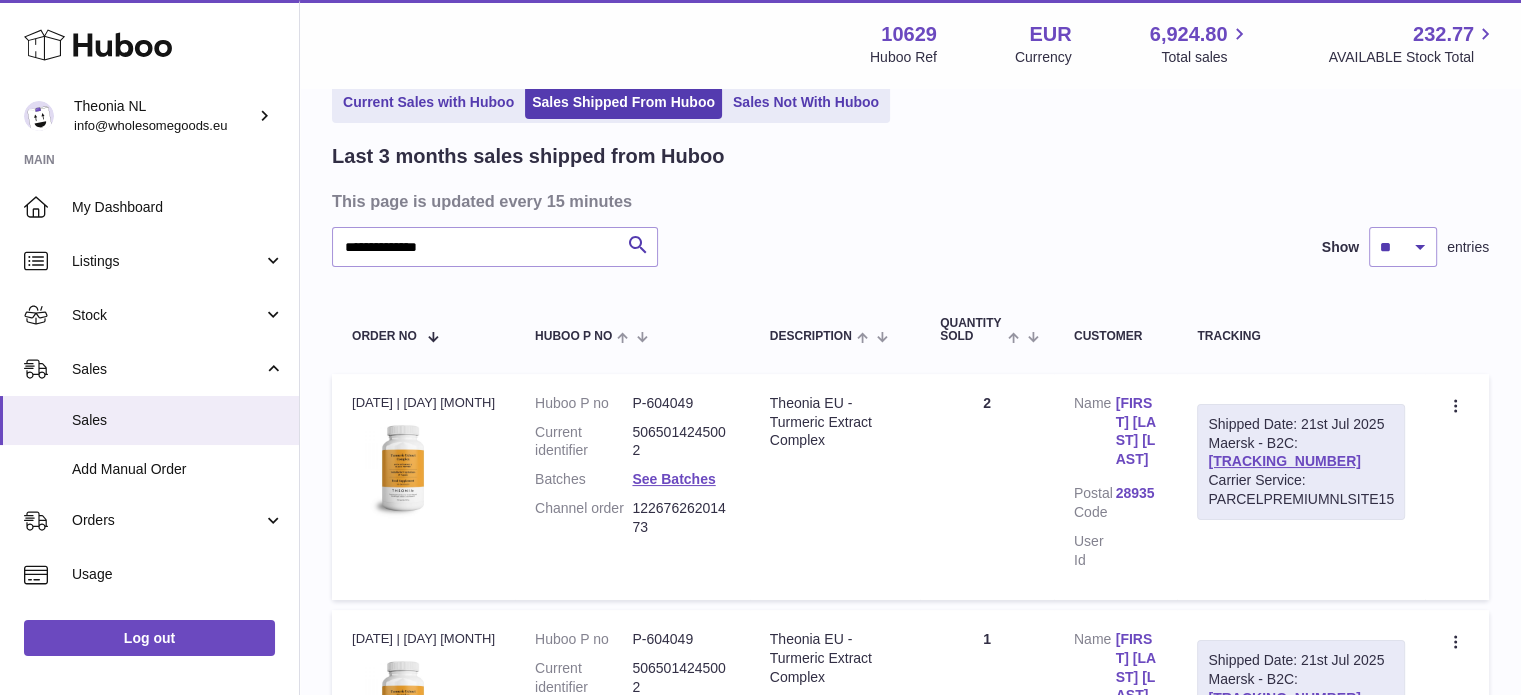 click on "Carrier Service: PARCELPREMIUMNLSITE15" at bounding box center (1301, 490) 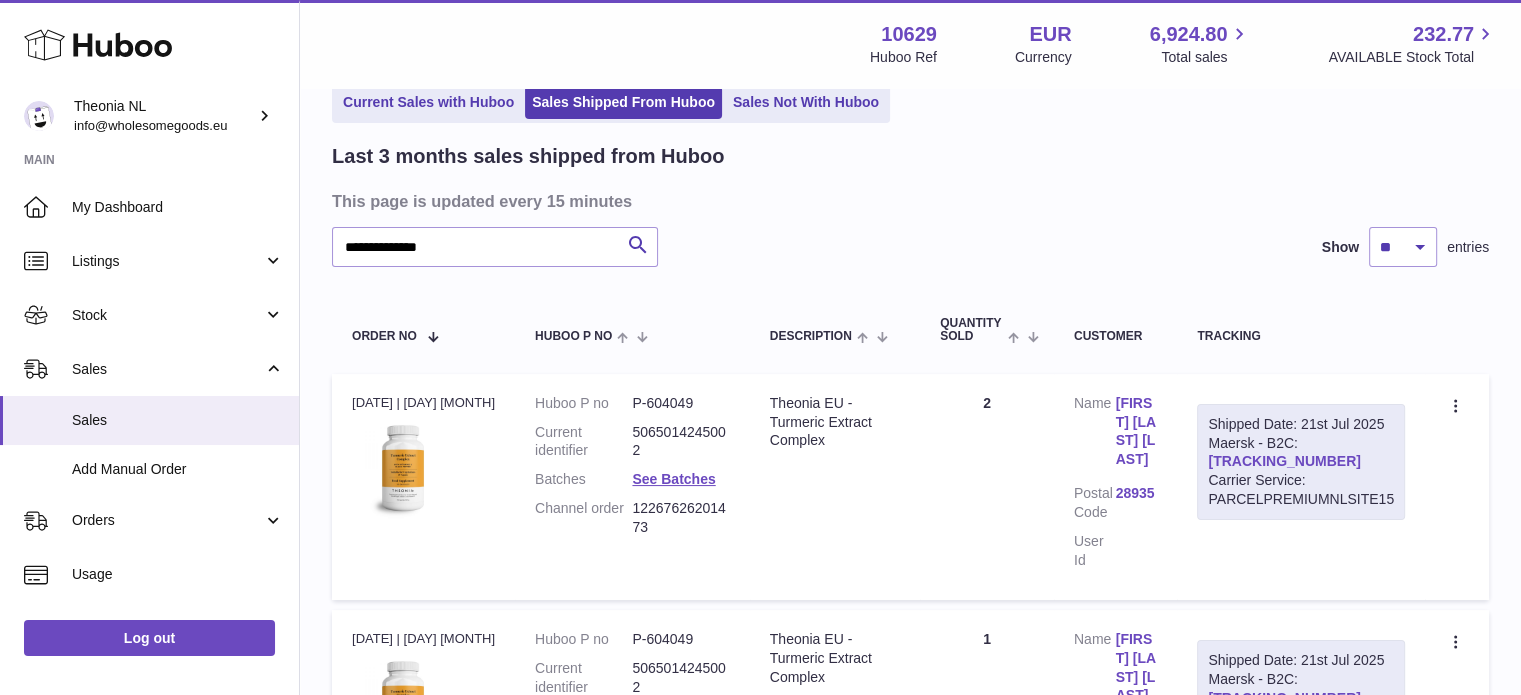 click on "TYPQWPI00441278" at bounding box center [1284, 461] 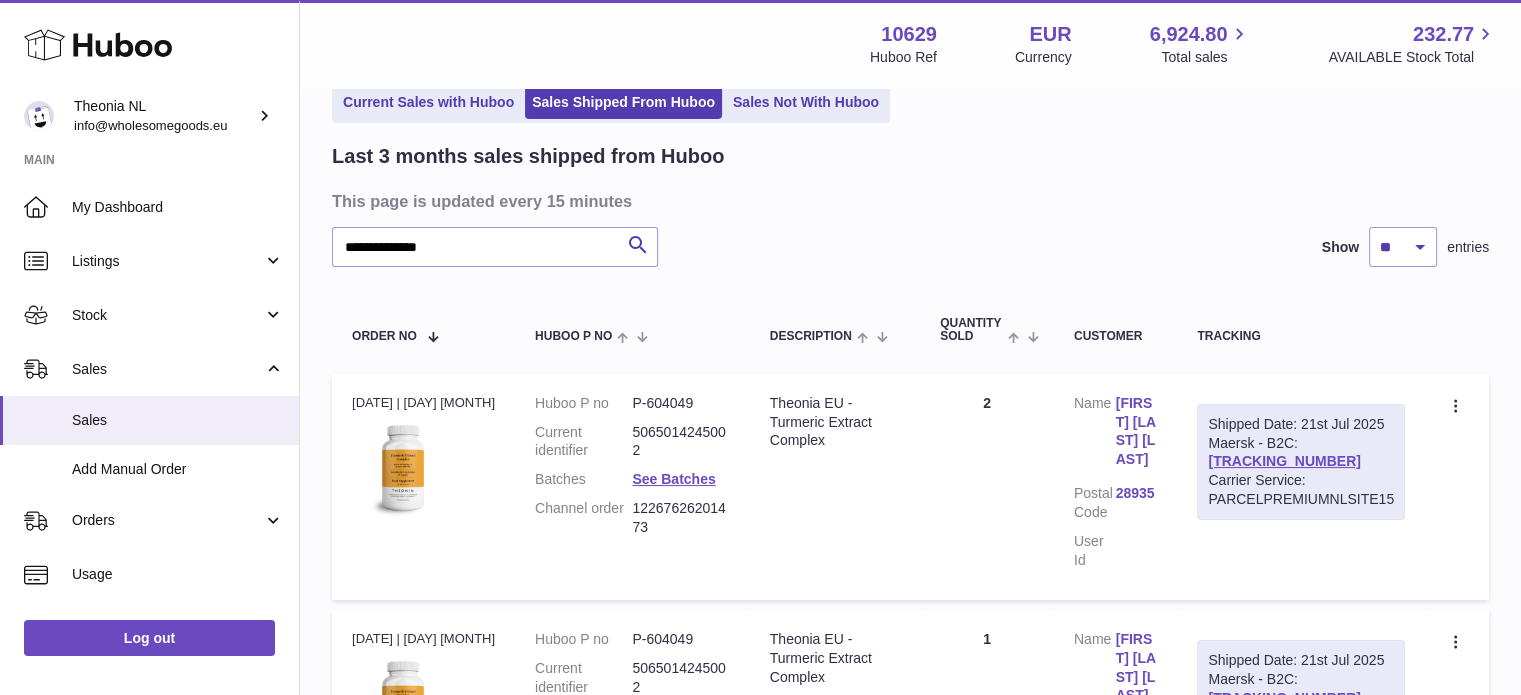 scroll, scrollTop: 0, scrollLeft: 0, axis: both 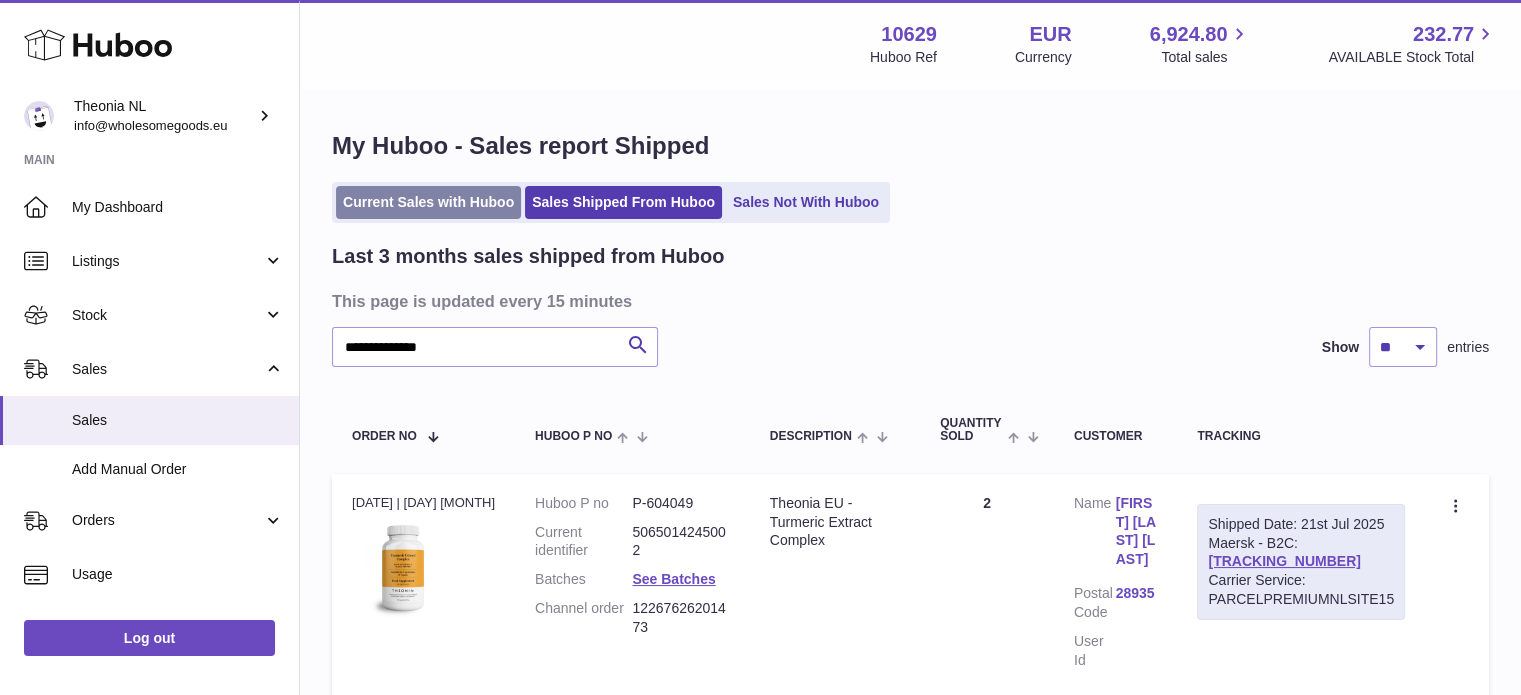 click on "Current Sales with Huboo" at bounding box center (428, 202) 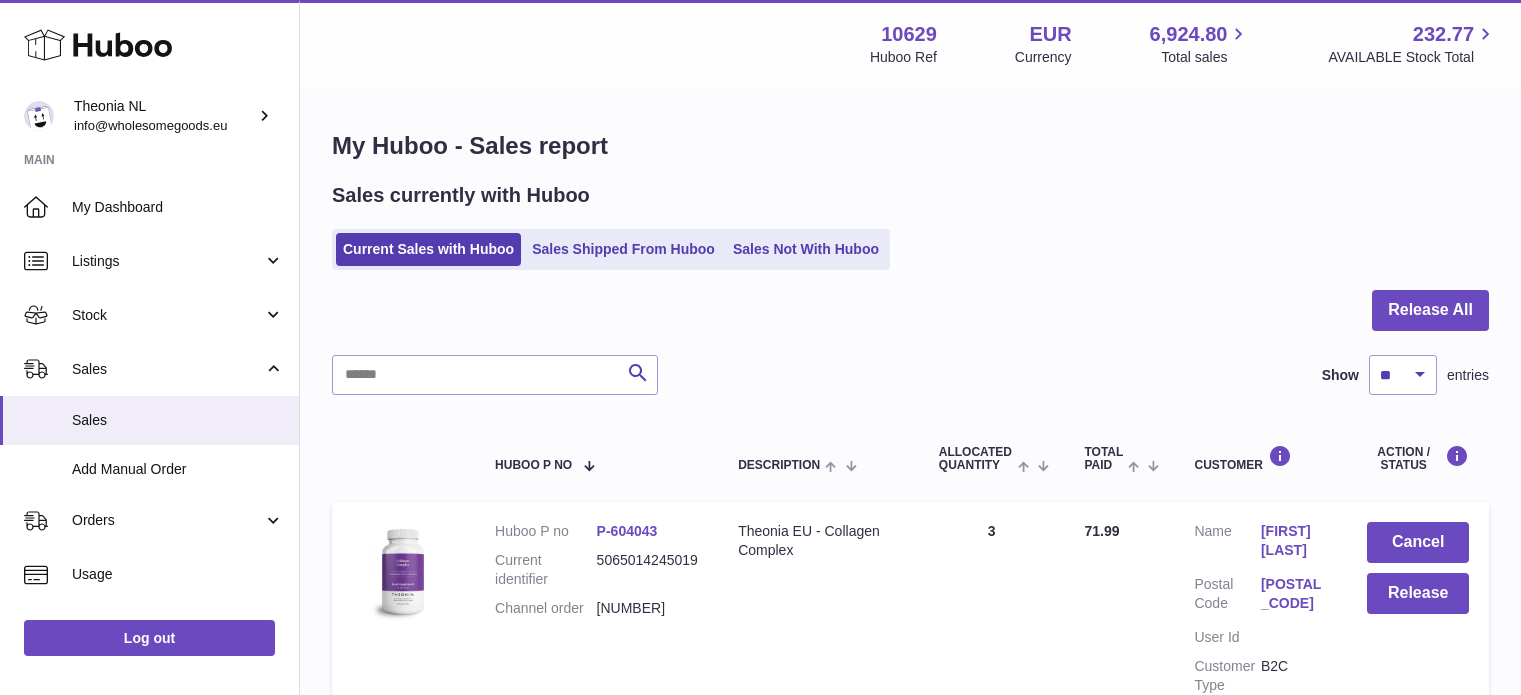 scroll, scrollTop: 0, scrollLeft: 0, axis: both 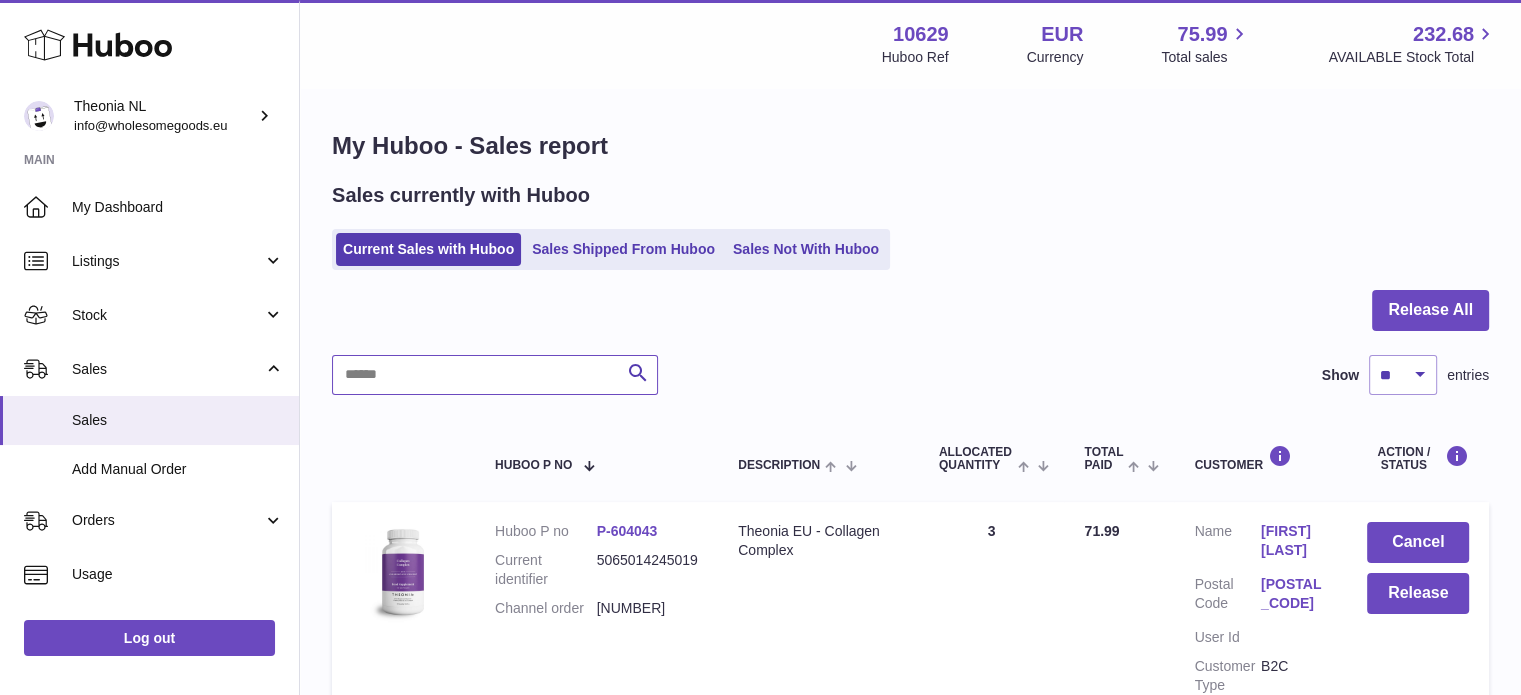 click at bounding box center (495, 375) 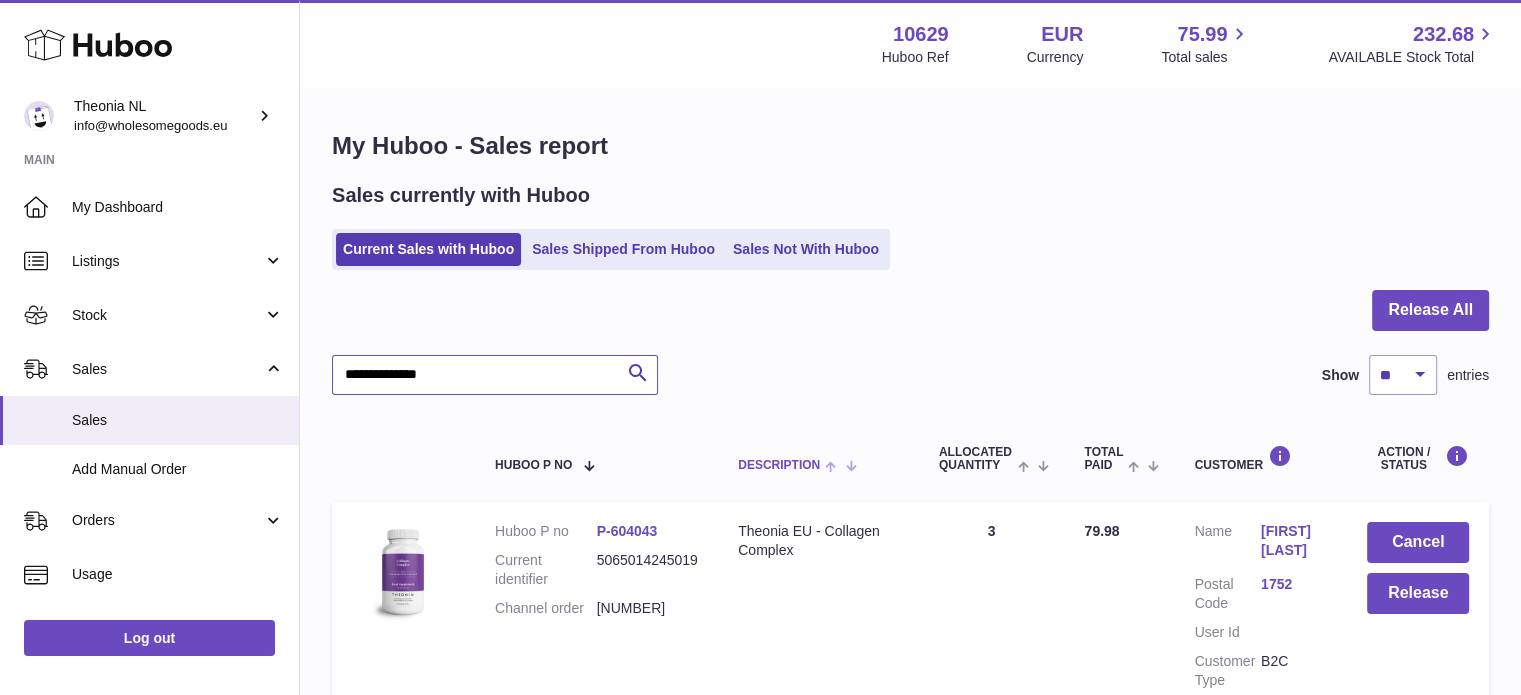 scroll, scrollTop: 191, scrollLeft: 0, axis: vertical 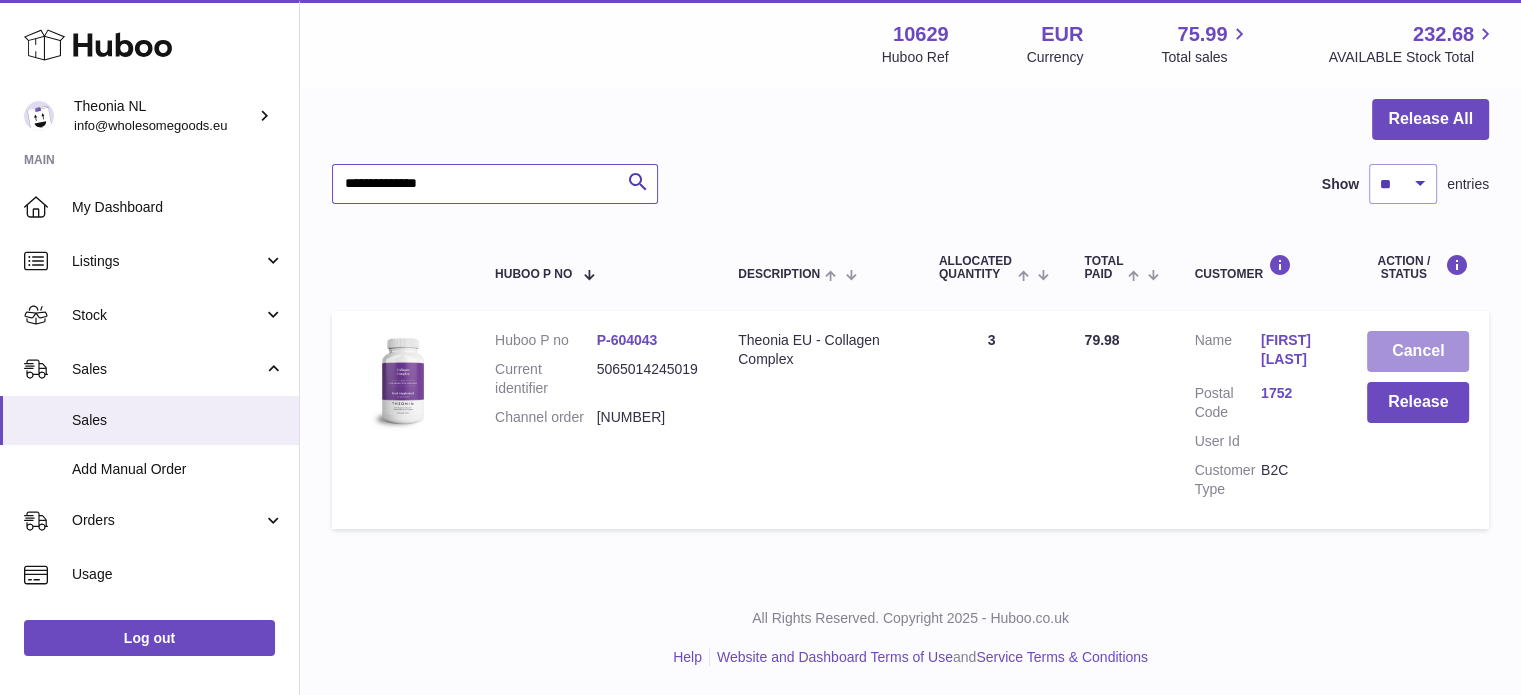 type on "**********" 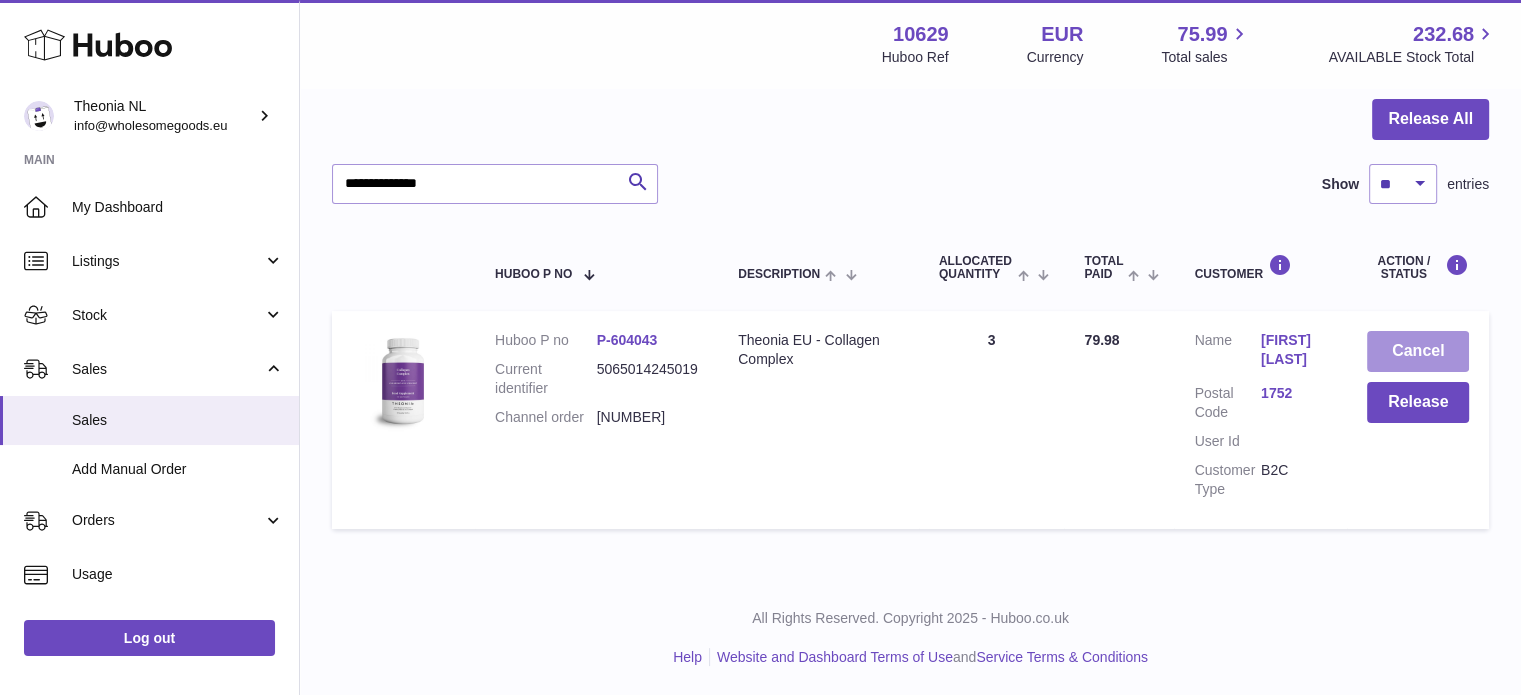 click on "Cancel" at bounding box center [1418, 351] 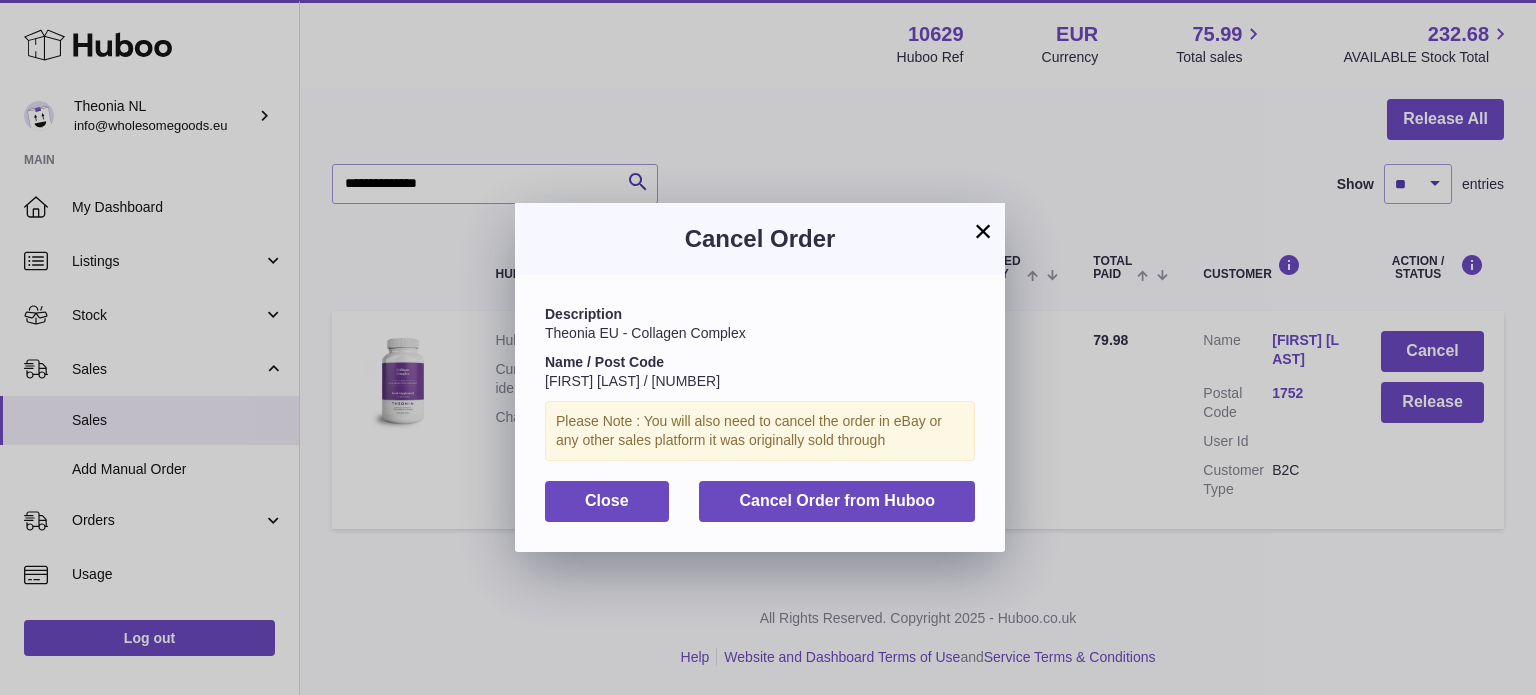 click on "Close   Cancel Order from Huboo" at bounding box center [760, 501] 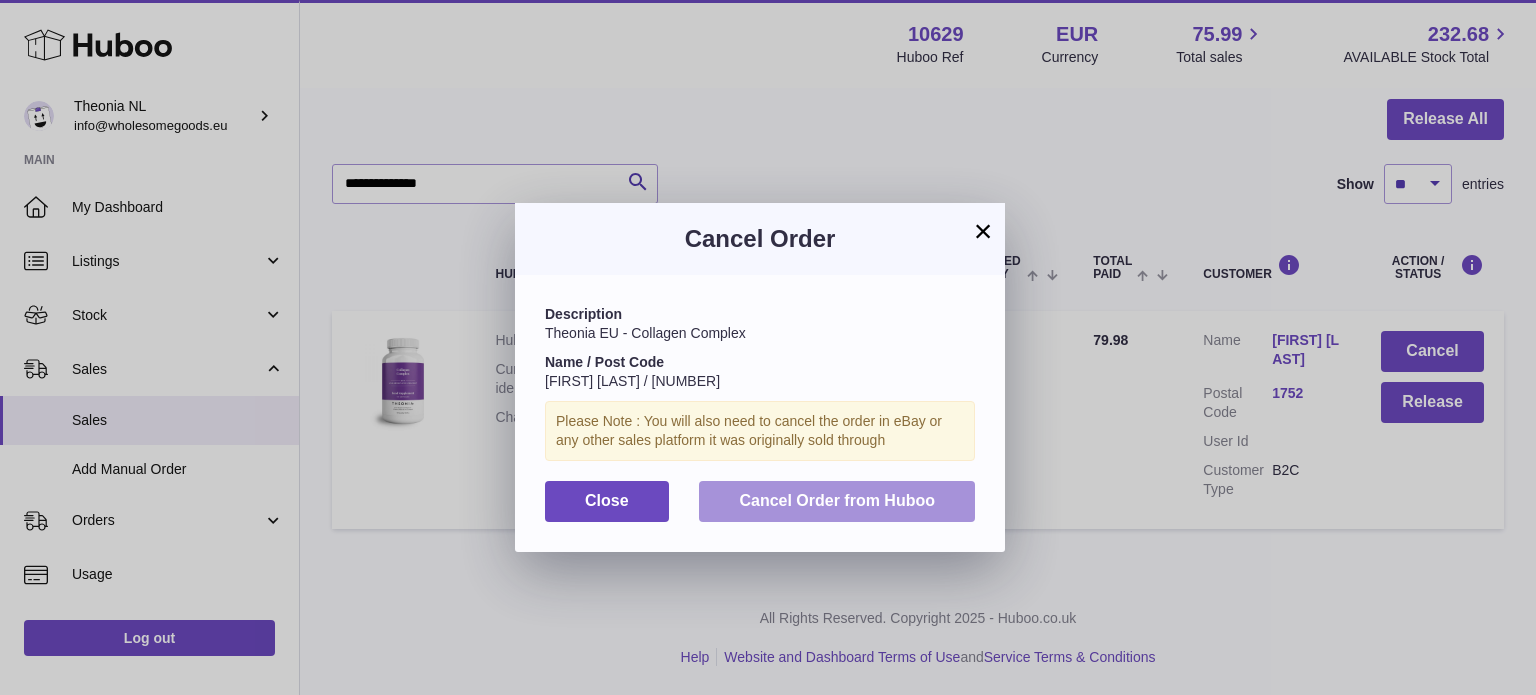 click on "Cancel Order from Huboo" at bounding box center [837, 500] 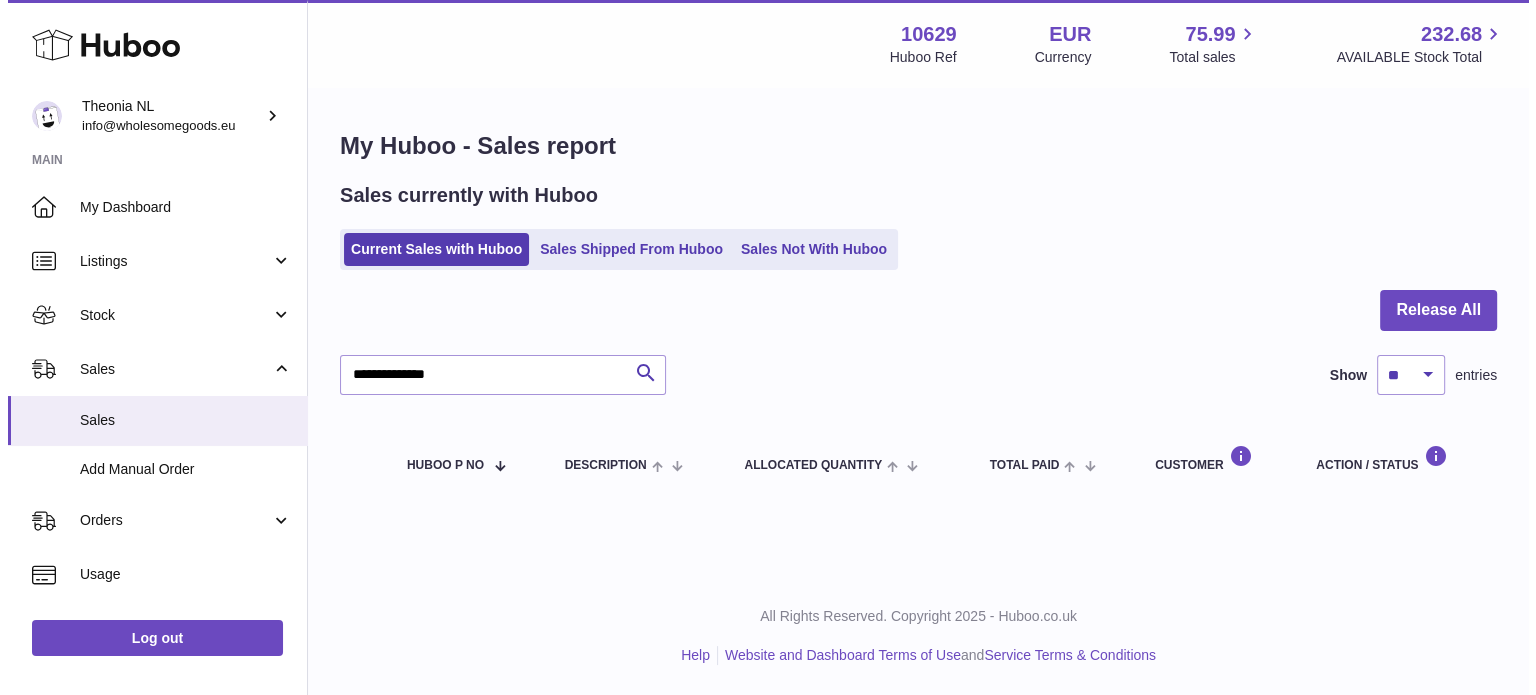 scroll, scrollTop: 0, scrollLeft: 0, axis: both 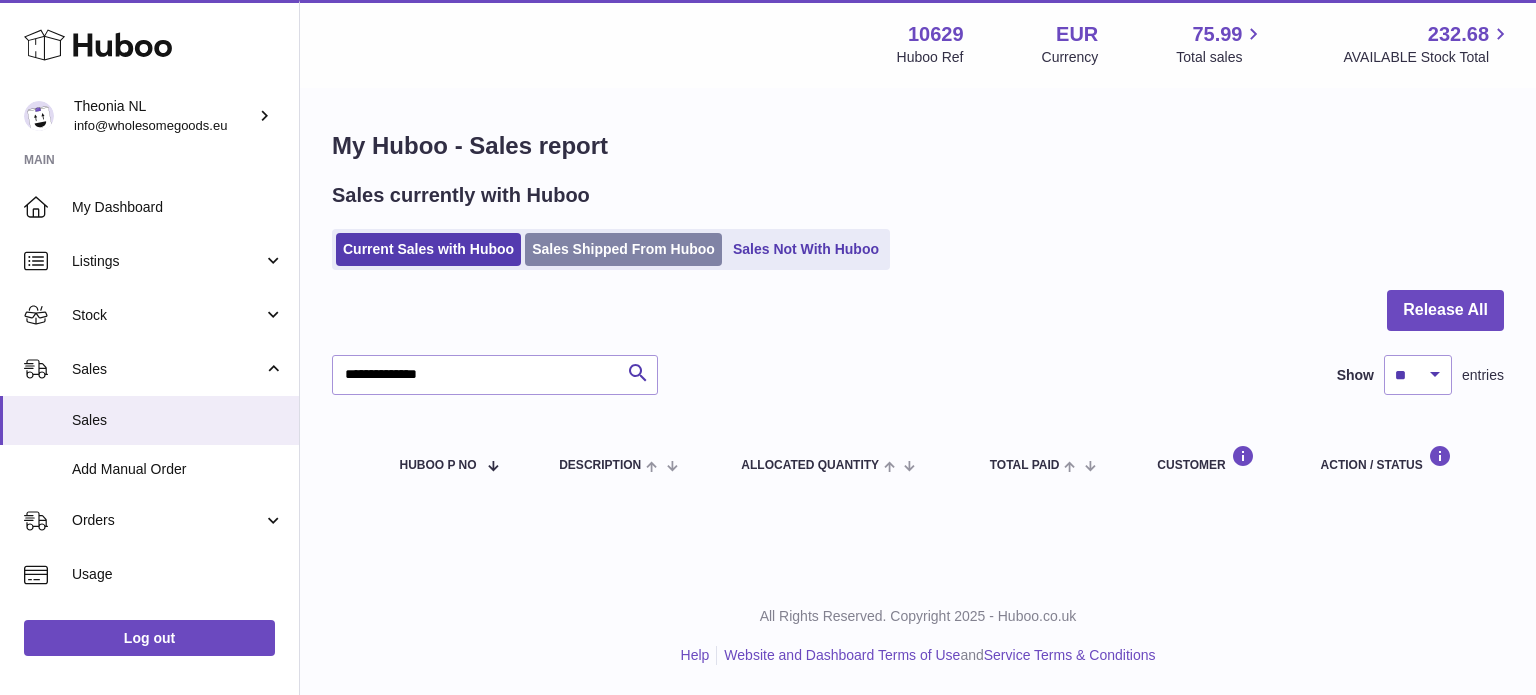 click on "Sales Shipped From Huboo" at bounding box center [623, 249] 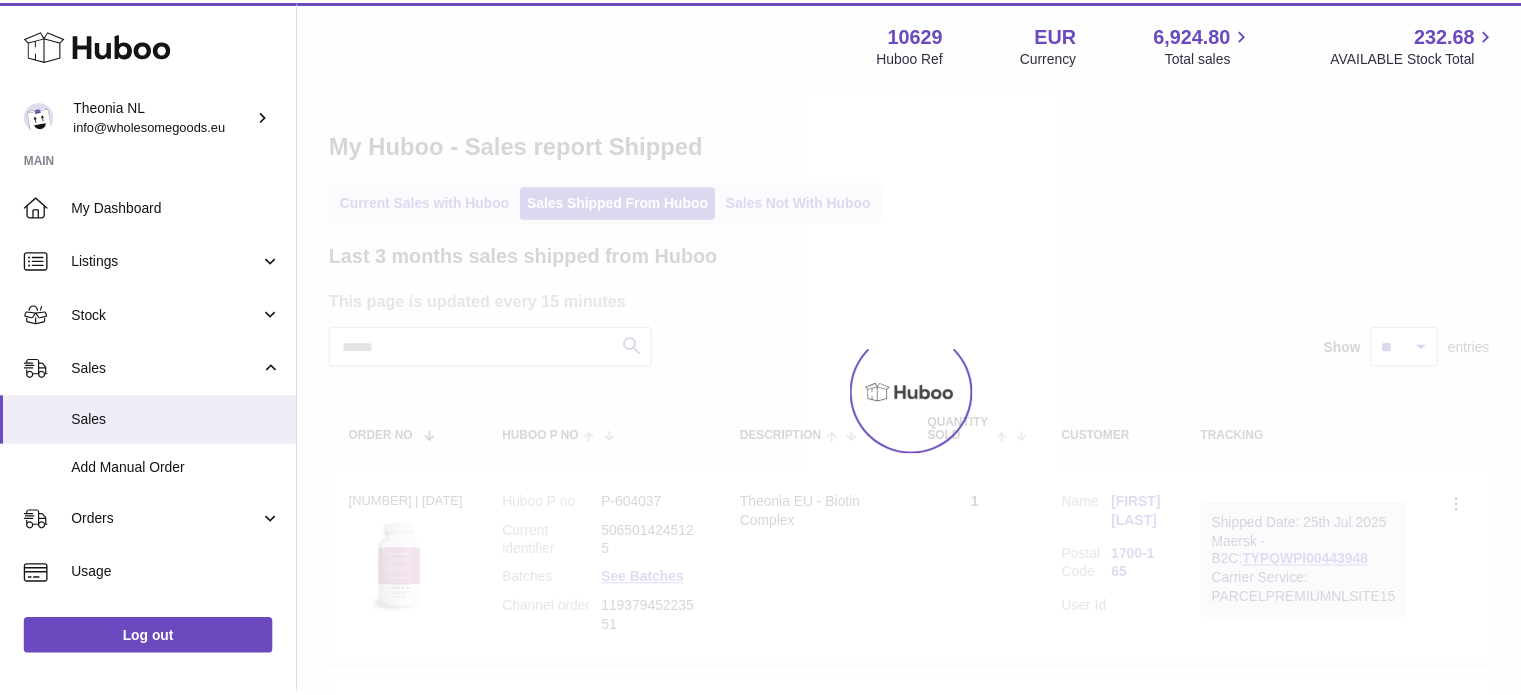 scroll, scrollTop: 0, scrollLeft: 0, axis: both 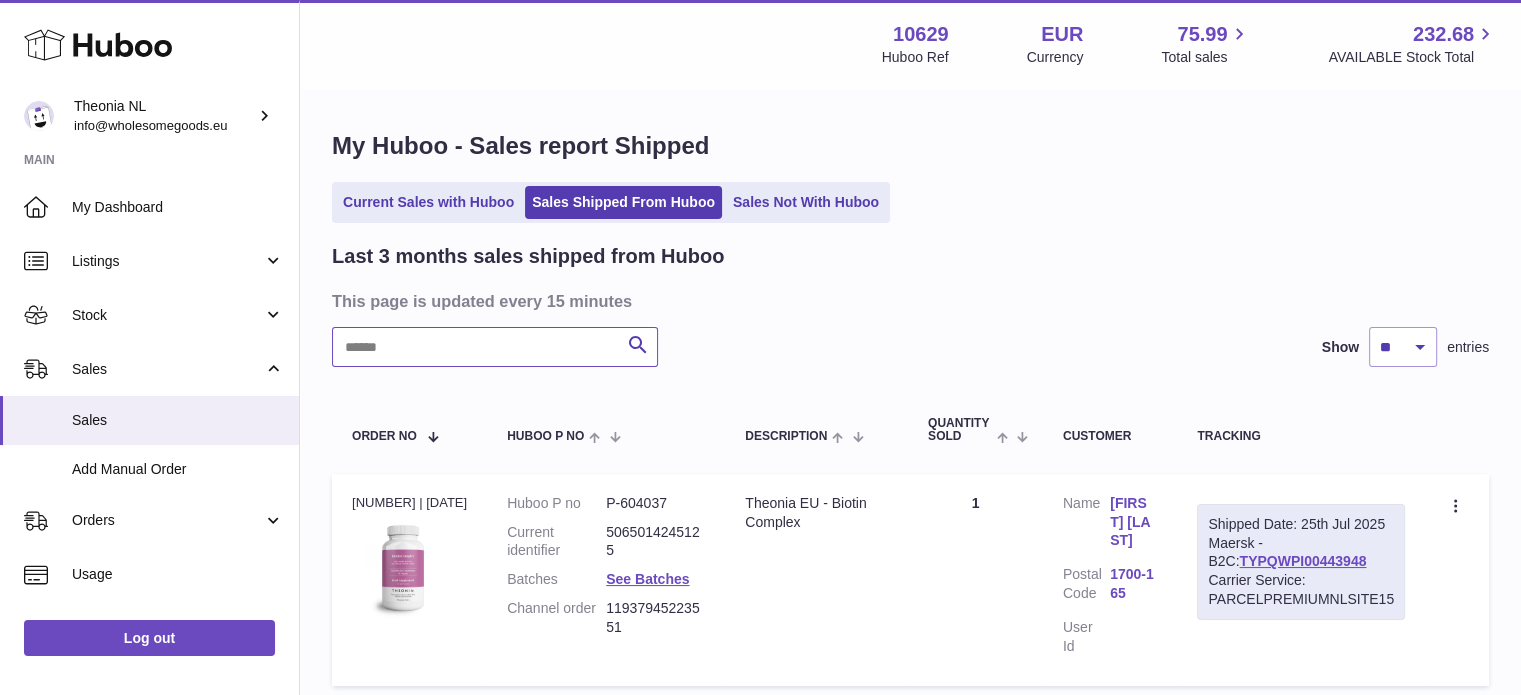 click at bounding box center (495, 347) 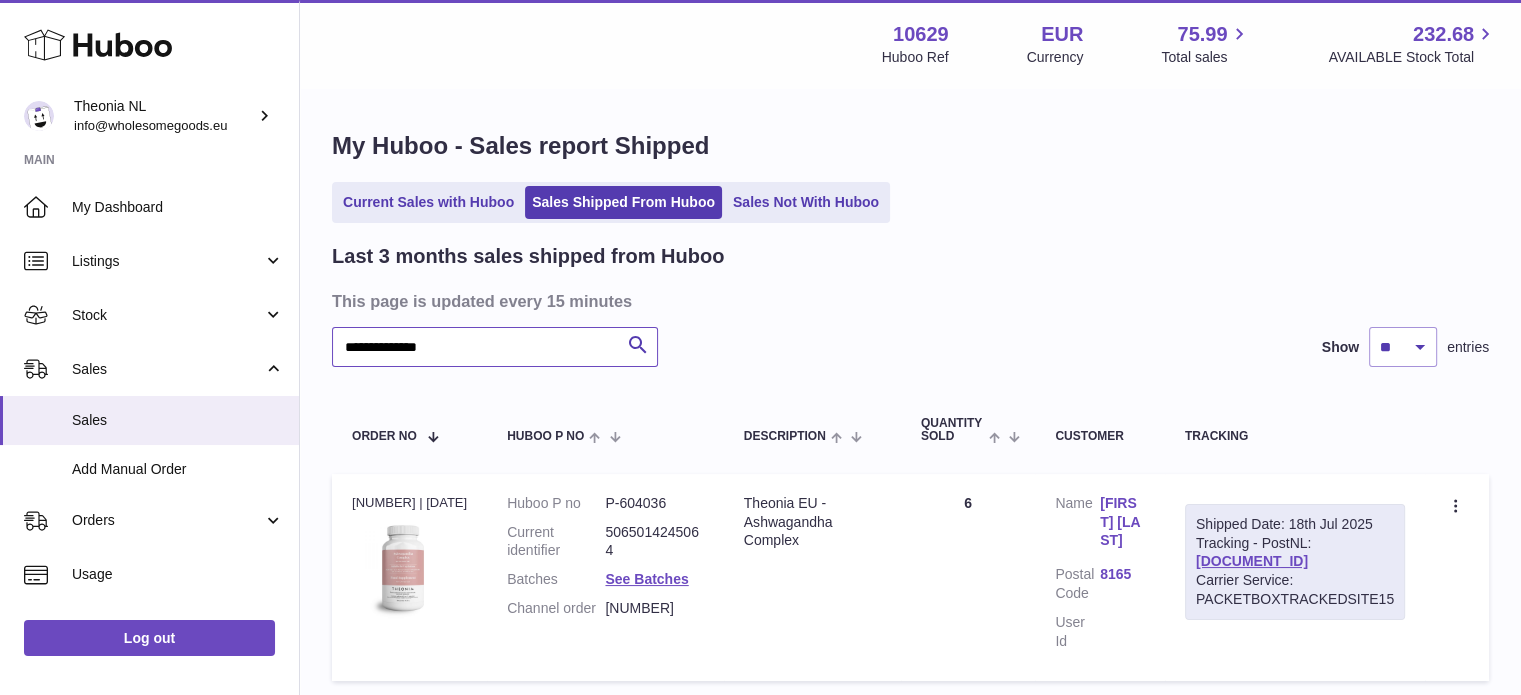 type on "**********" 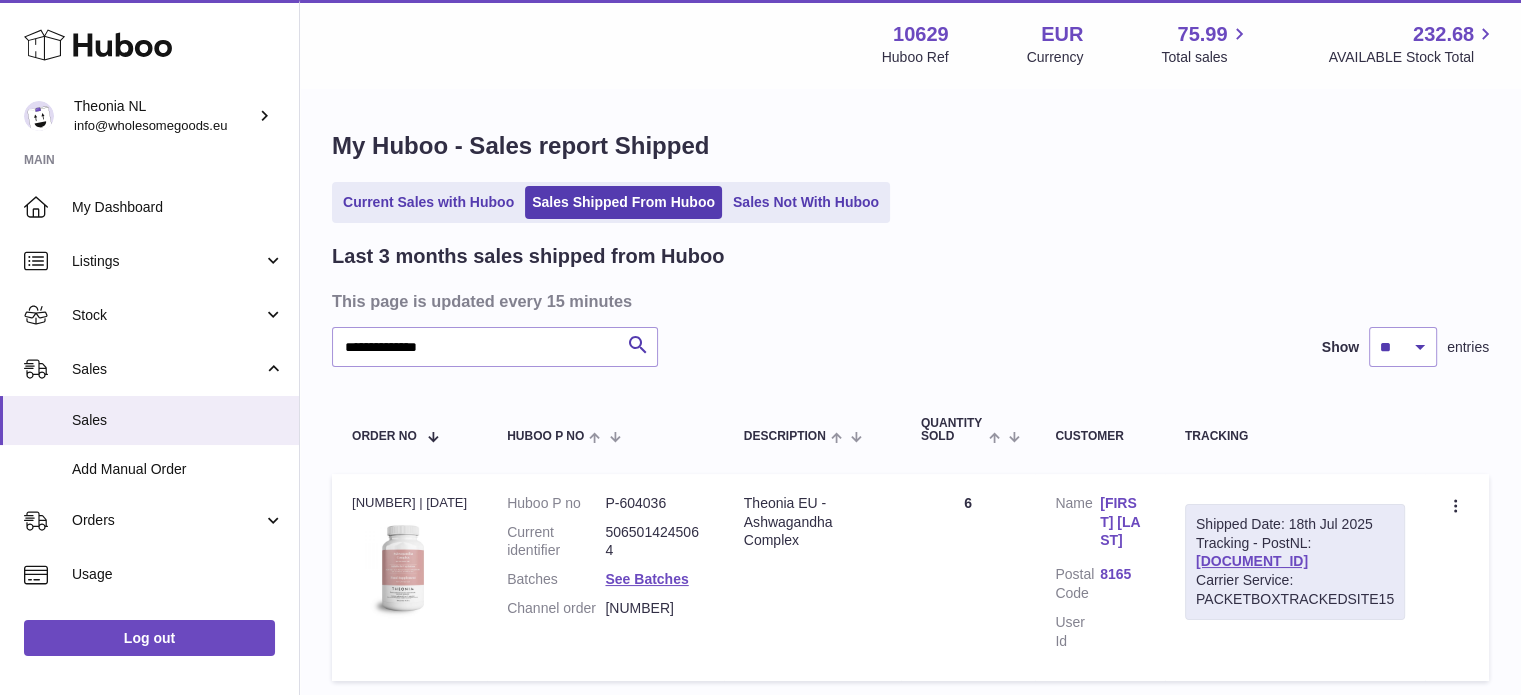 click on "[DOCUMENT_ID]" at bounding box center [1252, 561] 